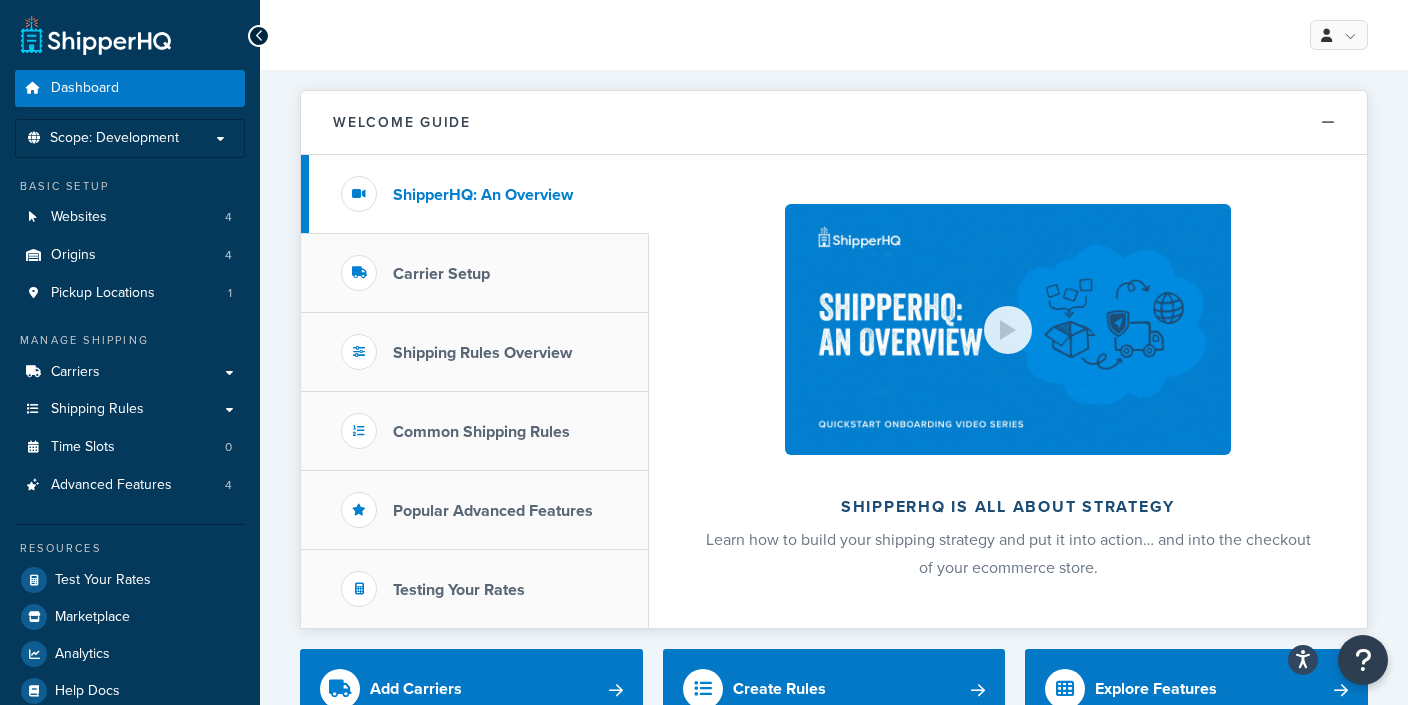 scroll, scrollTop: 0, scrollLeft: 0, axis: both 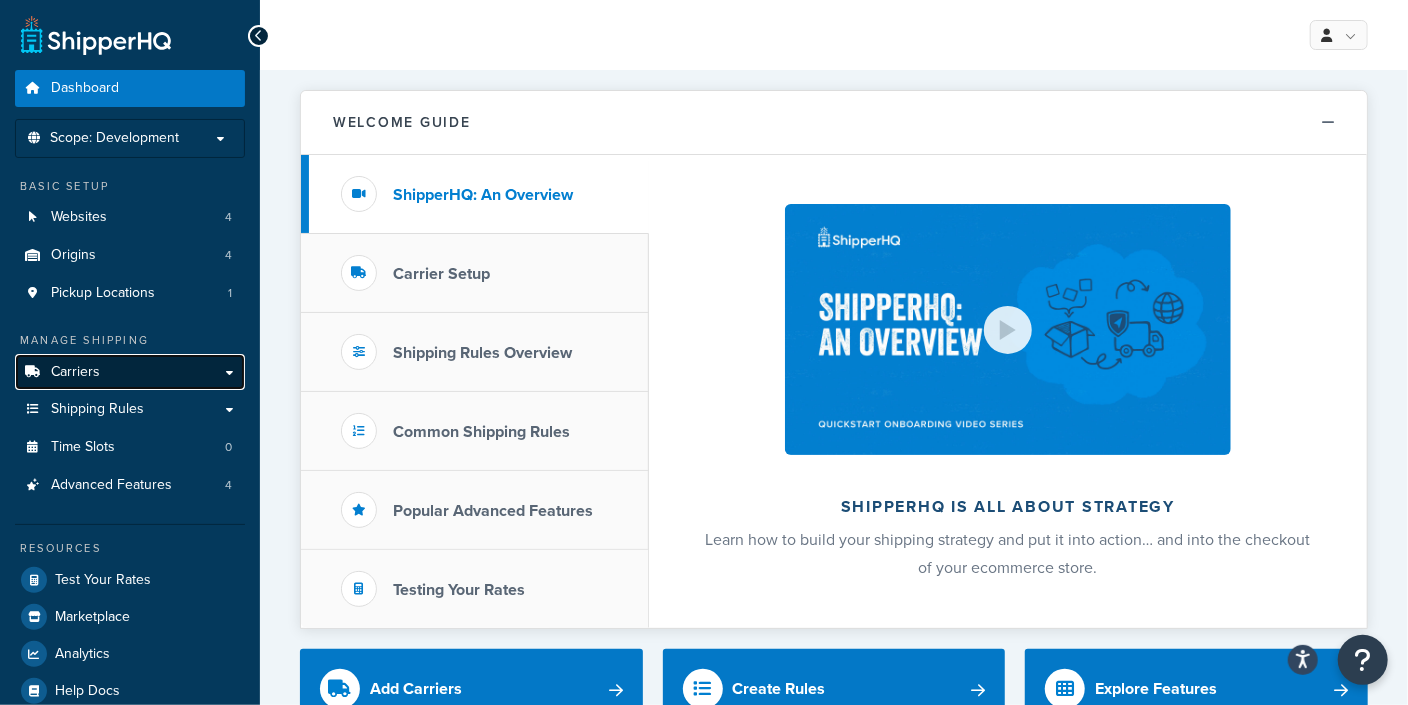 click on "Carriers" at bounding box center (75, 372) 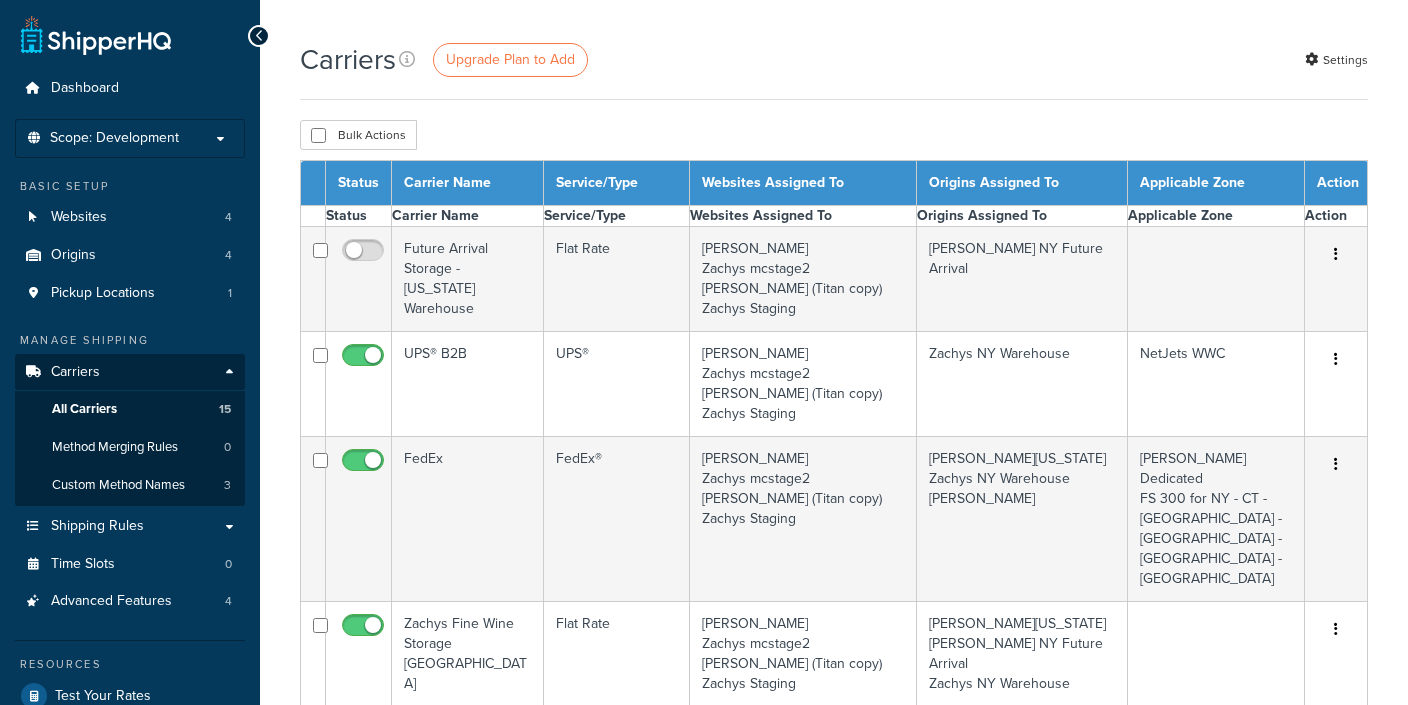 scroll, scrollTop: 0, scrollLeft: 0, axis: both 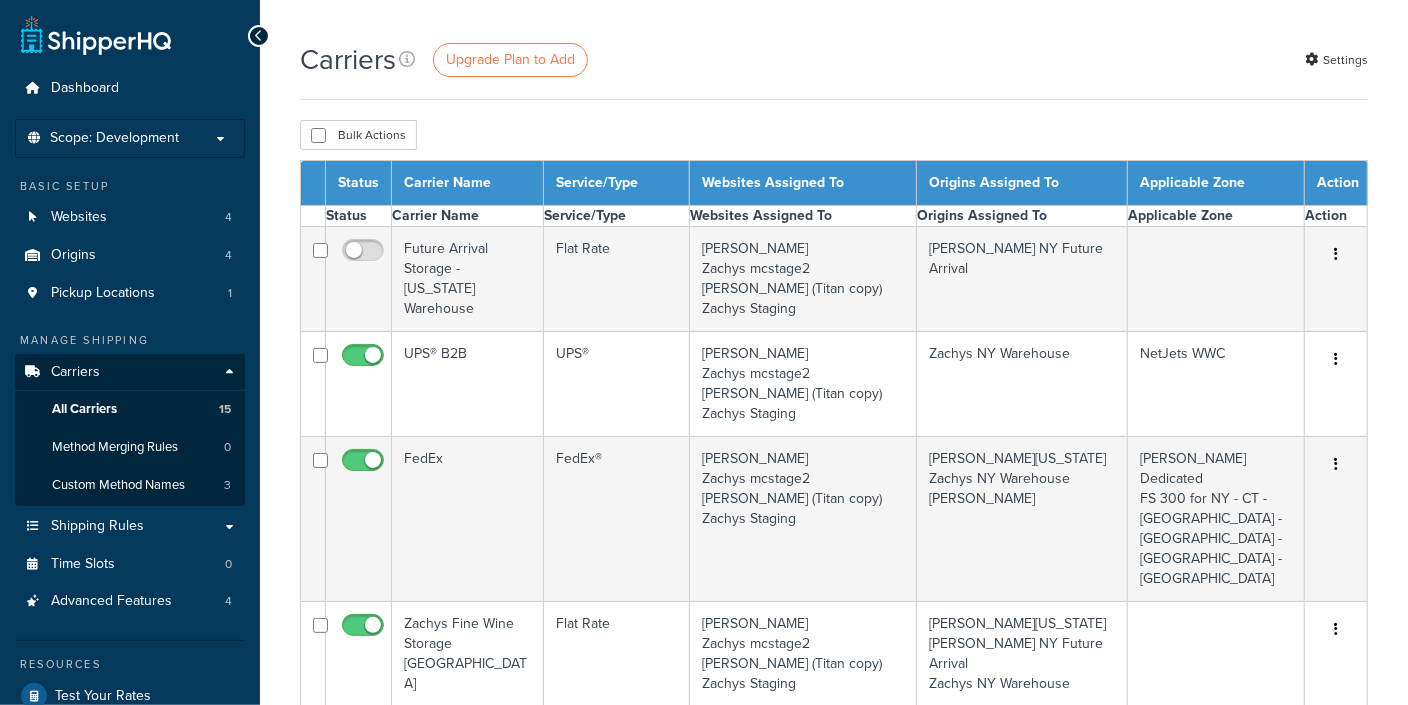 select on "15" 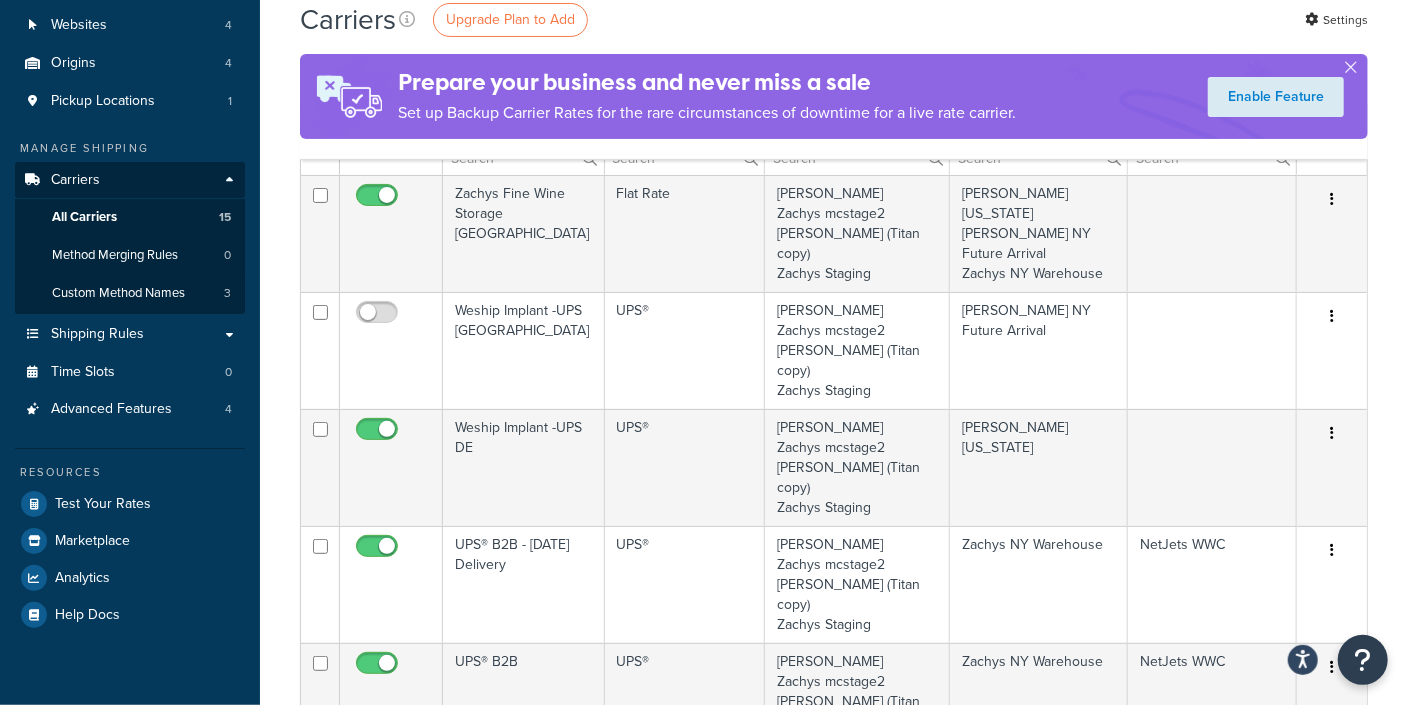 scroll, scrollTop: 249, scrollLeft: 0, axis: vertical 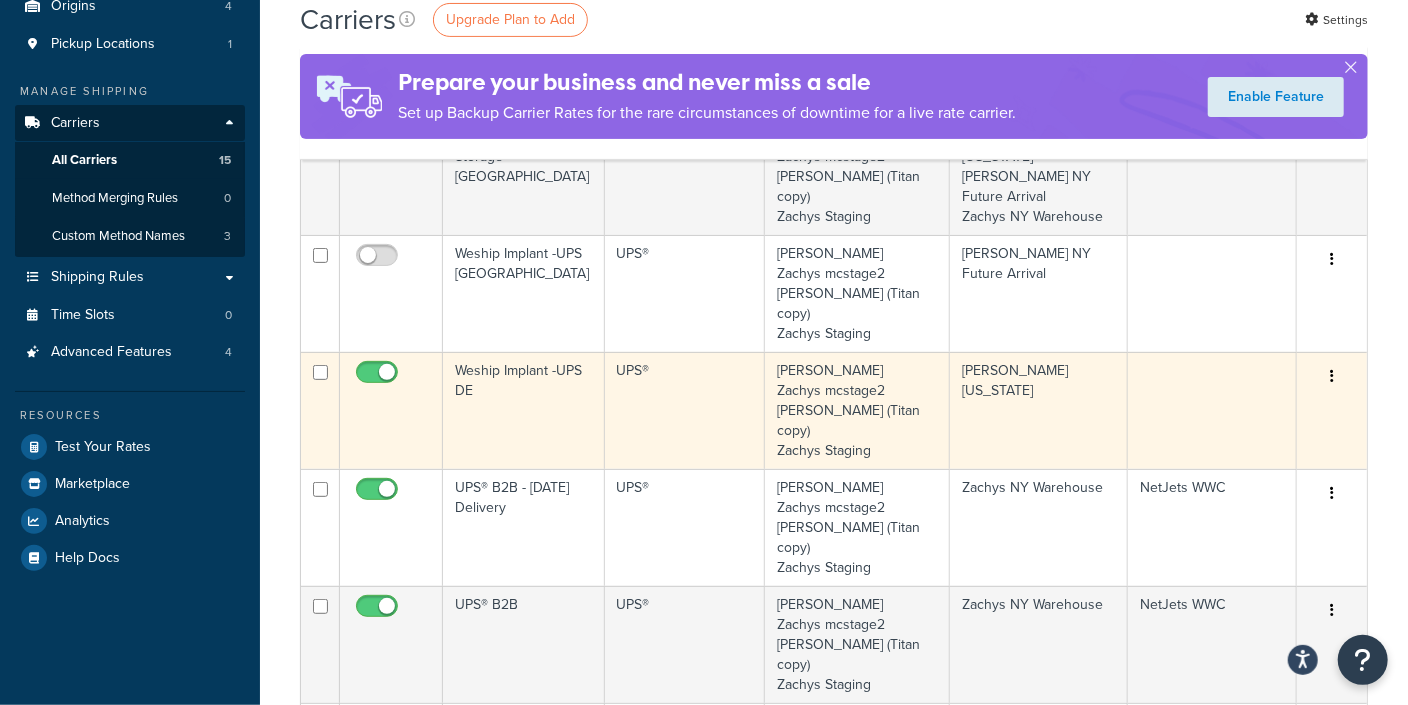 click on "Weship Implant -UPS DE" at bounding box center [524, 410] 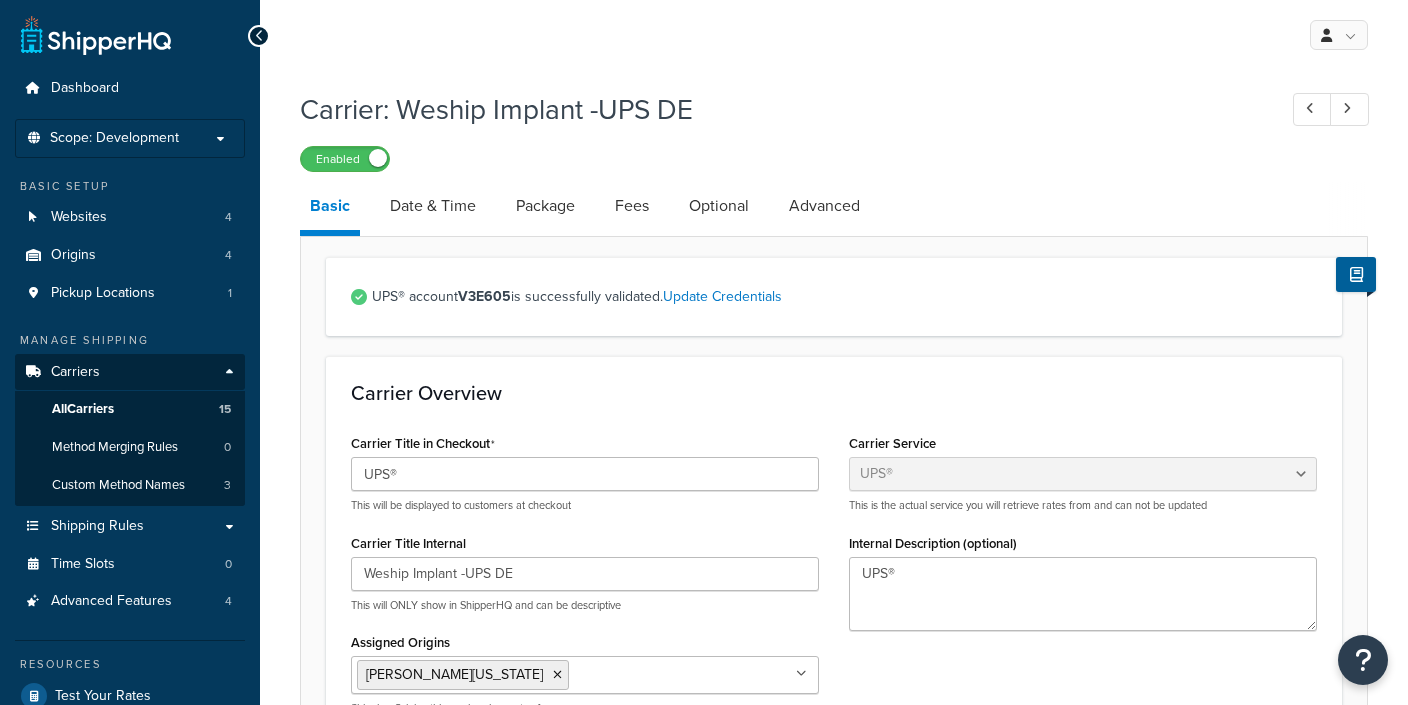 select on "ups" 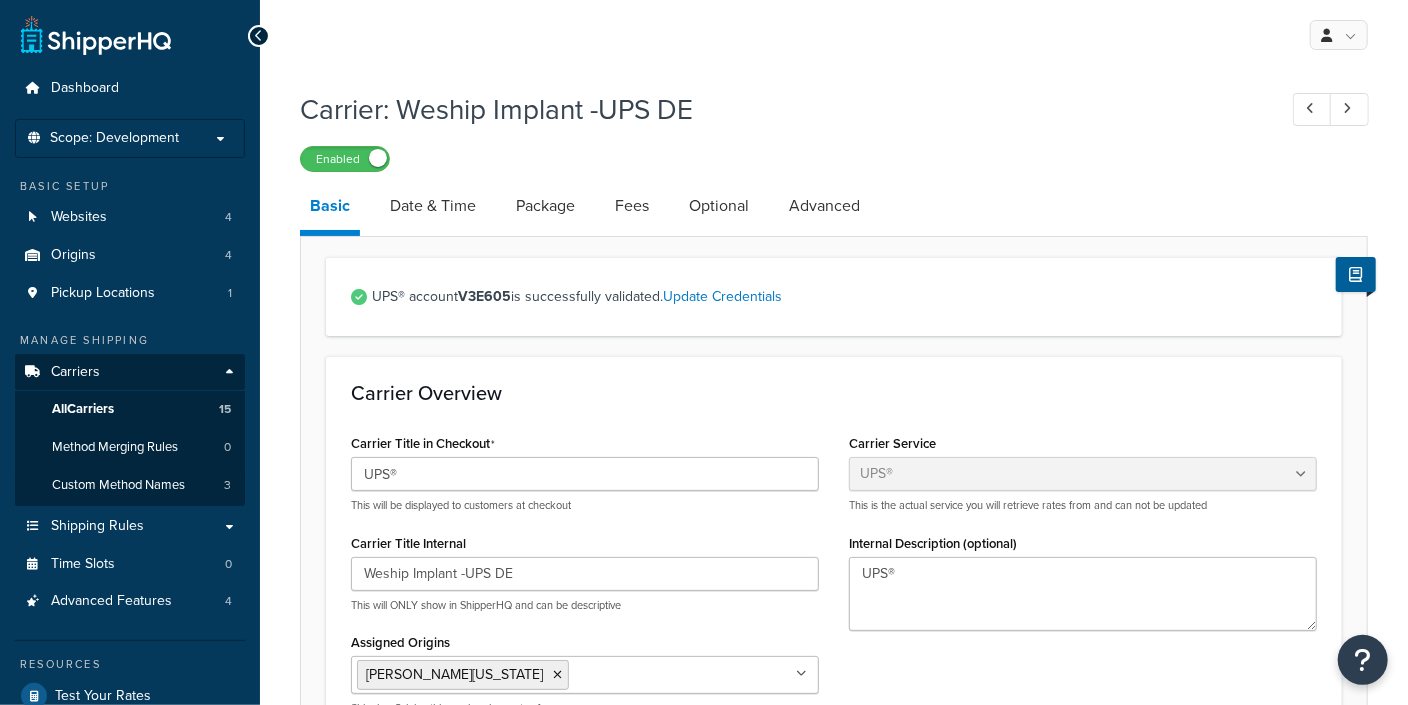 scroll, scrollTop: 0, scrollLeft: 0, axis: both 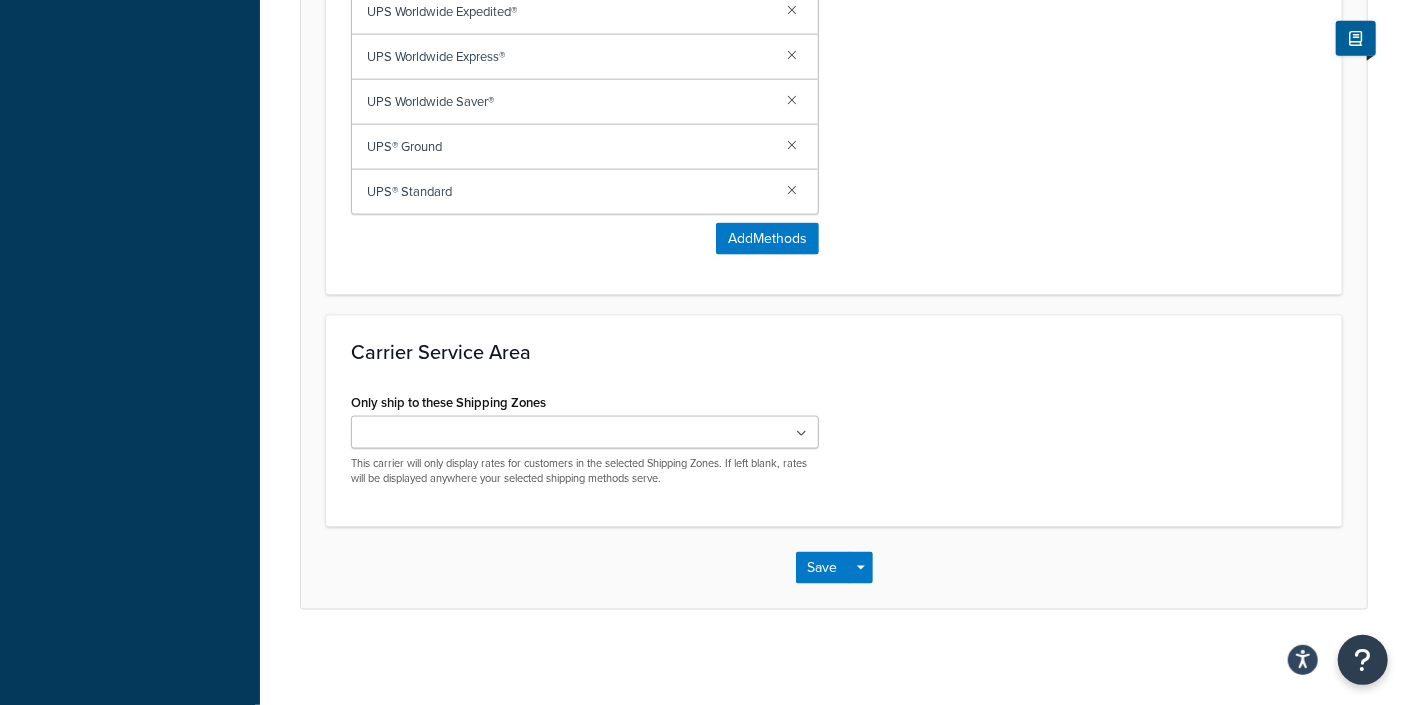 click at bounding box center [585, 432] 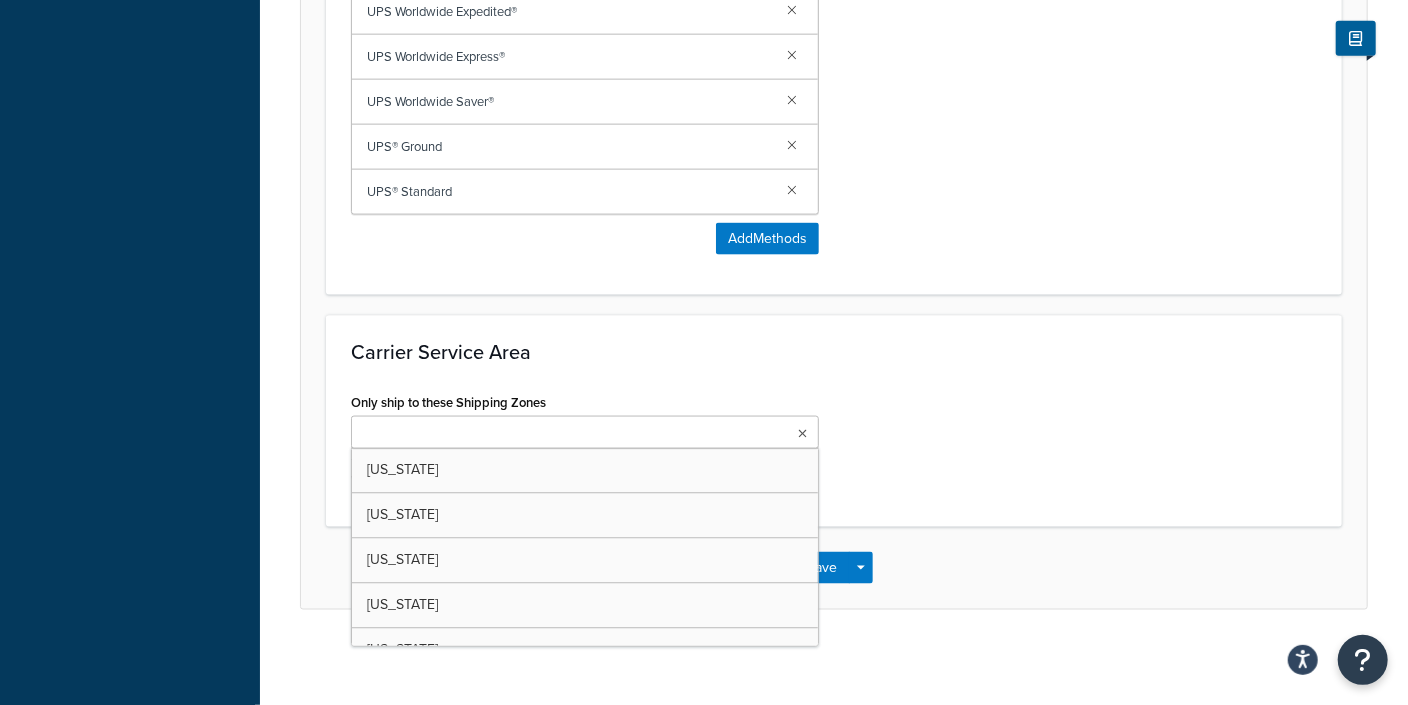 scroll, scrollTop: 3124, scrollLeft: 0, axis: vertical 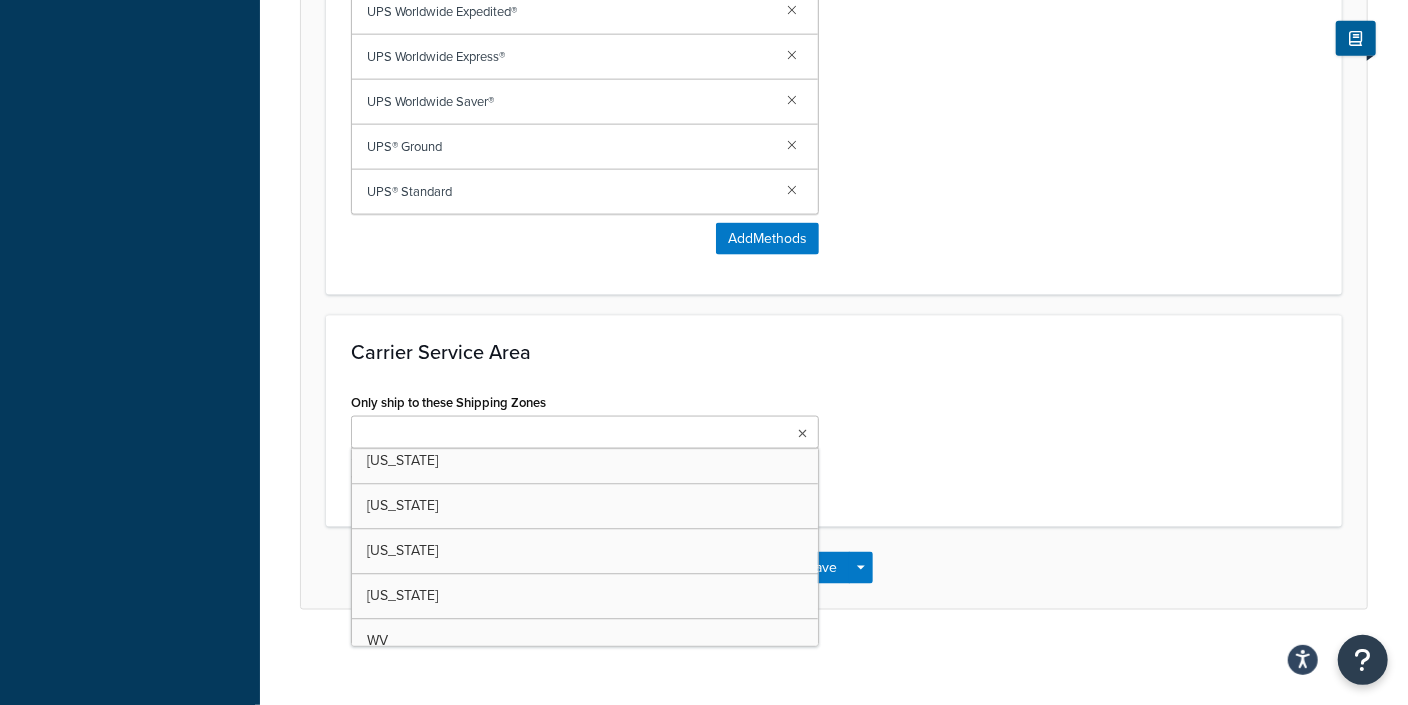 click on "UPS® account  V3E605  is successfully validated.  Update Credentials Carrier Overview Carrier Title in Checkout   UPS® This will be displayed to customers at checkout Carrier Title Internal   Weship Implant -UPS DE This will ONLY show in ShipperHQ and can be descriptive Assigned Origins   Zachys Delaware   All Origins Zachys NY Future Arrival Zachys NY Warehouse Zachys NYFWS Shipping Origins this carrier gives rates for Carrier Service   Table Rates  Flat Rate  Free Shipping  In-Store Pickup  Same Day Delivery  Customer Account  UPS®  UPS Access Point® Shipping  UPS Ground Saver®  ABF  GLS-US (Formerly GSO)  DHL Express®  DHL eCommerce® V1  DHL eCommerce®  DHL Express® via ILS  Experian  Loqate  FedEx®  FedEx® Hold at Location  FedEx SameDay® City  FedEx Ground Economy  Pitney Bowes International  USPS  Australia Post Retail  Australia Post Contract eParcel  Fastway Couriers  Aramex (Formerly Fastway Couriers)  StarTrack  Canada Post  GlobalTranz Freight - Rater  Keystone Dedicated Logistics  XPO" at bounding box center (834, -303) 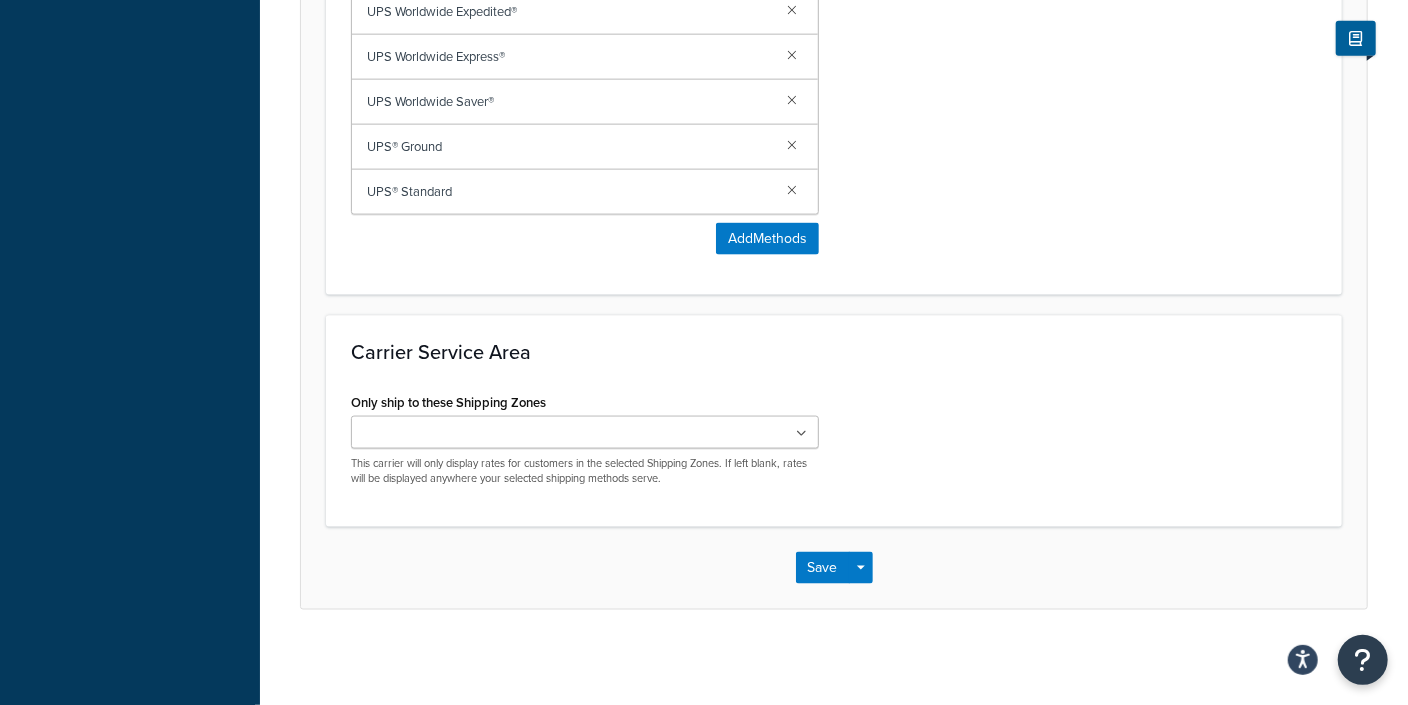scroll, scrollTop: 0, scrollLeft: 0, axis: both 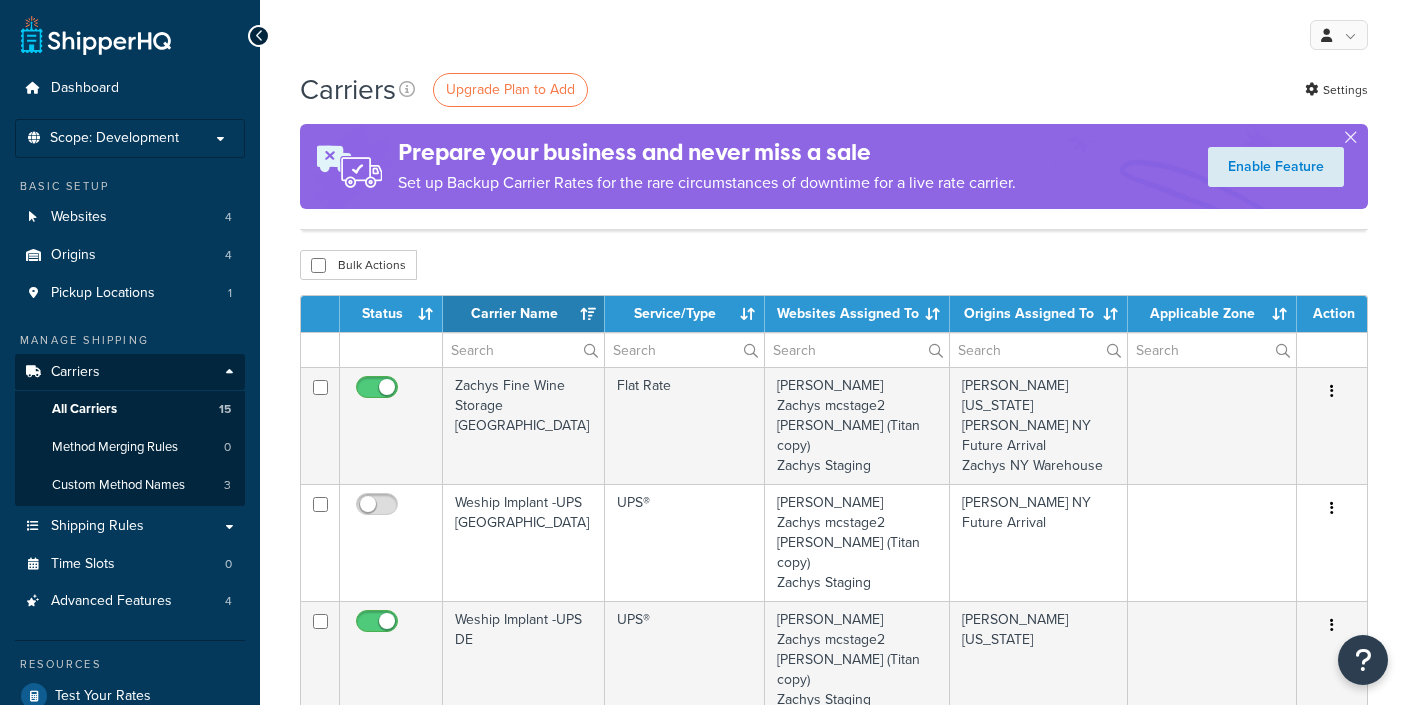 select on "15" 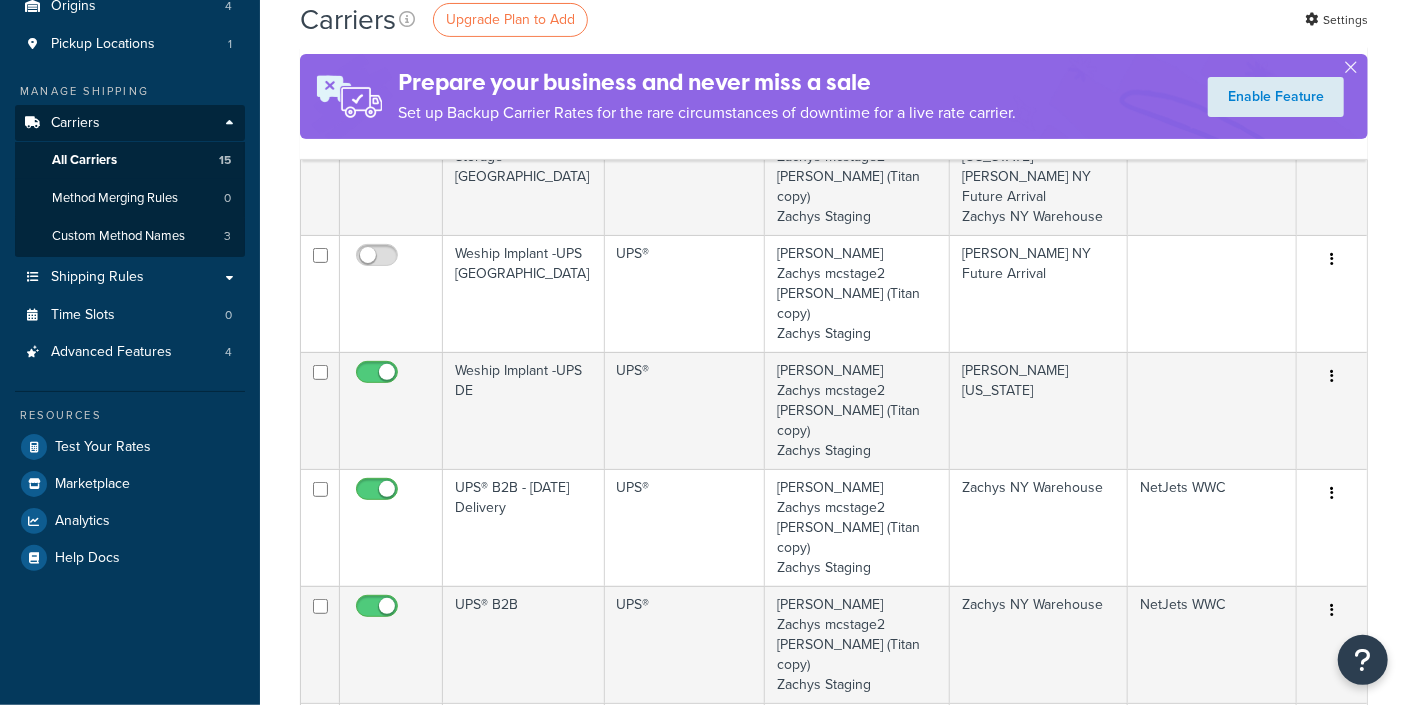 scroll, scrollTop: 0, scrollLeft: 0, axis: both 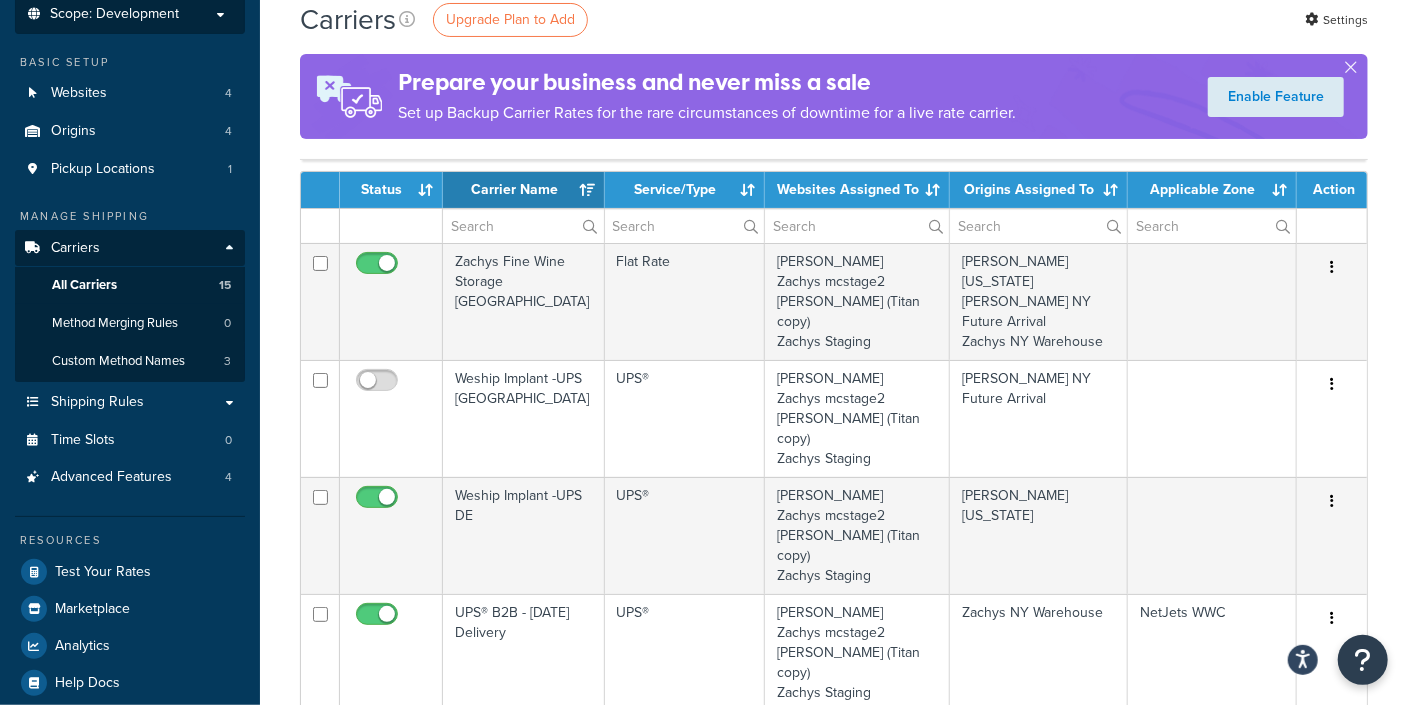 click on "Scope: Development" at bounding box center (114, 14) 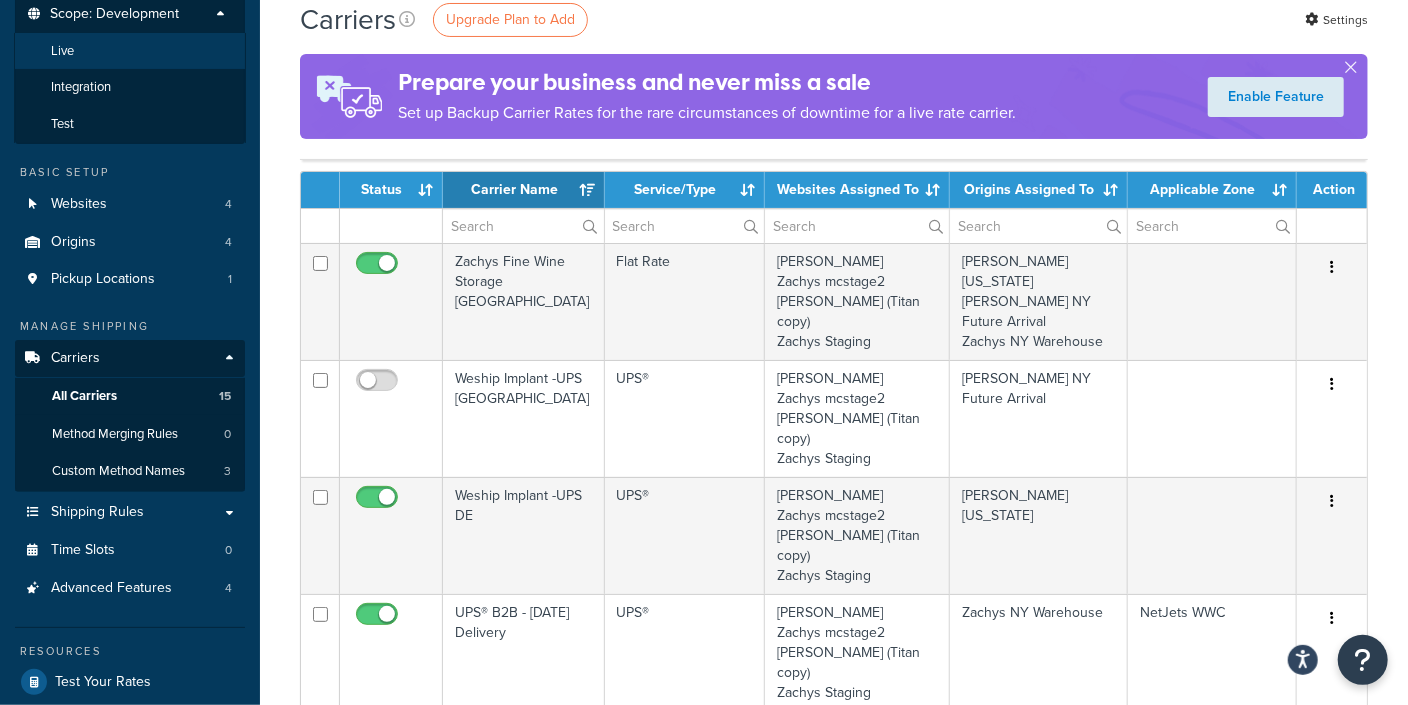 click on "Live" at bounding box center (130, 51) 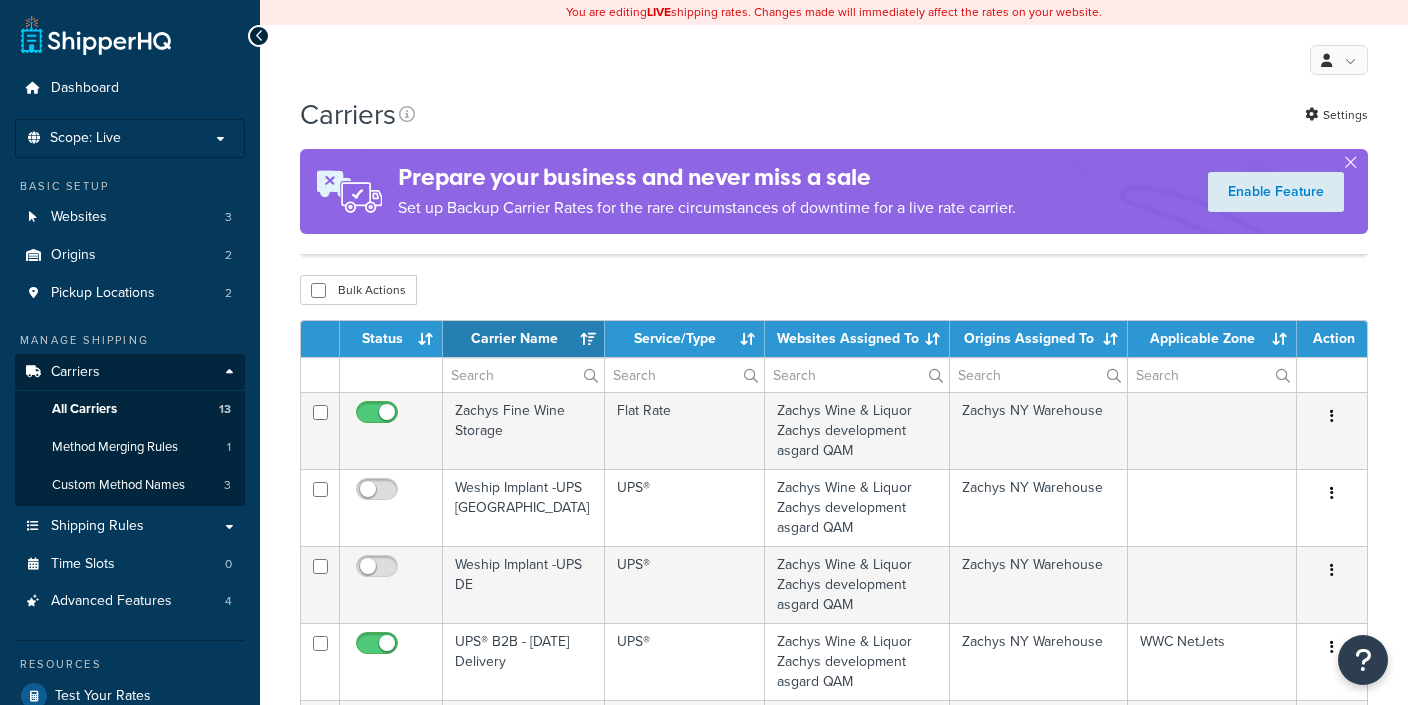 select on "15" 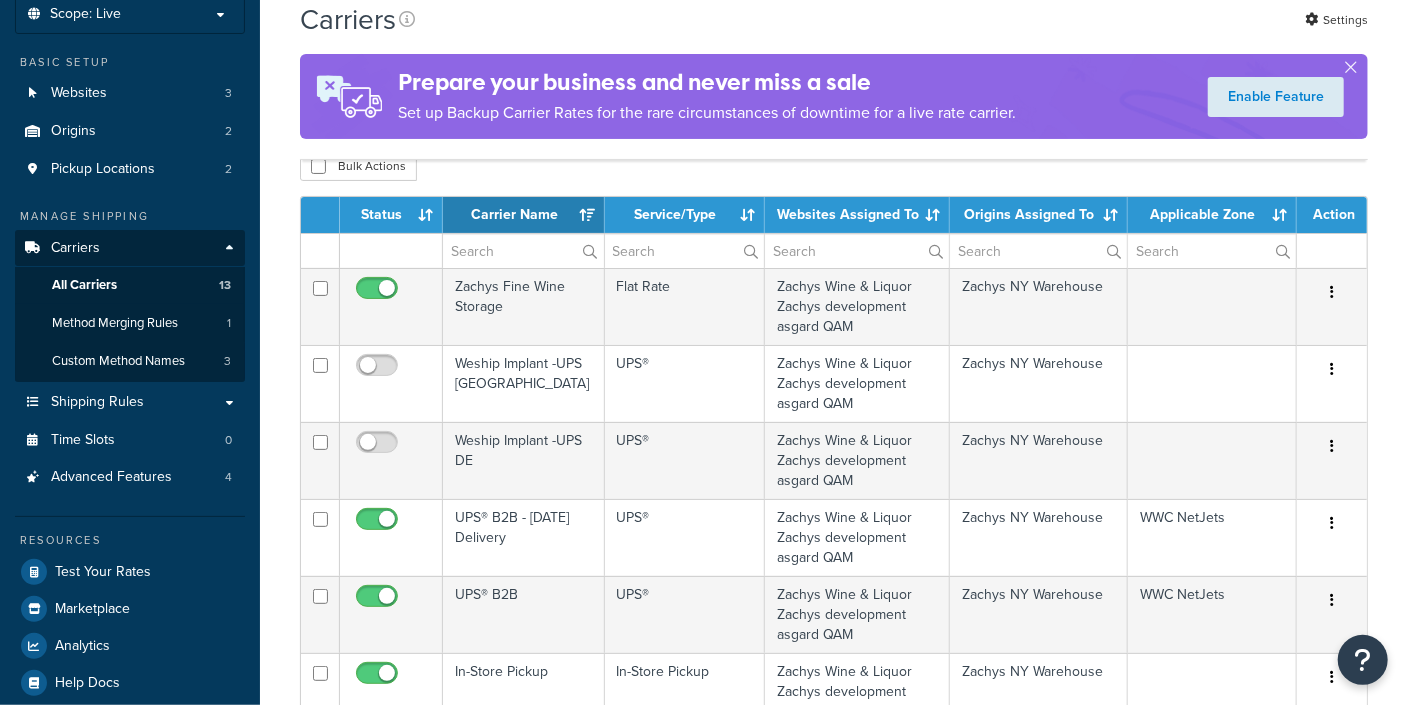 scroll, scrollTop: 0, scrollLeft: 0, axis: both 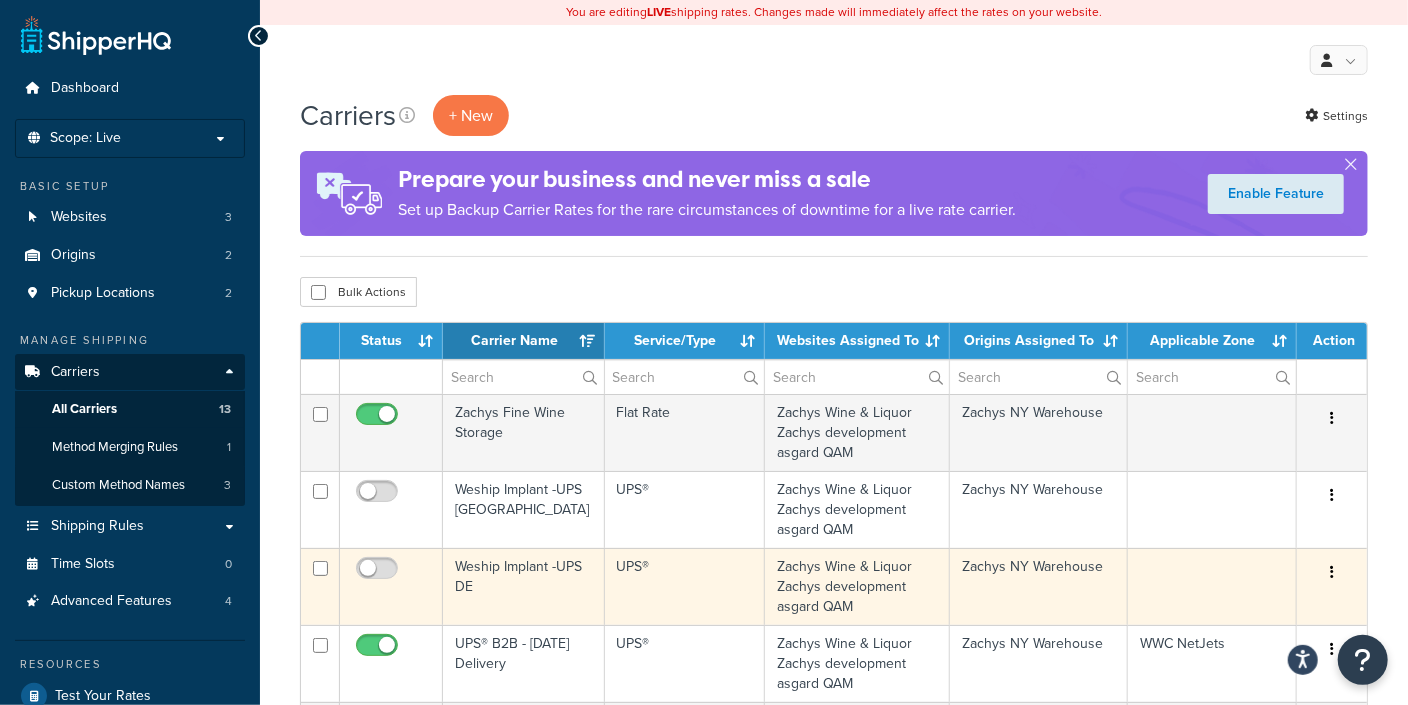 click at bounding box center [1332, 573] 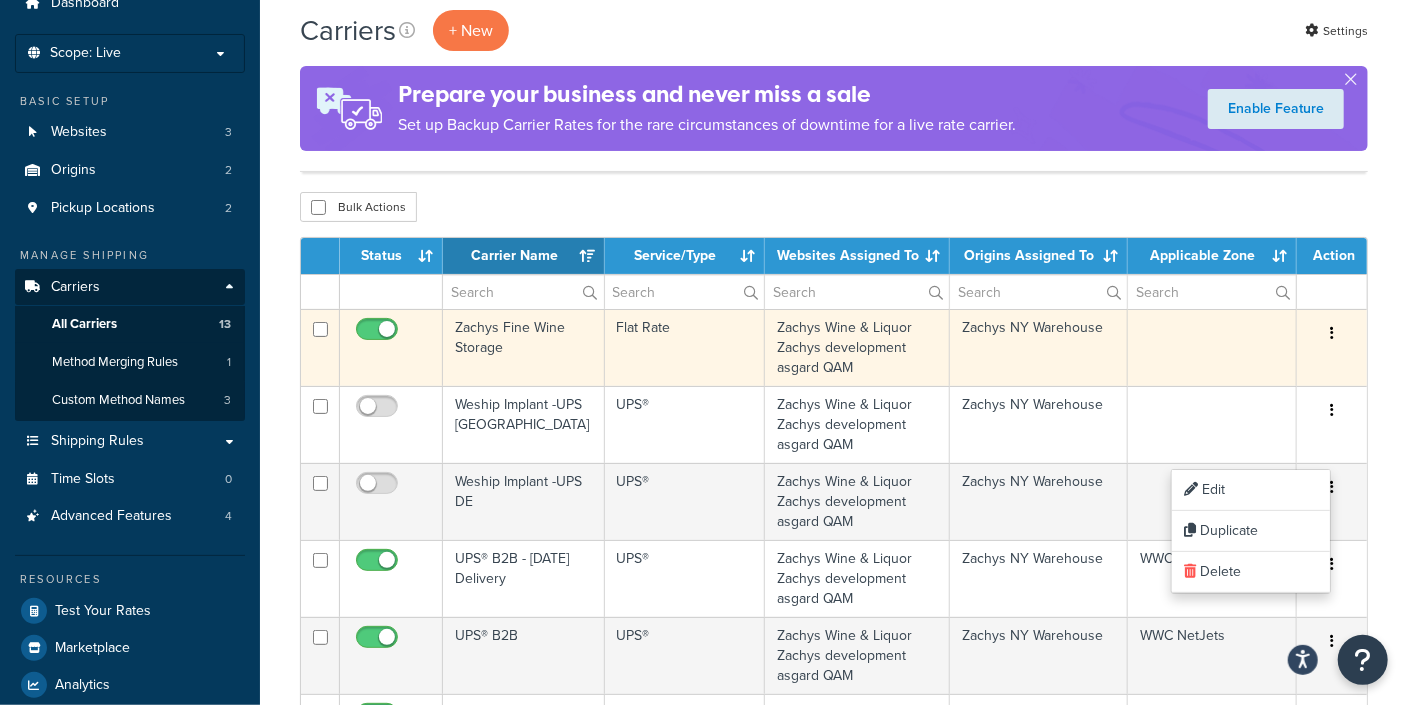 scroll, scrollTop: 124, scrollLeft: 0, axis: vertical 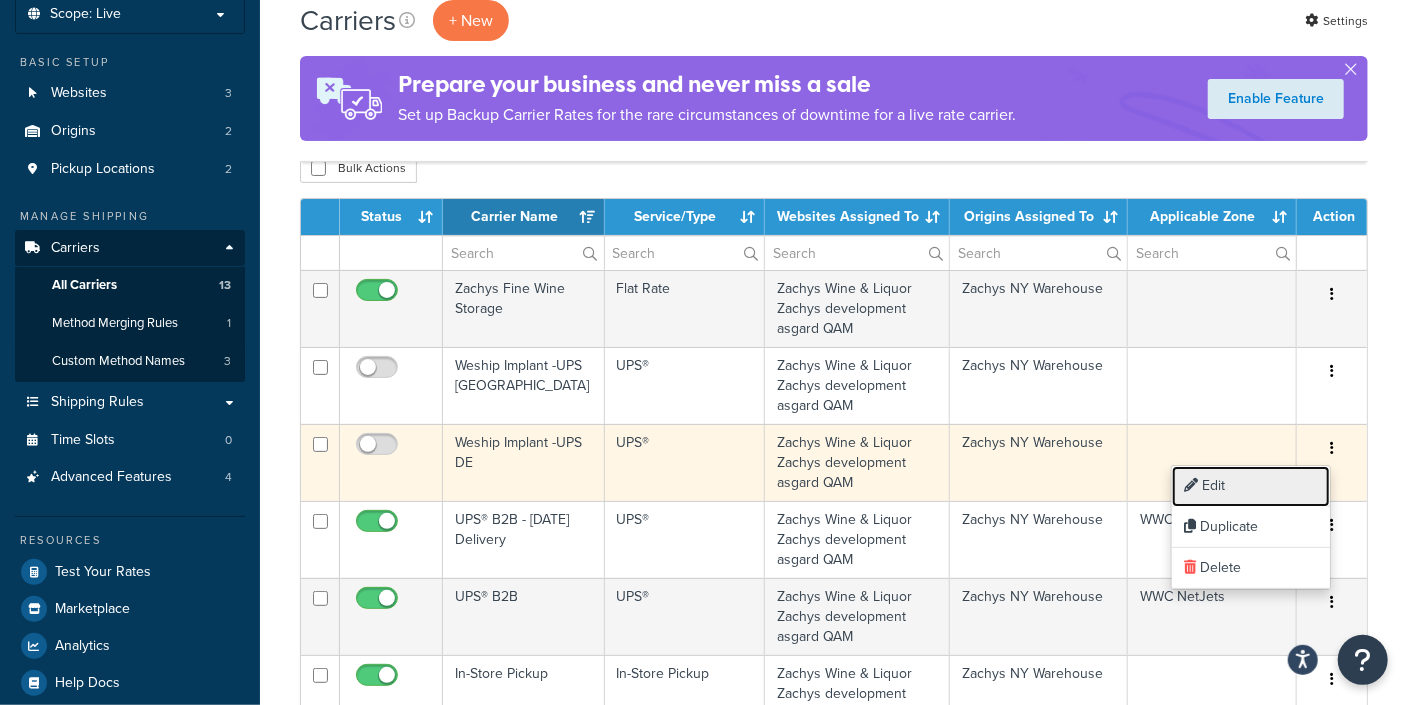 click on "Edit" at bounding box center (1251, 486) 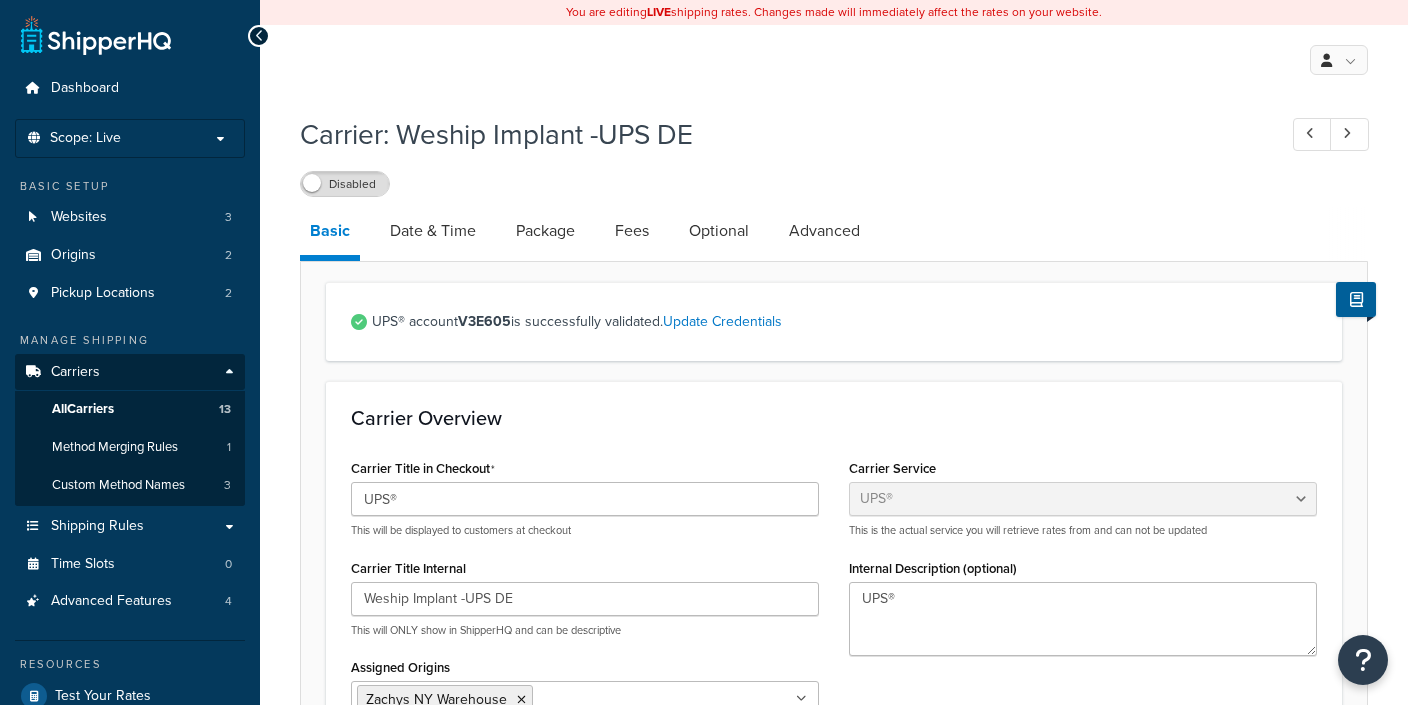 select on "ups" 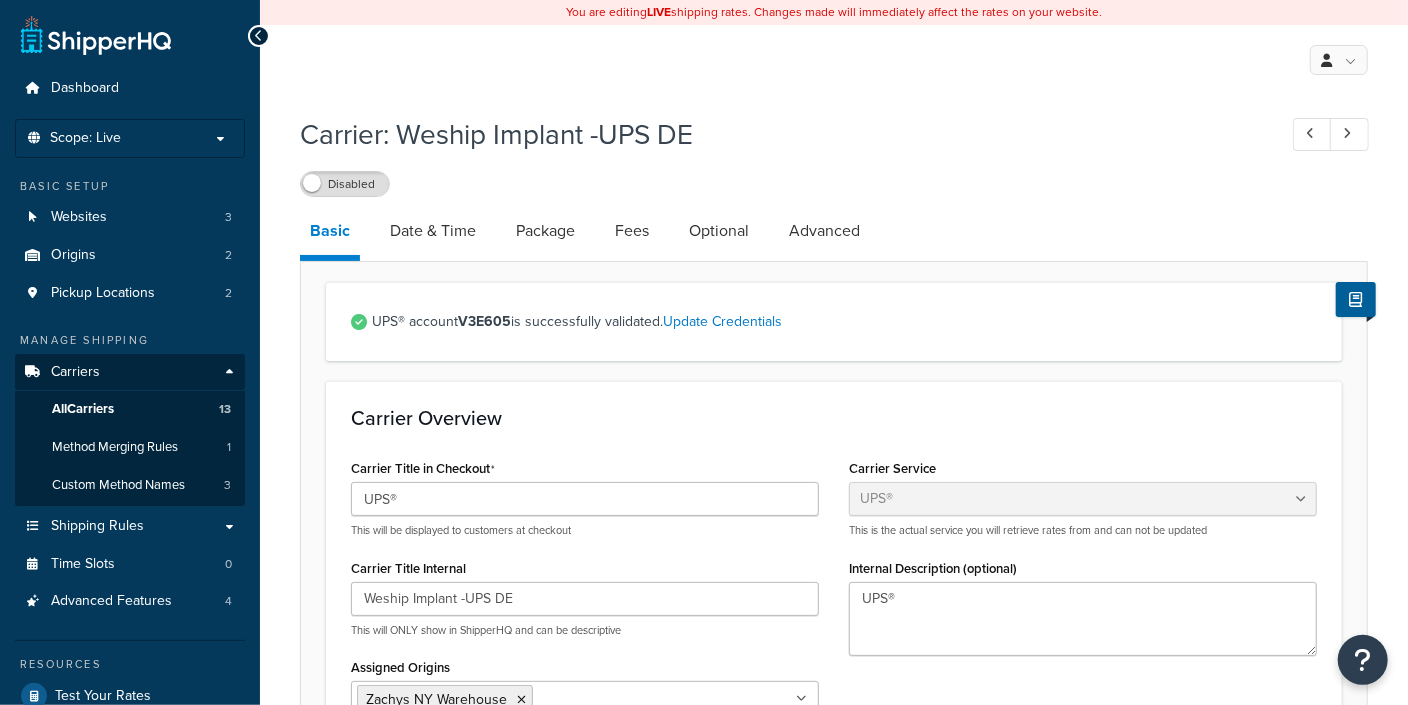 scroll, scrollTop: 0, scrollLeft: 0, axis: both 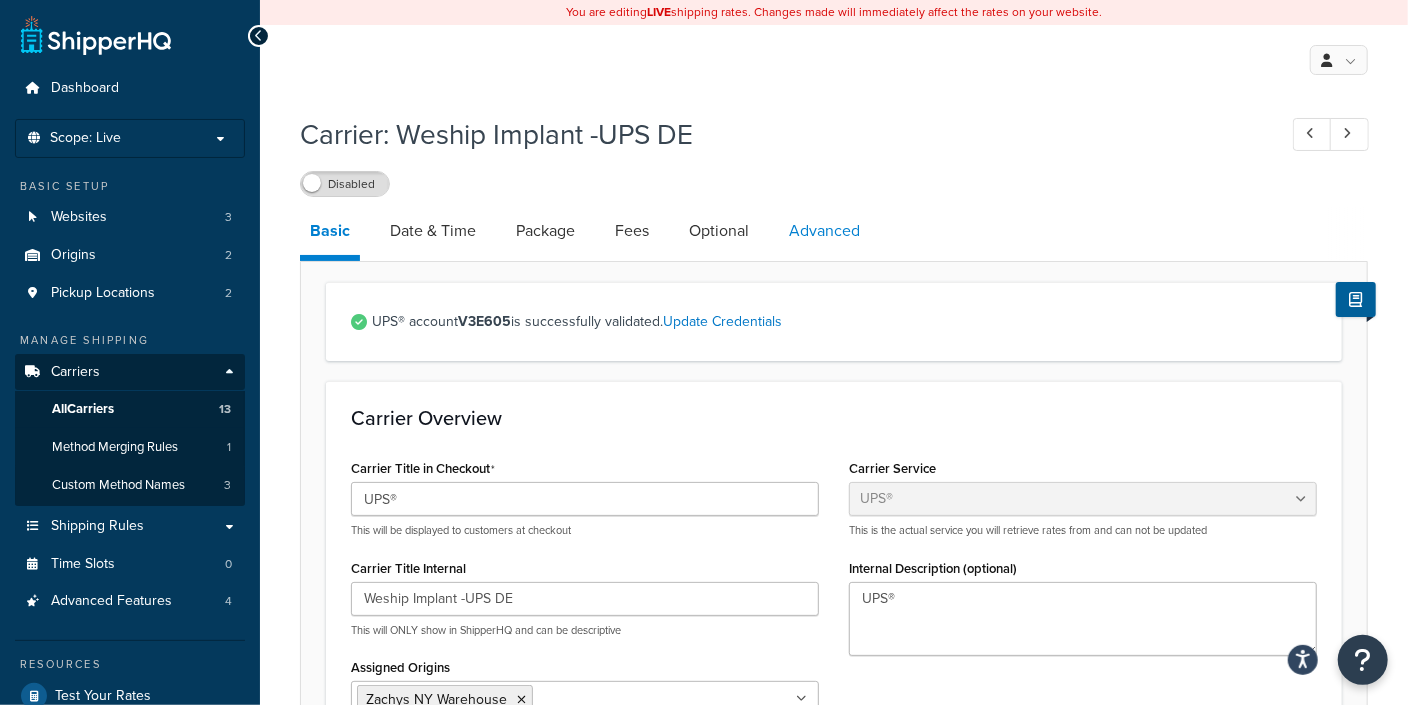 click on "Advanced" at bounding box center [824, 231] 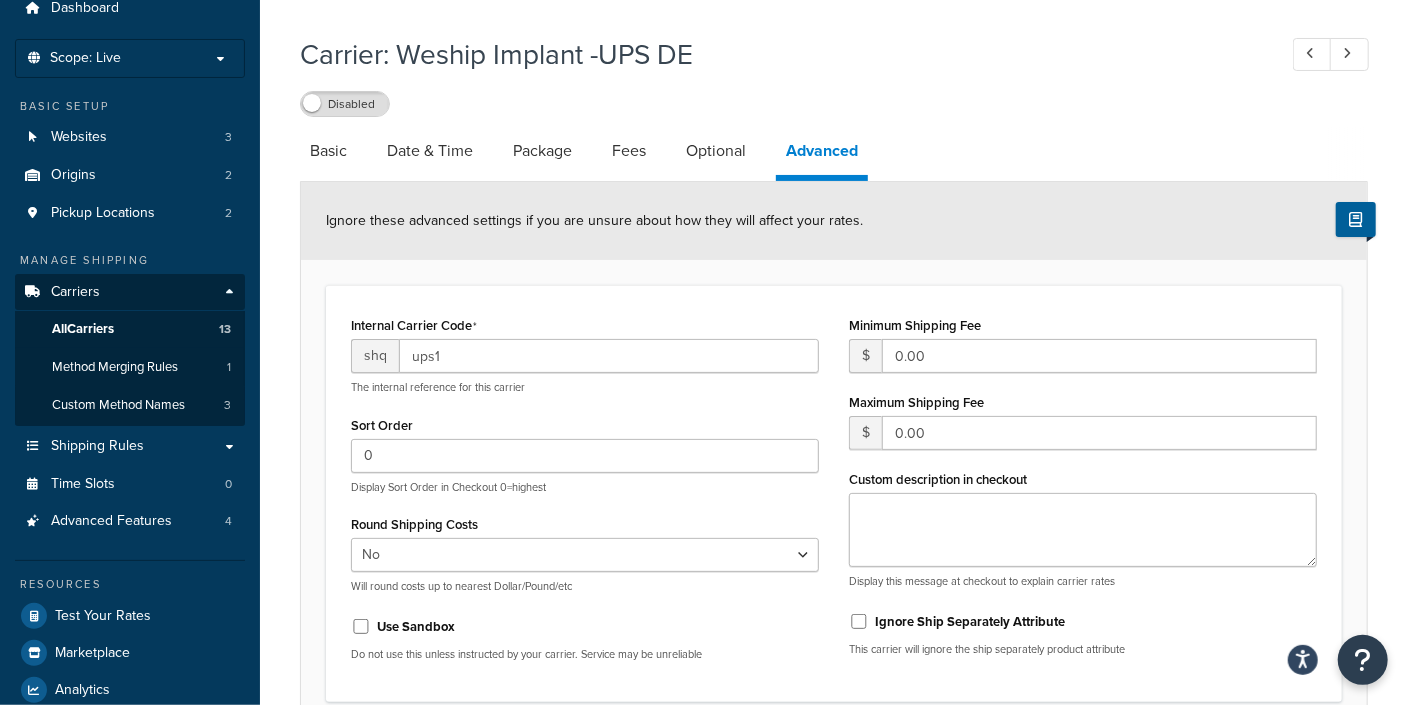 scroll, scrollTop: 0, scrollLeft: 0, axis: both 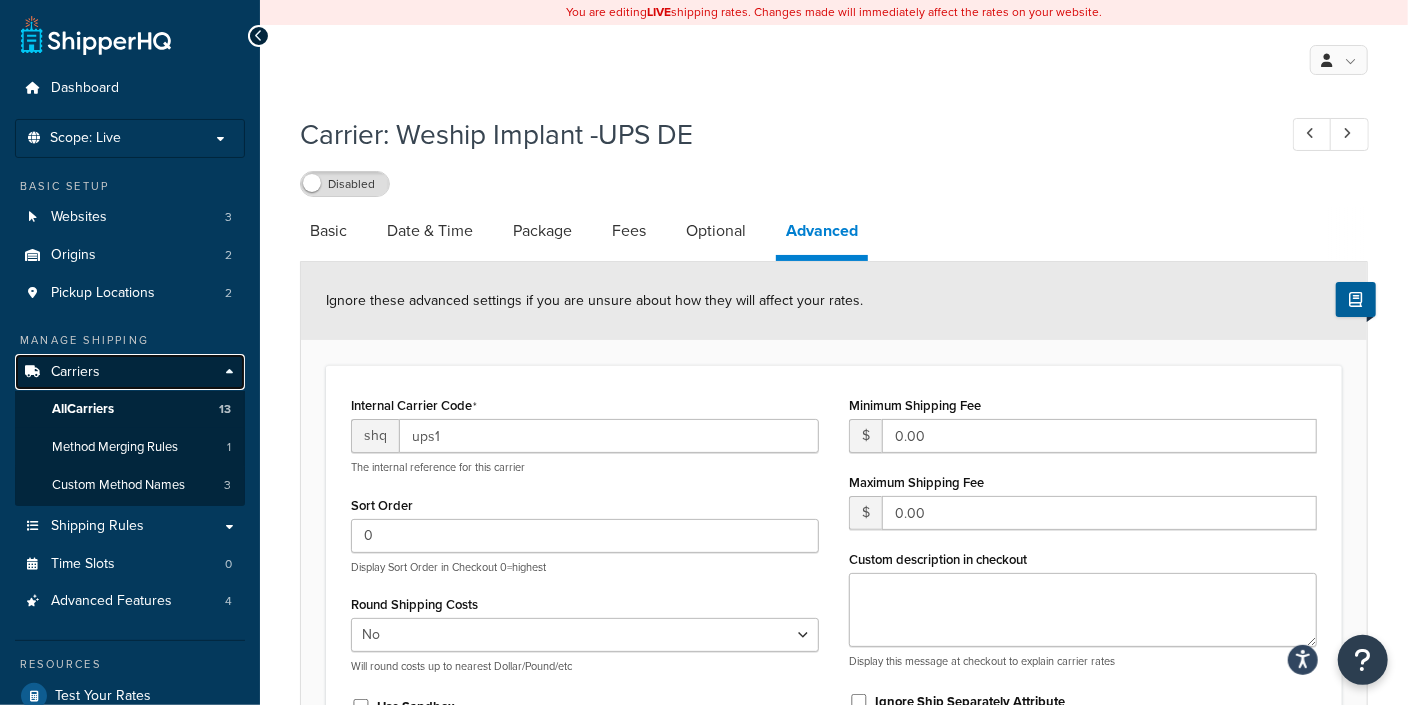 click on "Carriers" at bounding box center (130, 372) 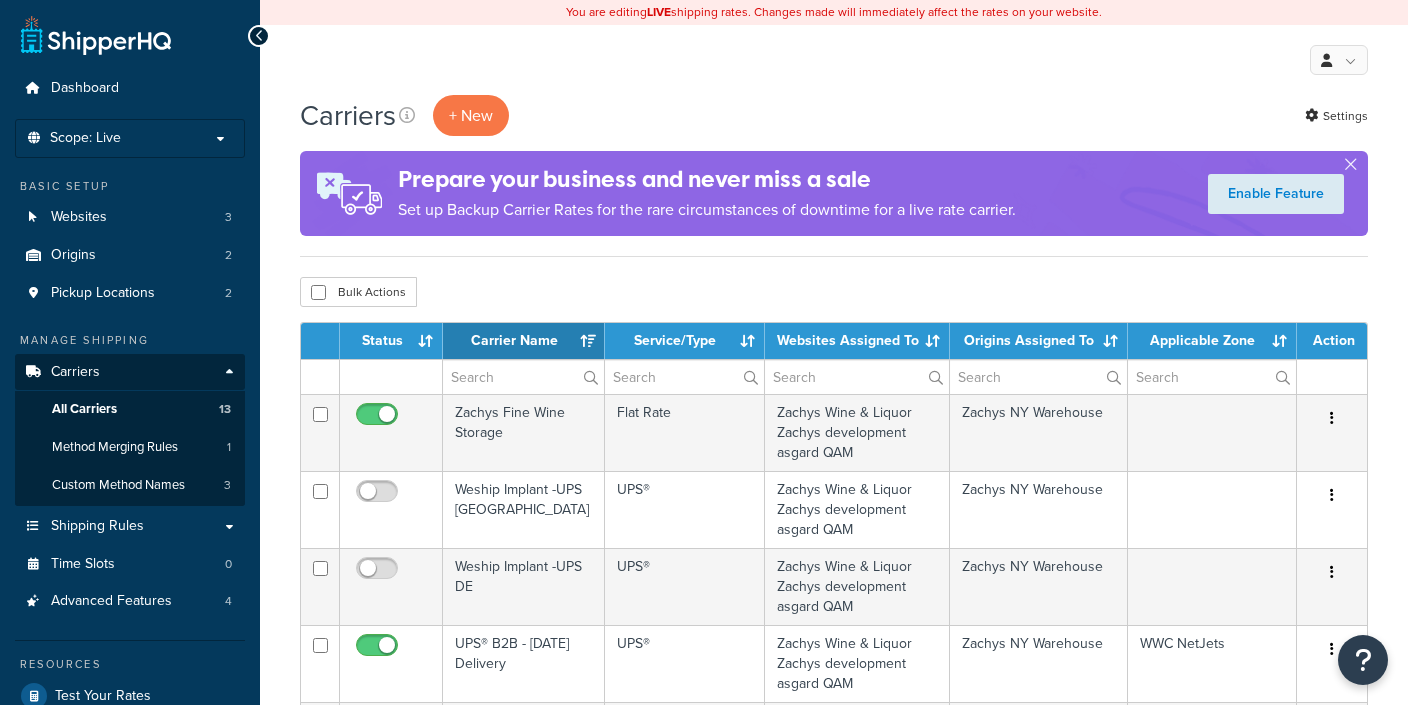 select on "15" 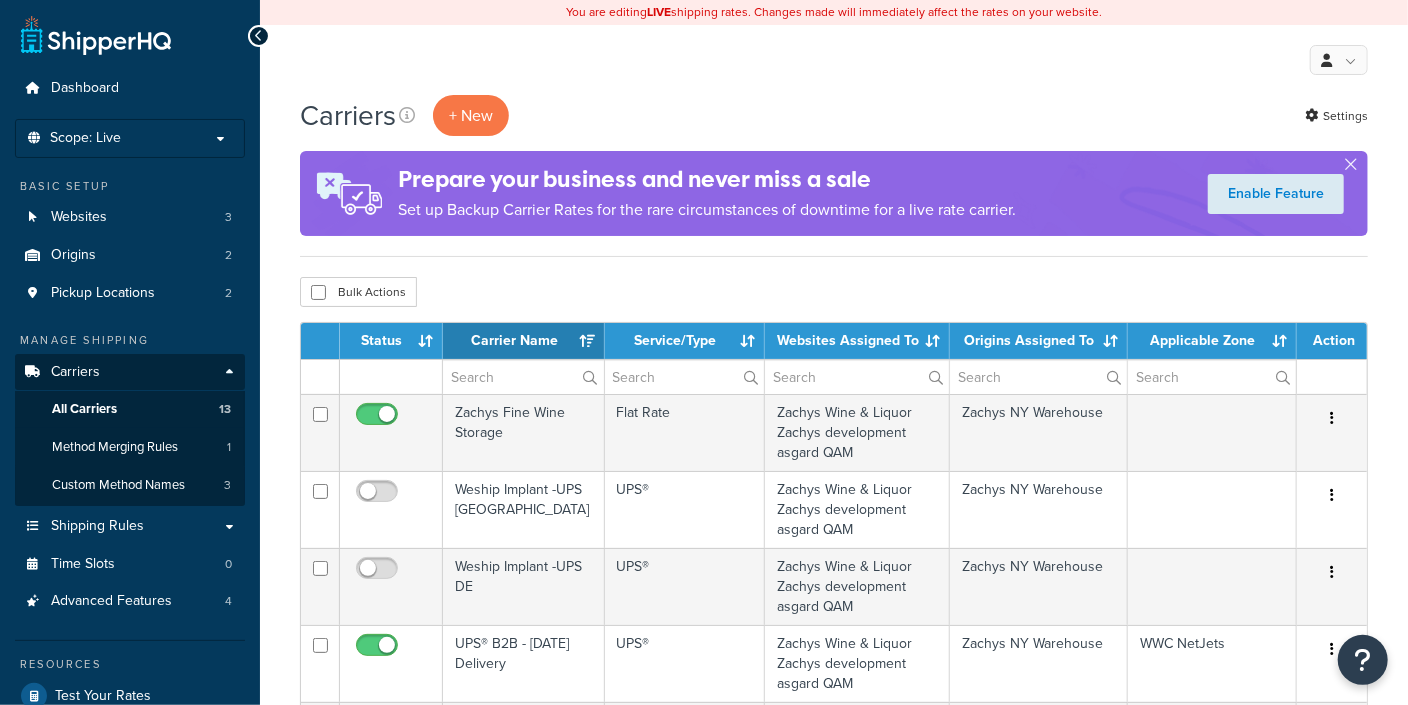 scroll, scrollTop: 0, scrollLeft: 0, axis: both 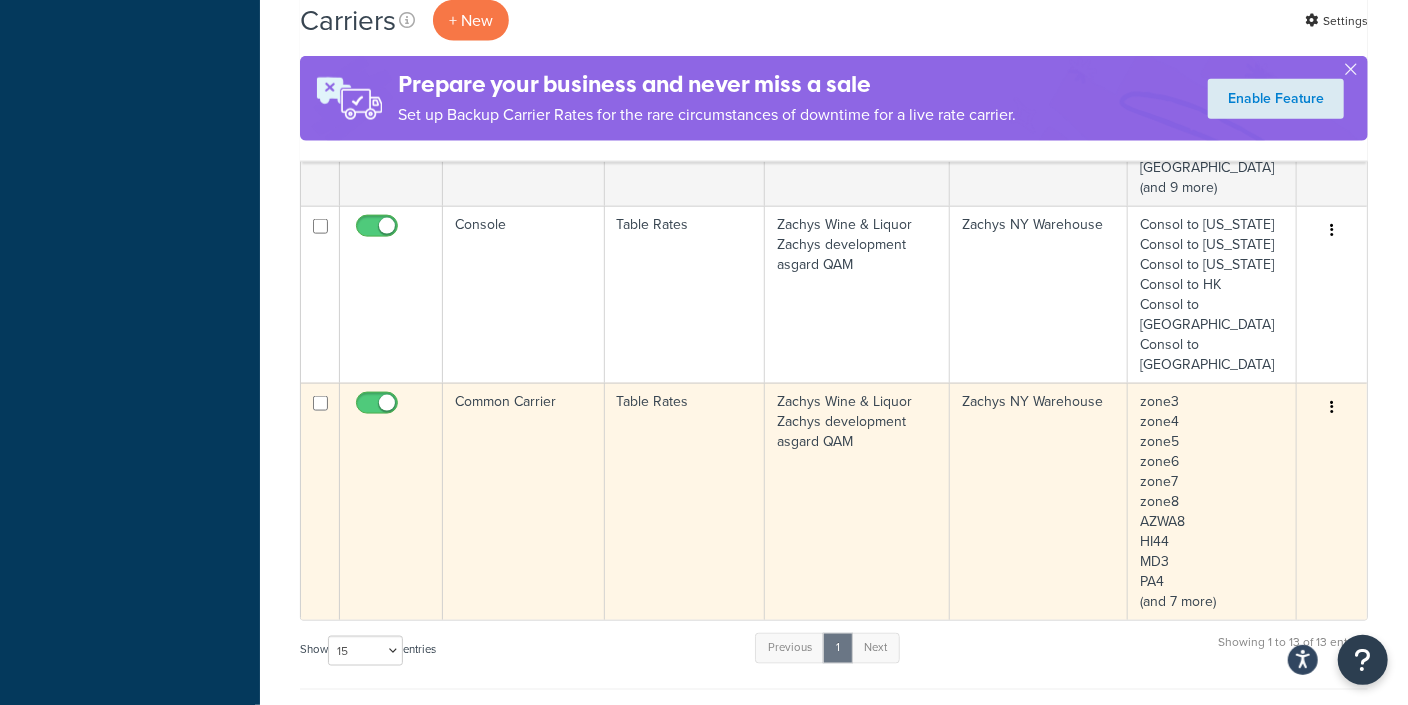 click on "Common Carrier" at bounding box center [524, 501] 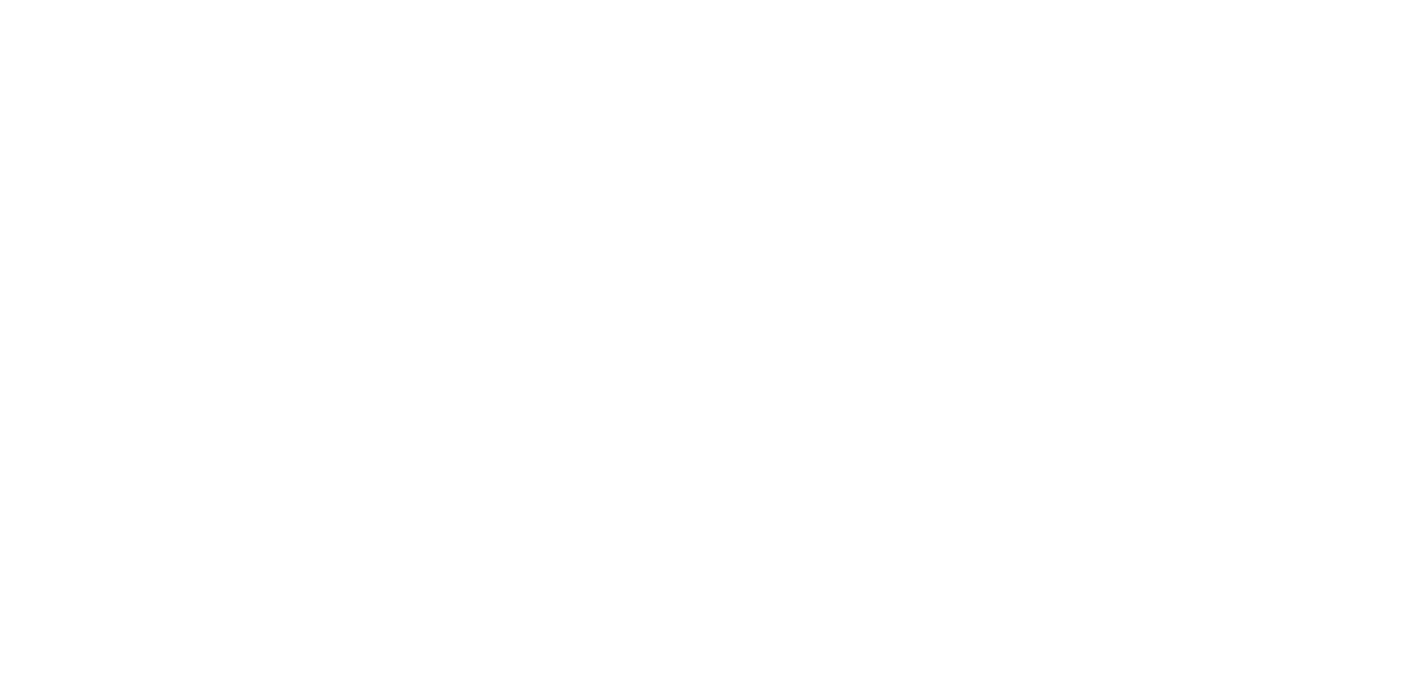 scroll, scrollTop: 0, scrollLeft: 0, axis: both 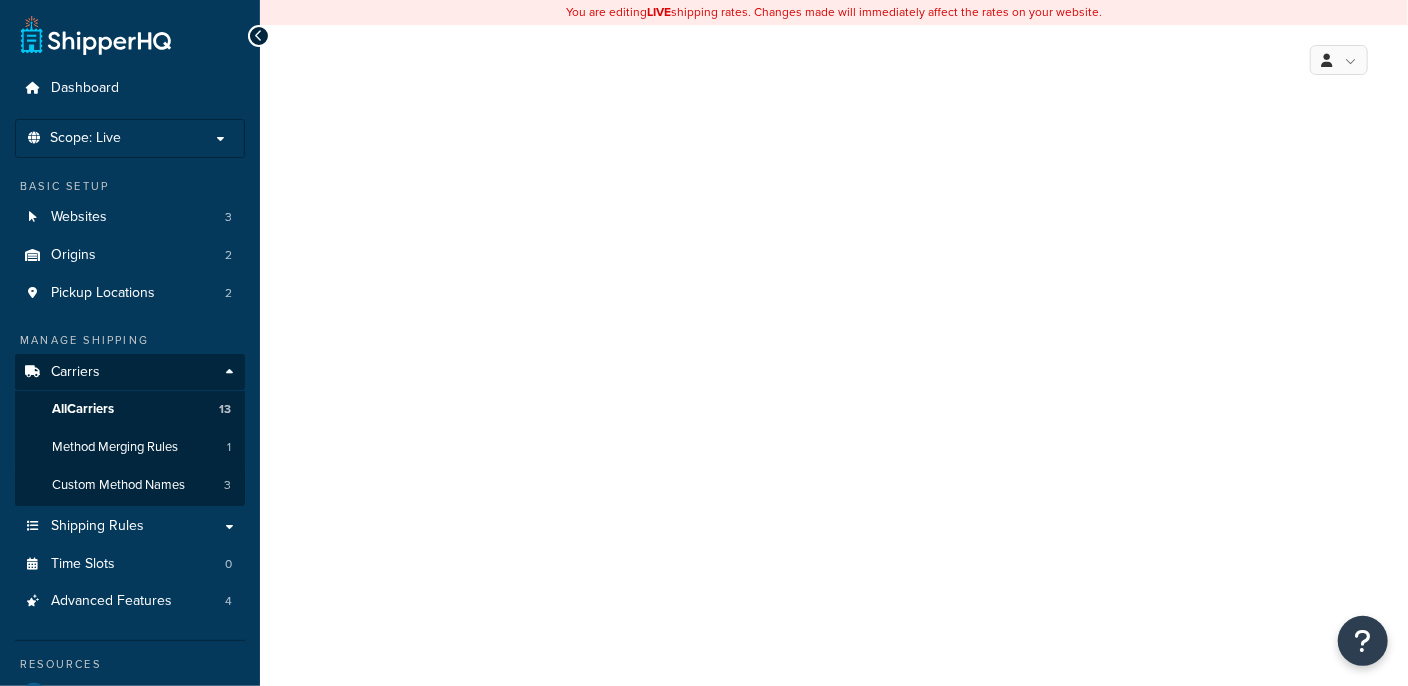 select on "25" 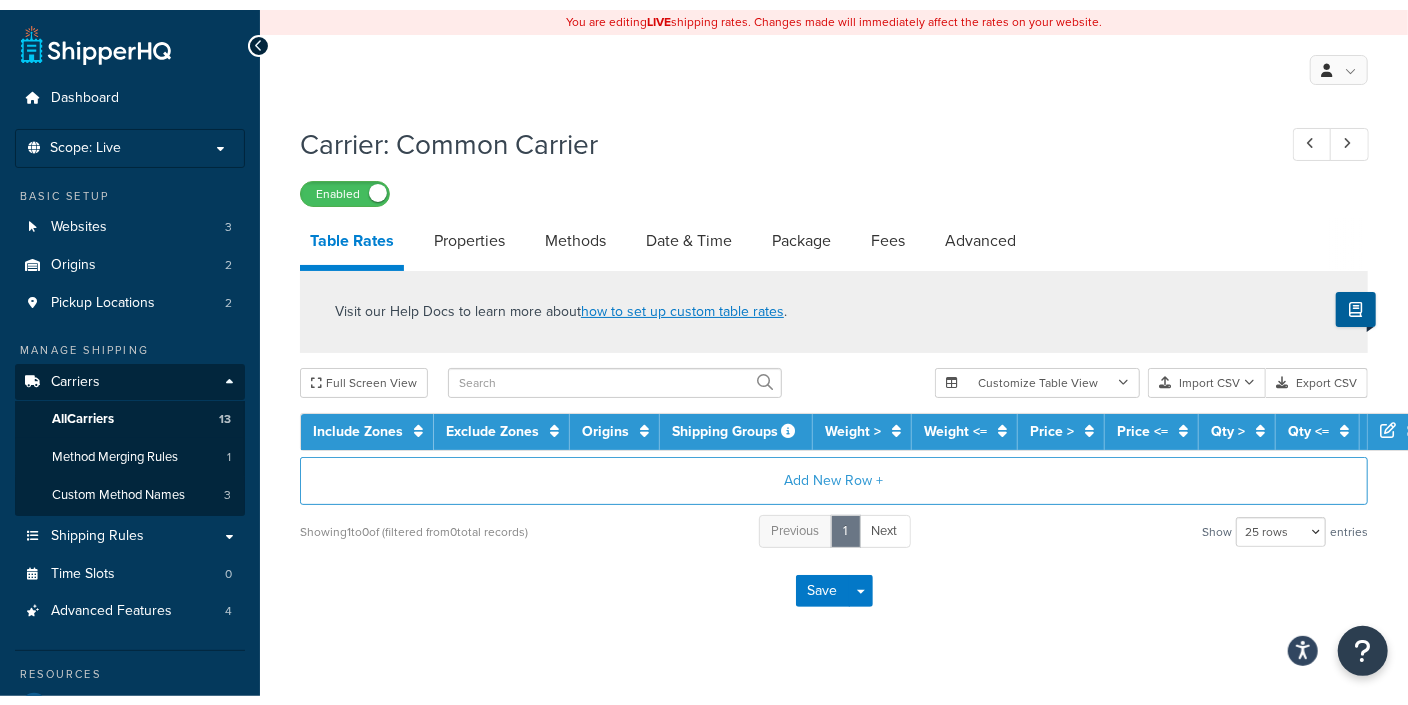 scroll, scrollTop: 0, scrollLeft: 0, axis: both 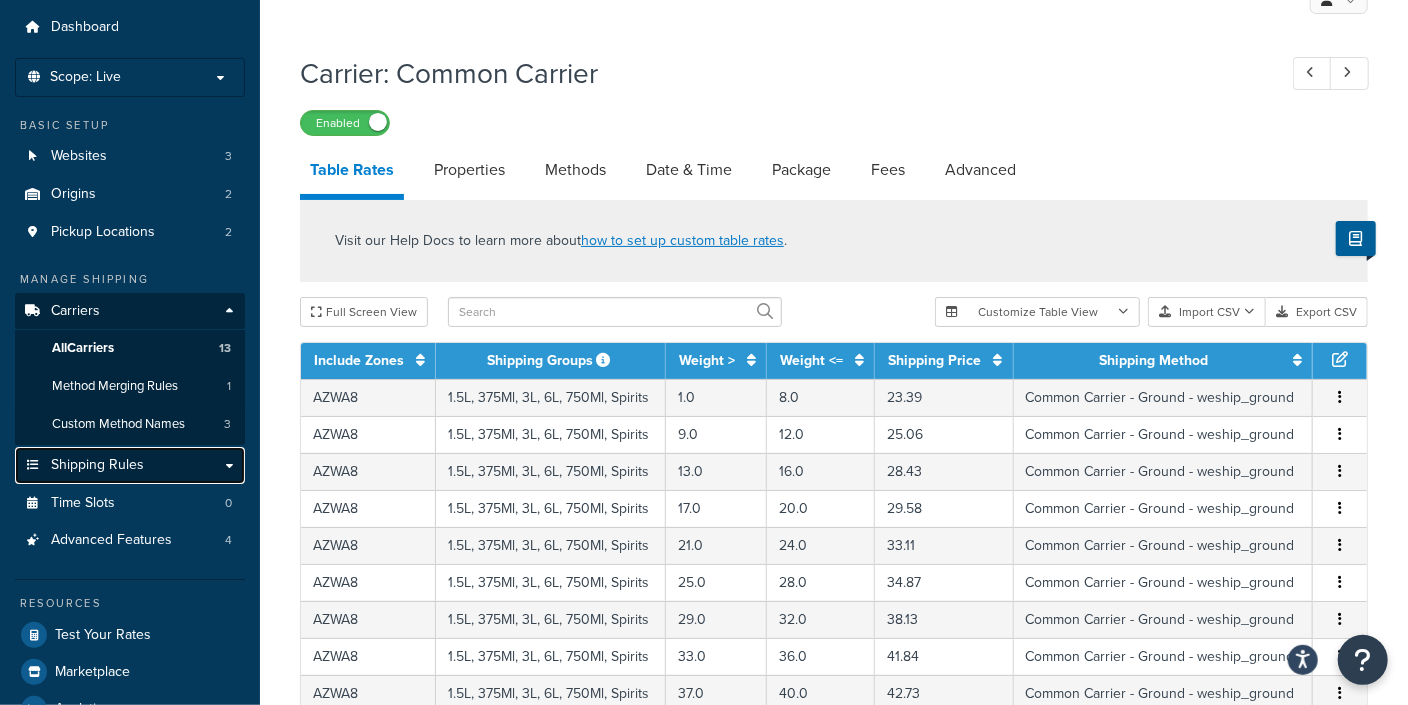 click on "Shipping Rules" at bounding box center (97, 465) 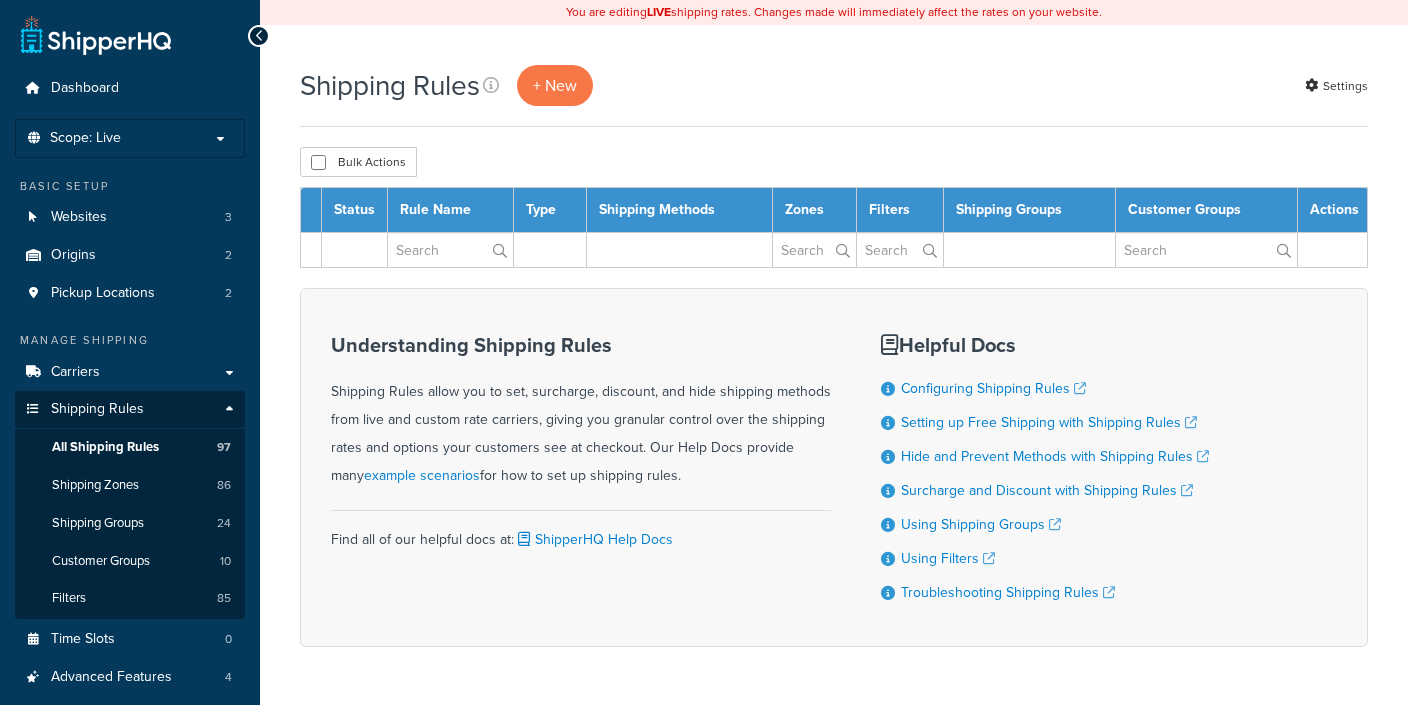 scroll, scrollTop: 0, scrollLeft: 0, axis: both 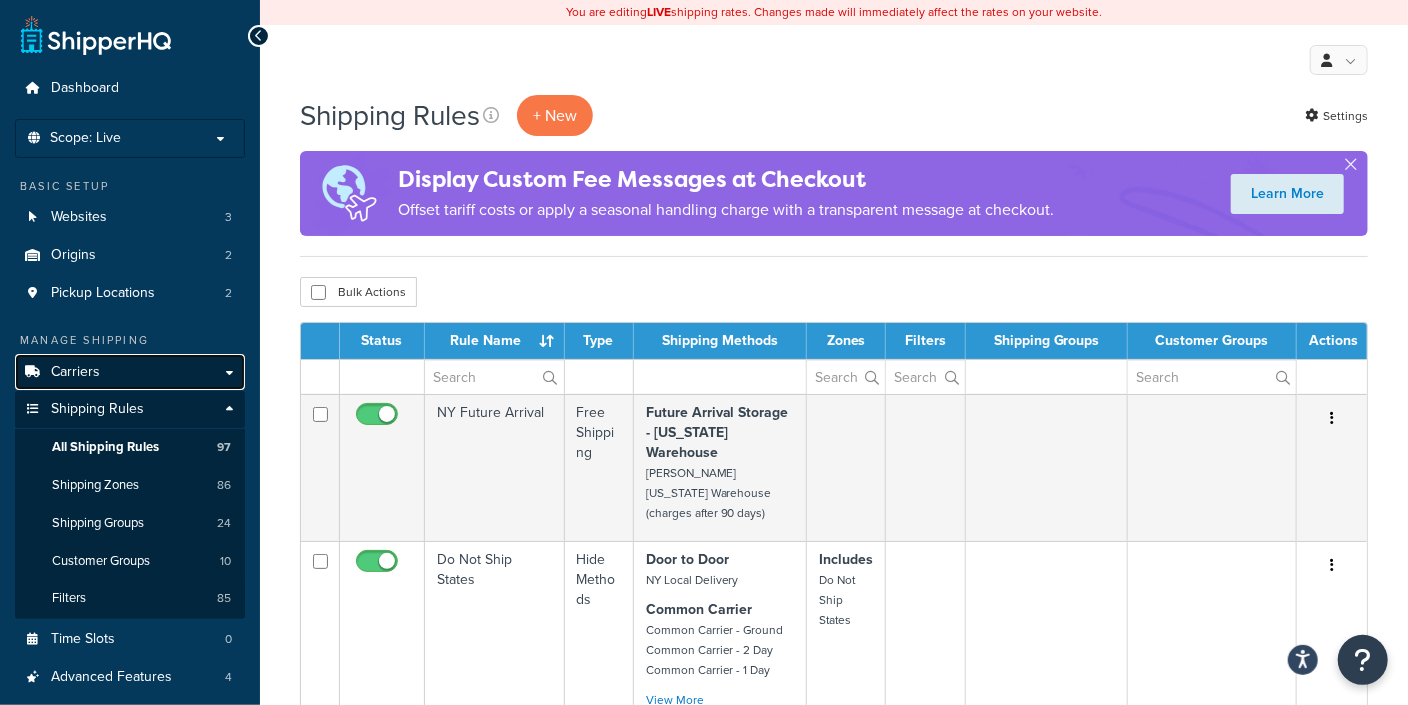 click on "Carriers" at bounding box center (75, 372) 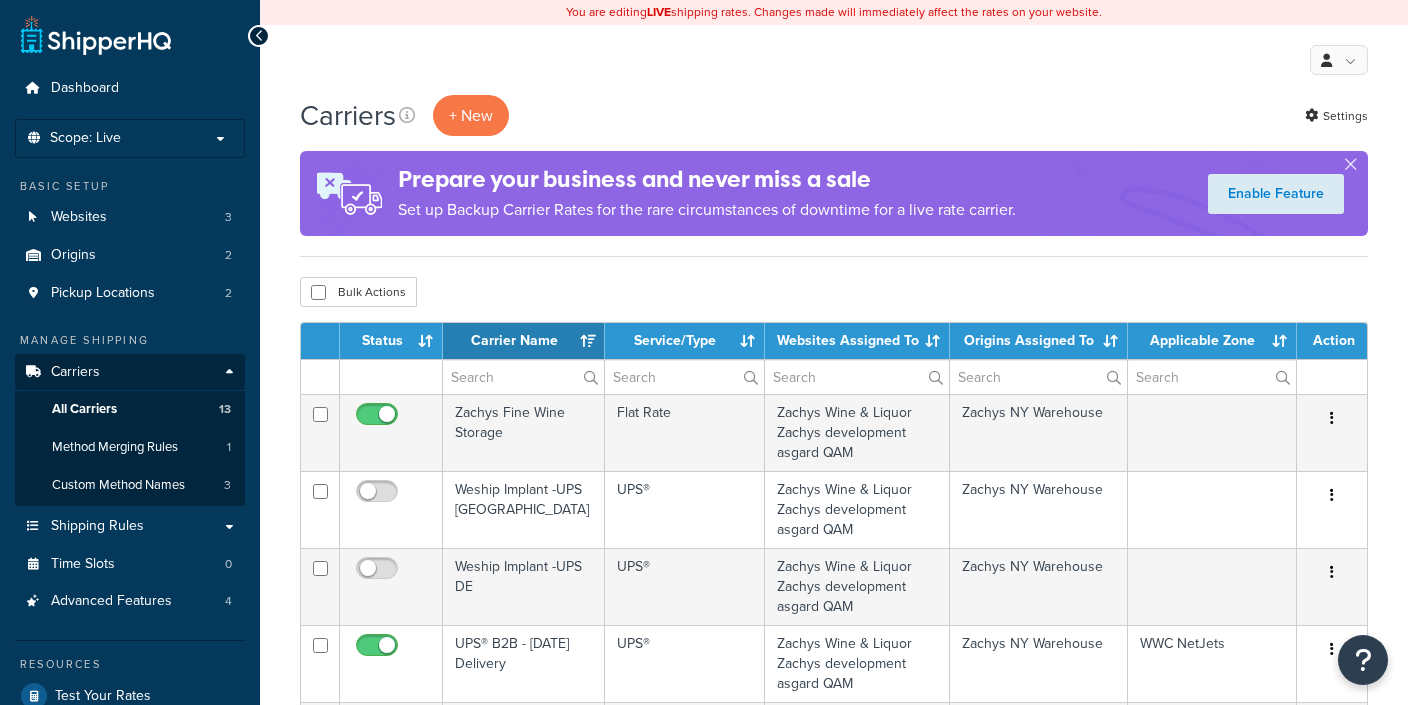 select on "15" 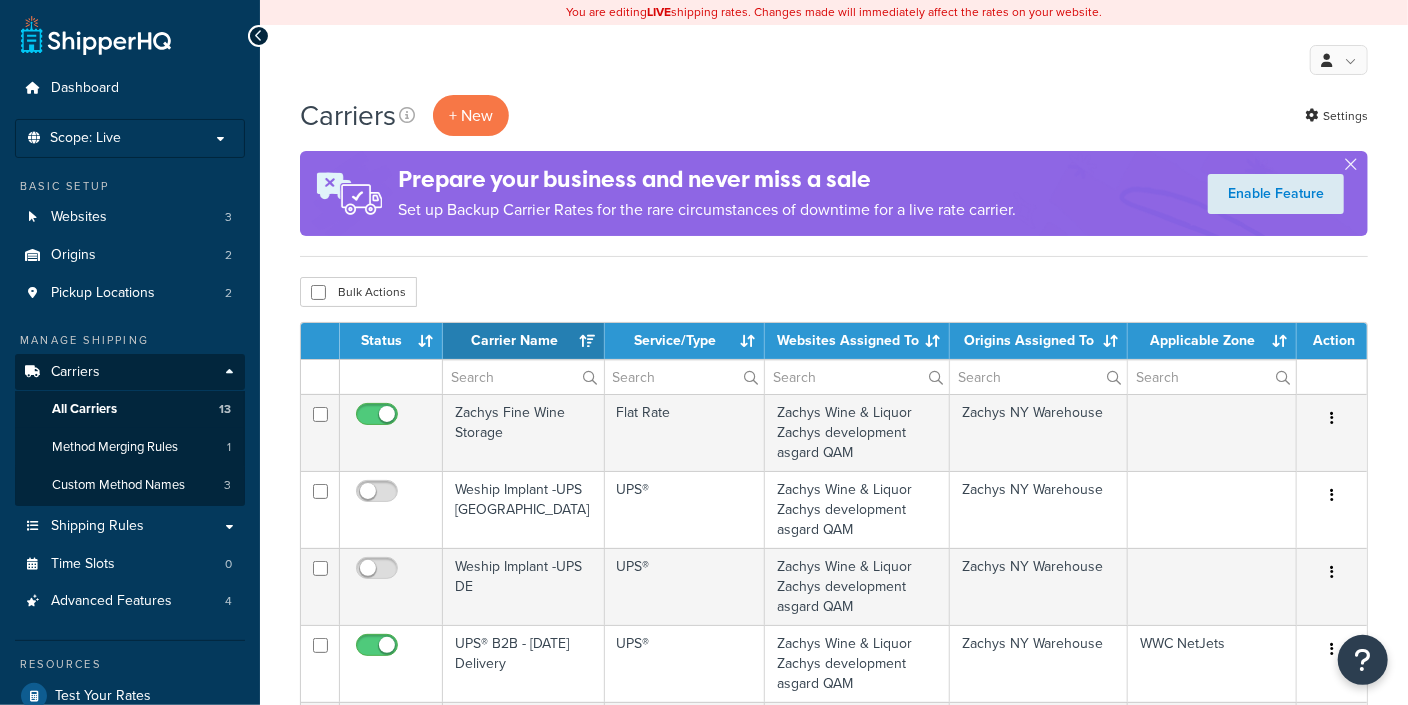 scroll, scrollTop: 0, scrollLeft: 0, axis: both 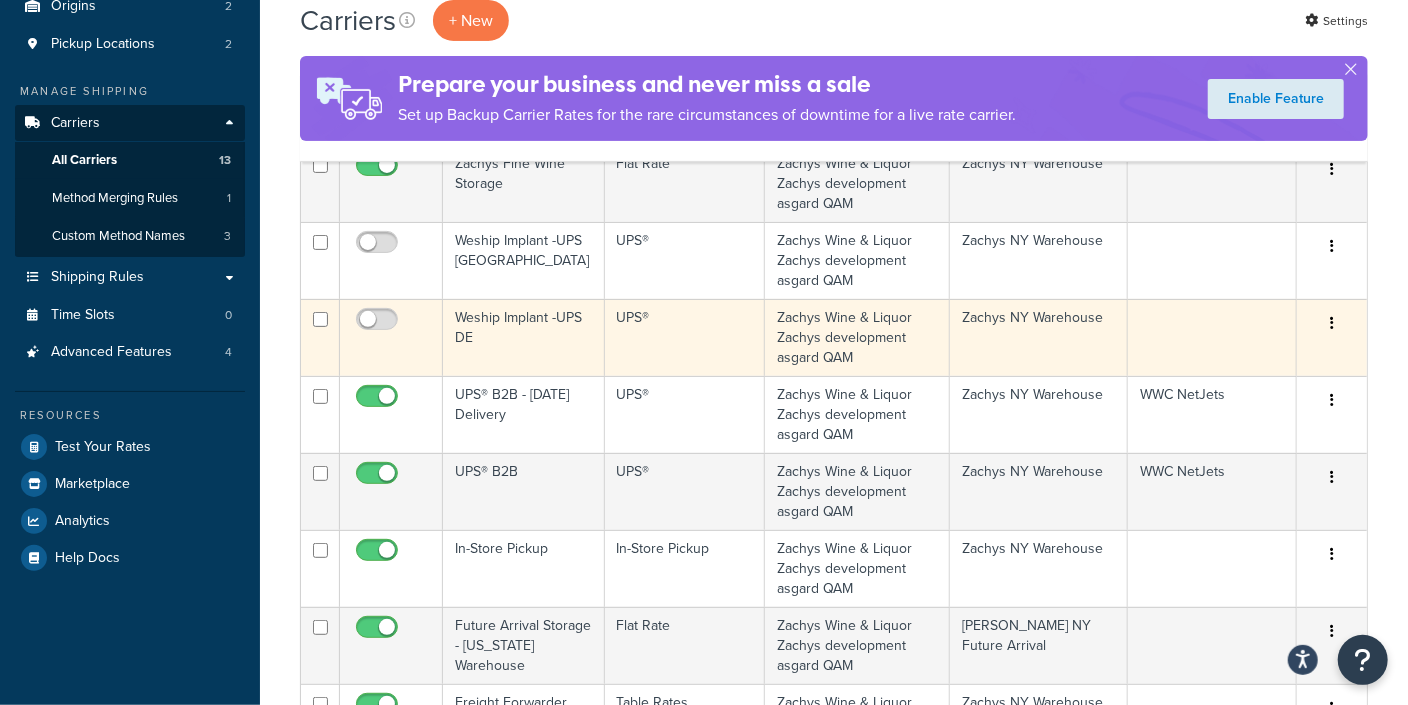 click at bounding box center (1332, 324) 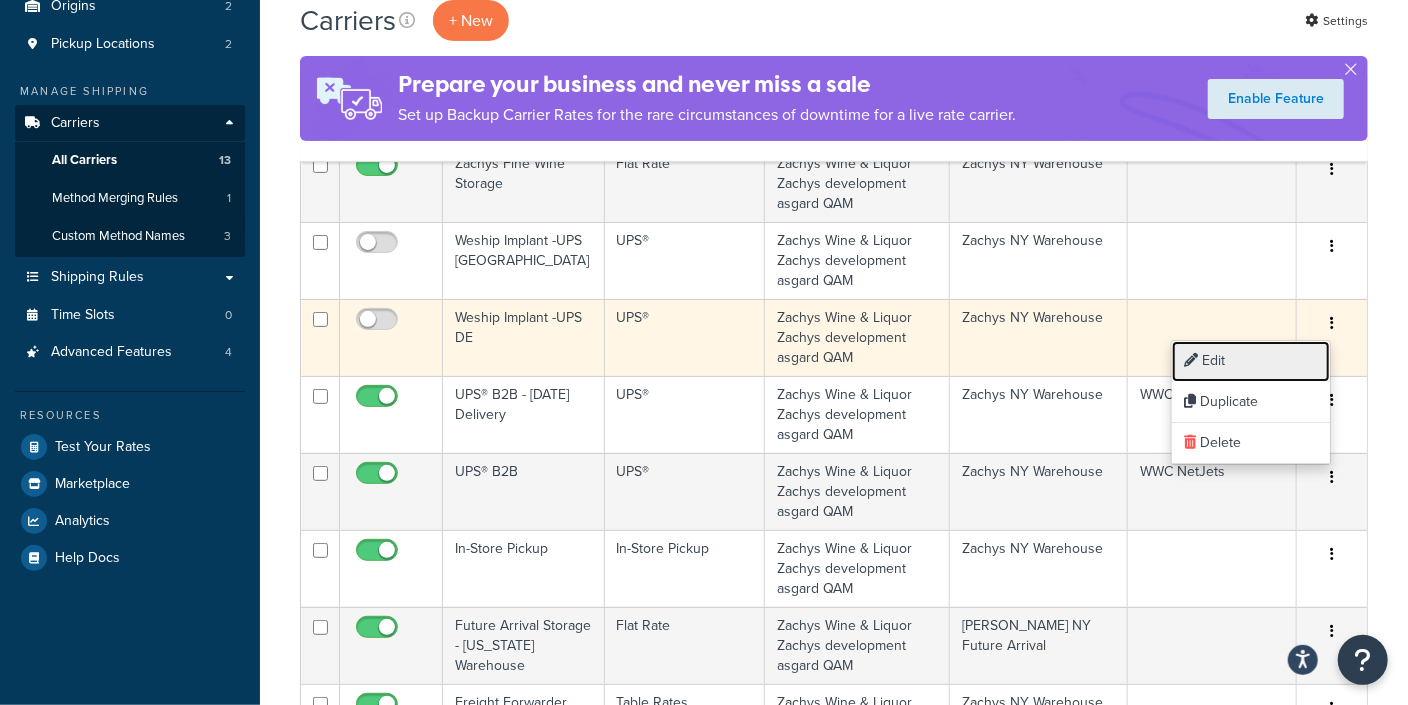 click on "Edit" at bounding box center [1251, 361] 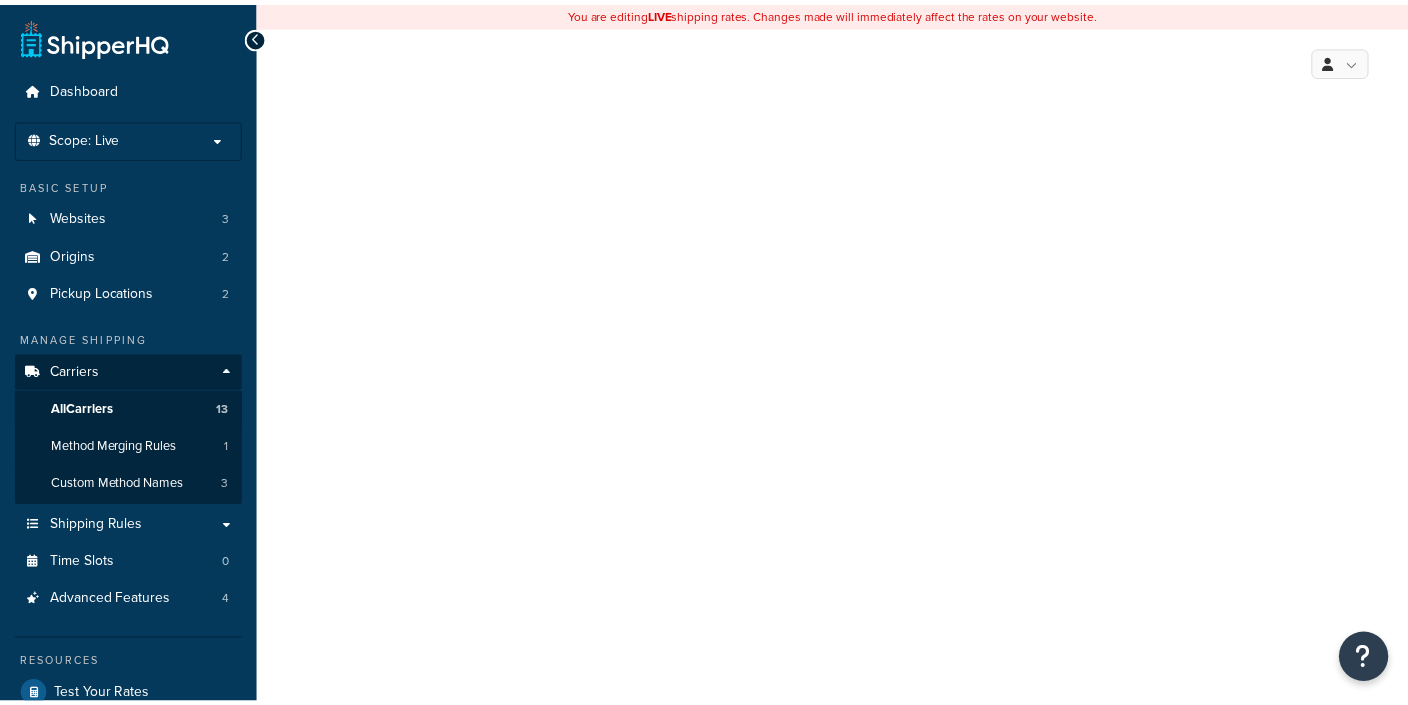 scroll, scrollTop: 0, scrollLeft: 0, axis: both 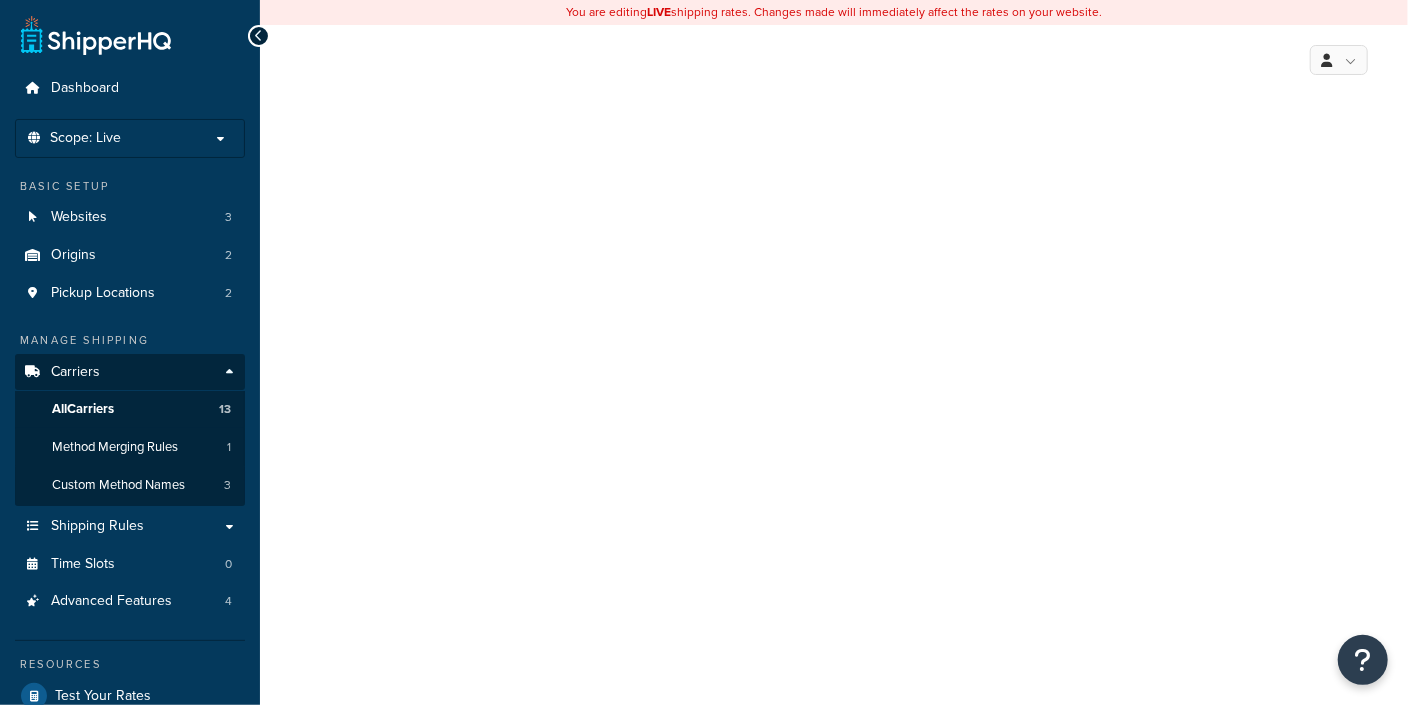 select on "ups" 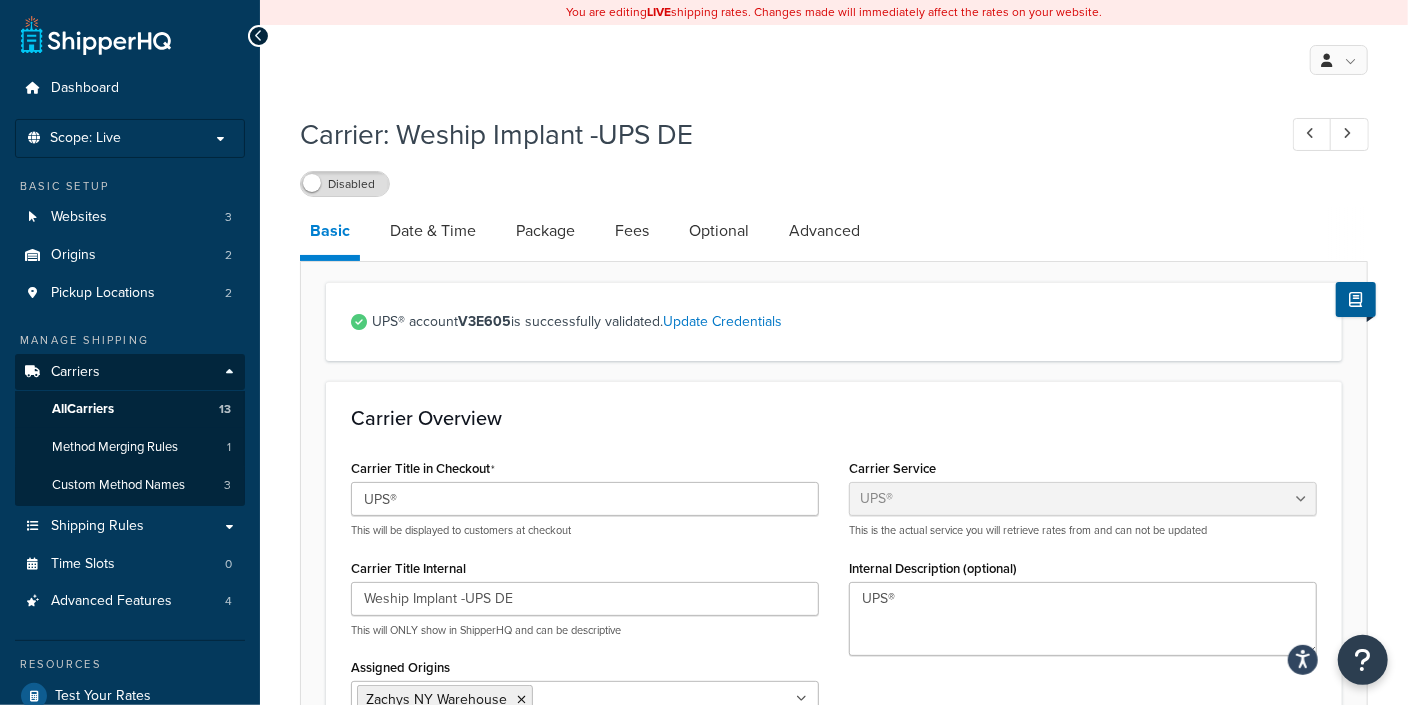 scroll, scrollTop: 0, scrollLeft: 0, axis: both 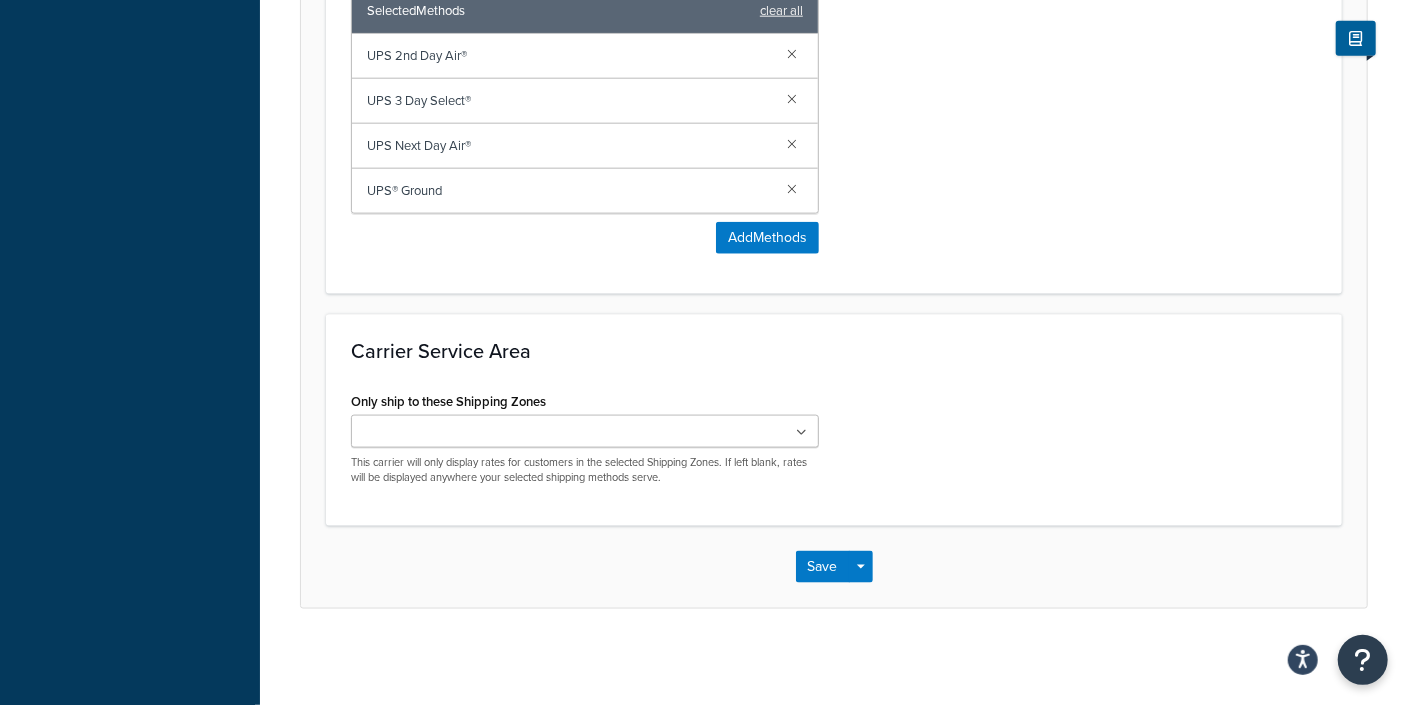 click at bounding box center [585, 431] 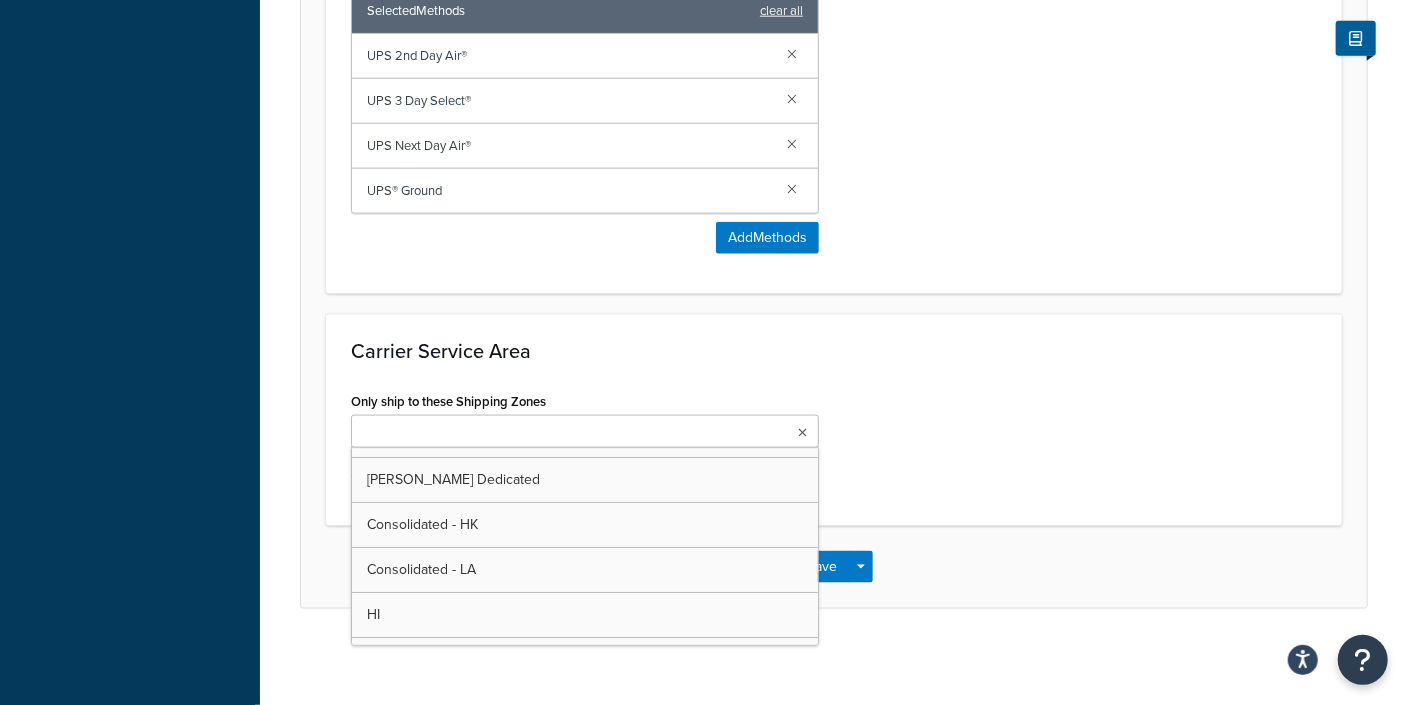 scroll, scrollTop: 0, scrollLeft: 0, axis: both 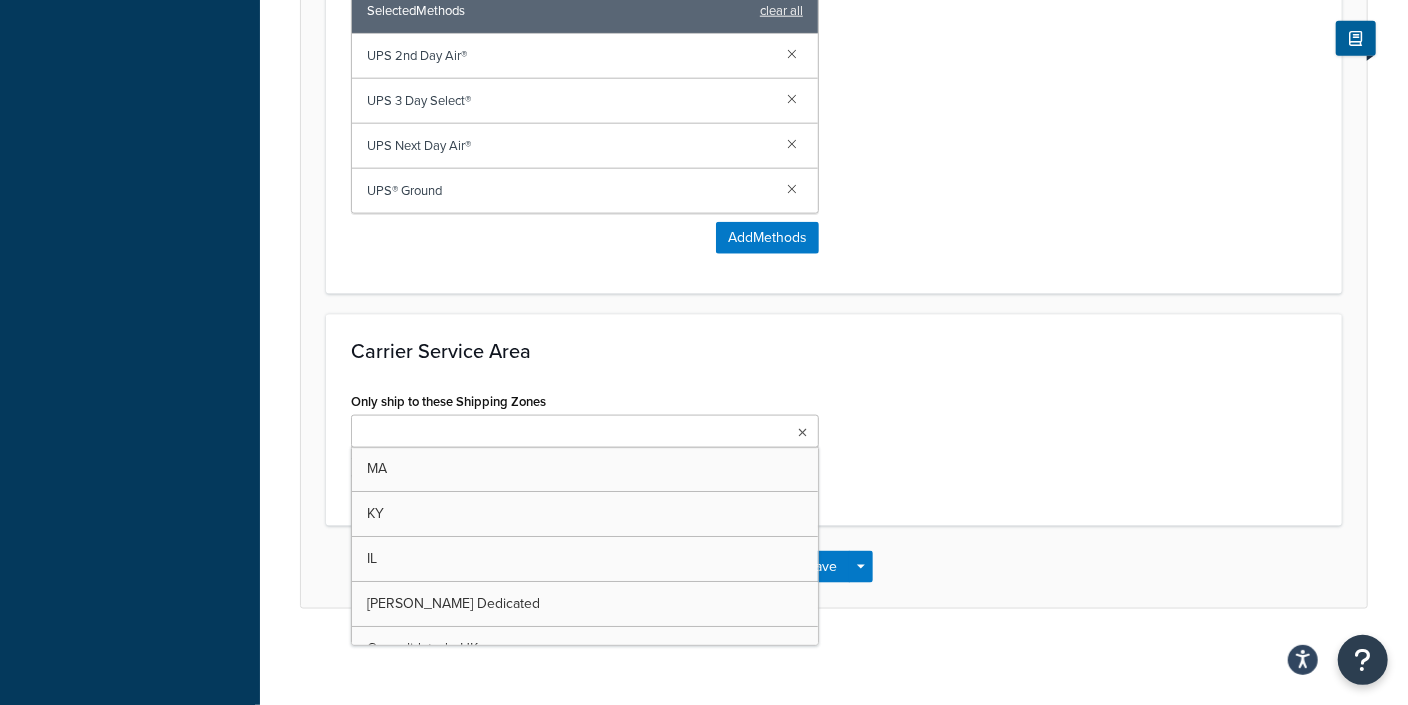 click on "Dashboard Scope:   Live Basic Setup   Websites 3   Origins 2   Pickup Locations 2 Manage Shipping   Carriers Carriers All  Carriers 13   Method Merging Rules 1   Custom Method Names 3   Shipping Rules Shipping Rules All  Shipping Rules 97   Shipping Zones 86   Shipping Groups 24   Customer Groups 10   Filters 85   Time Slots 0   Advanced Features 4 Resources   Test Your Rates   Marketplace   Analytics   Help Docs" at bounding box center [130, -304] 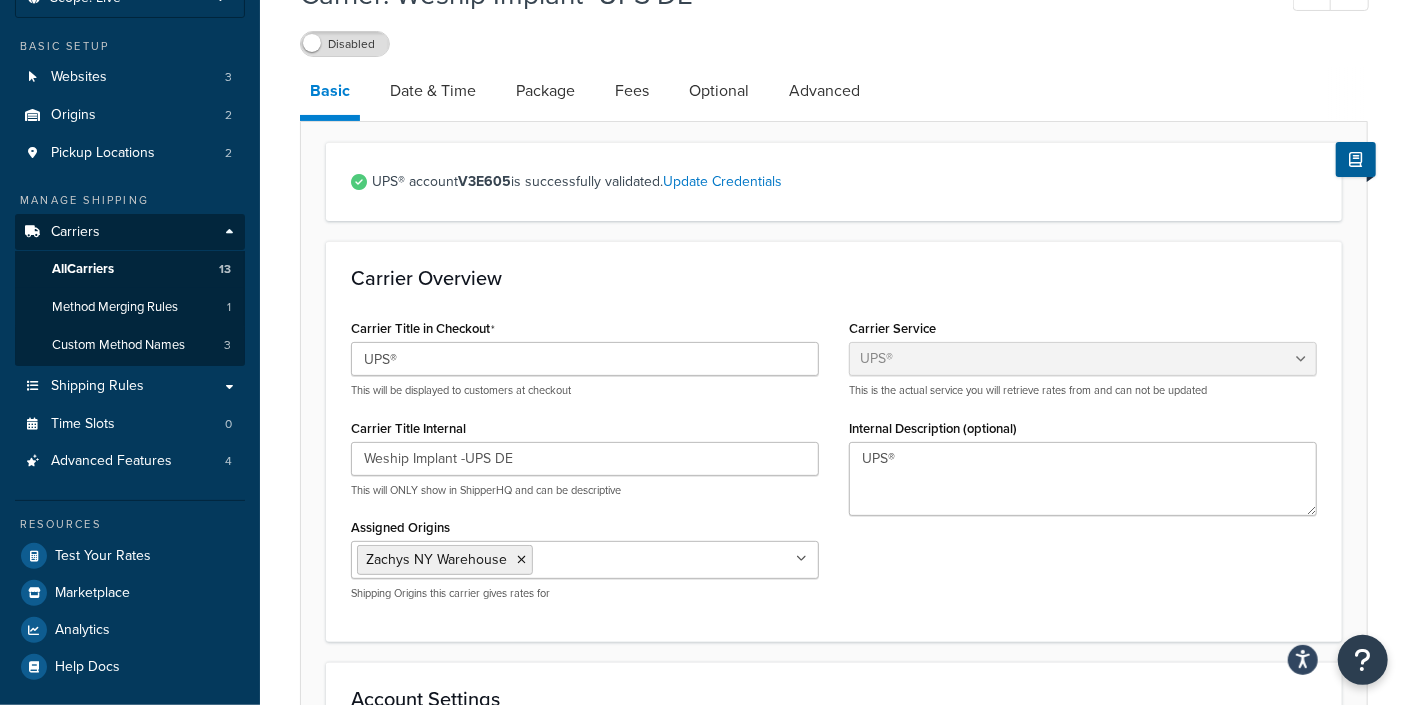 scroll, scrollTop: 191, scrollLeft: 0, axis: vertical 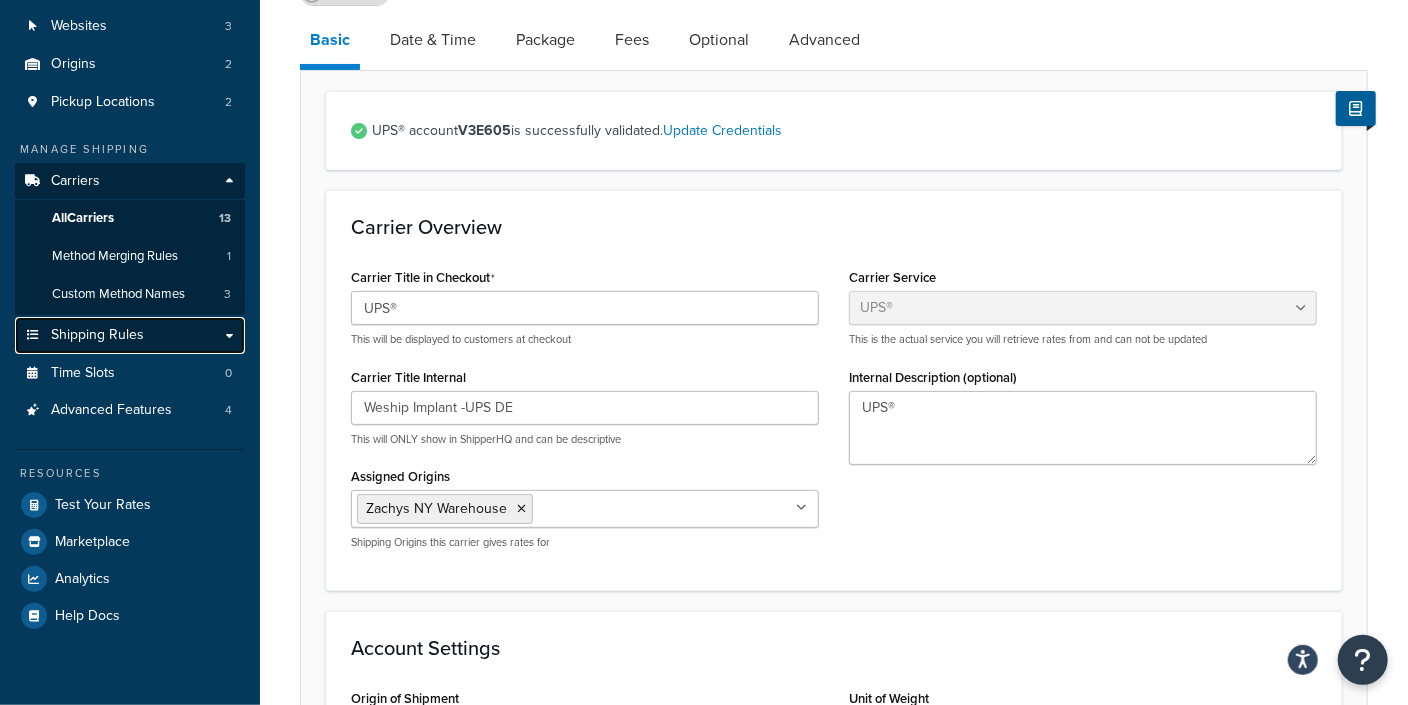 click on "Shipping Rules" at bounding box center [97, 335] 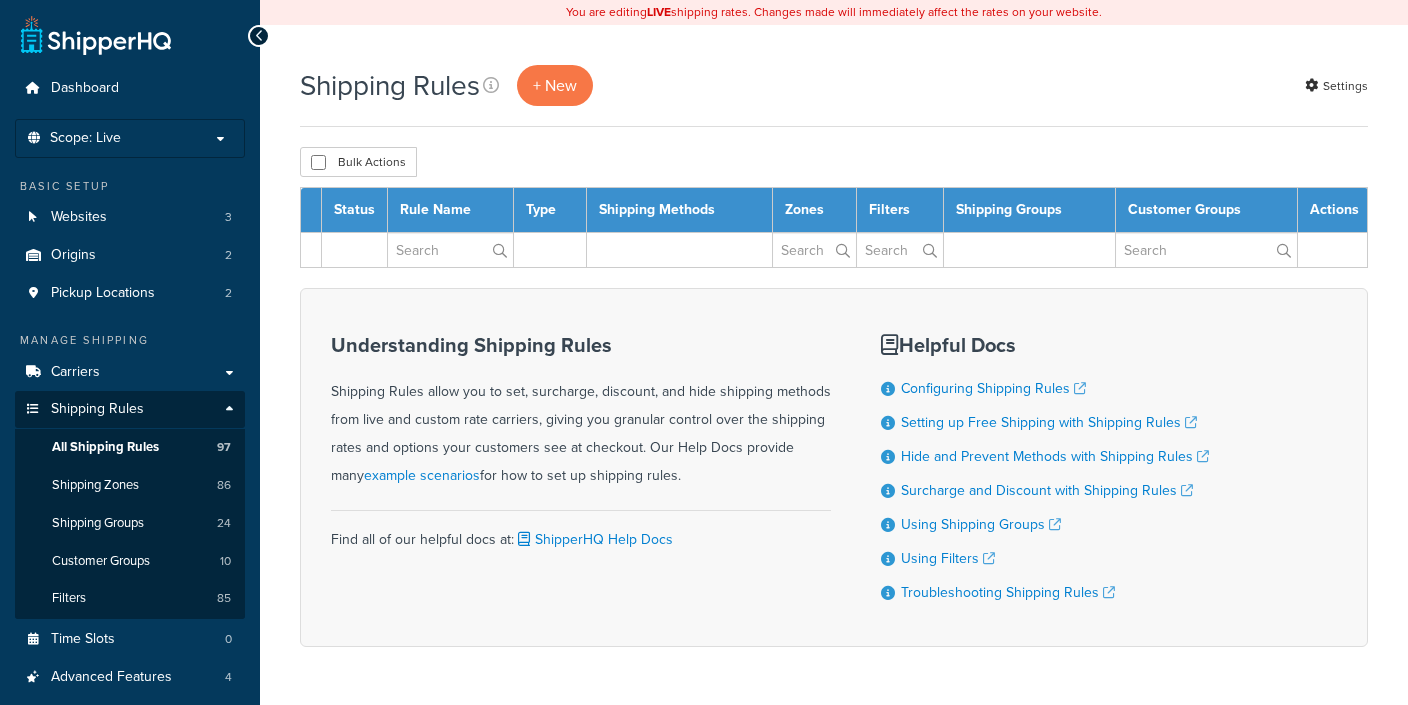 scroll, scrollTop: 0, scrollLeft: 0, axis: both 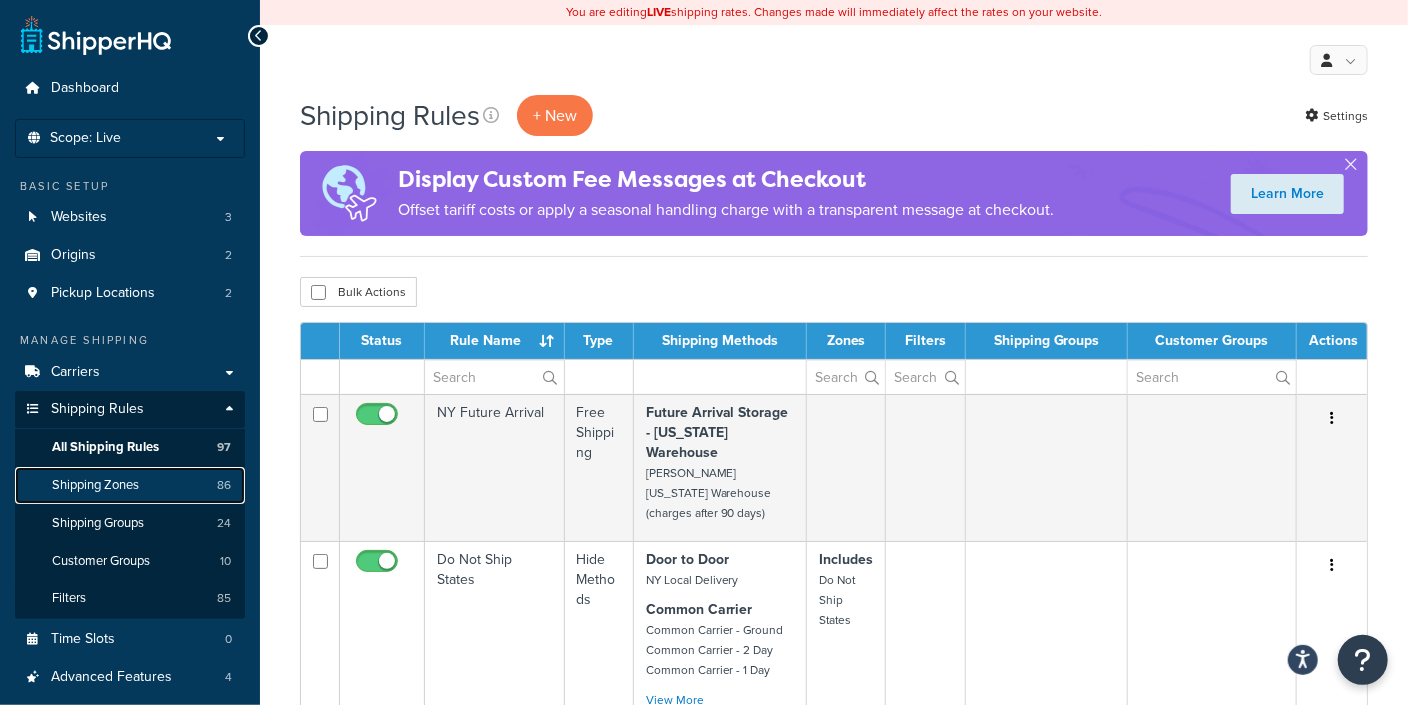 click on "Shipping Zones" at bounding box center (95, 485) 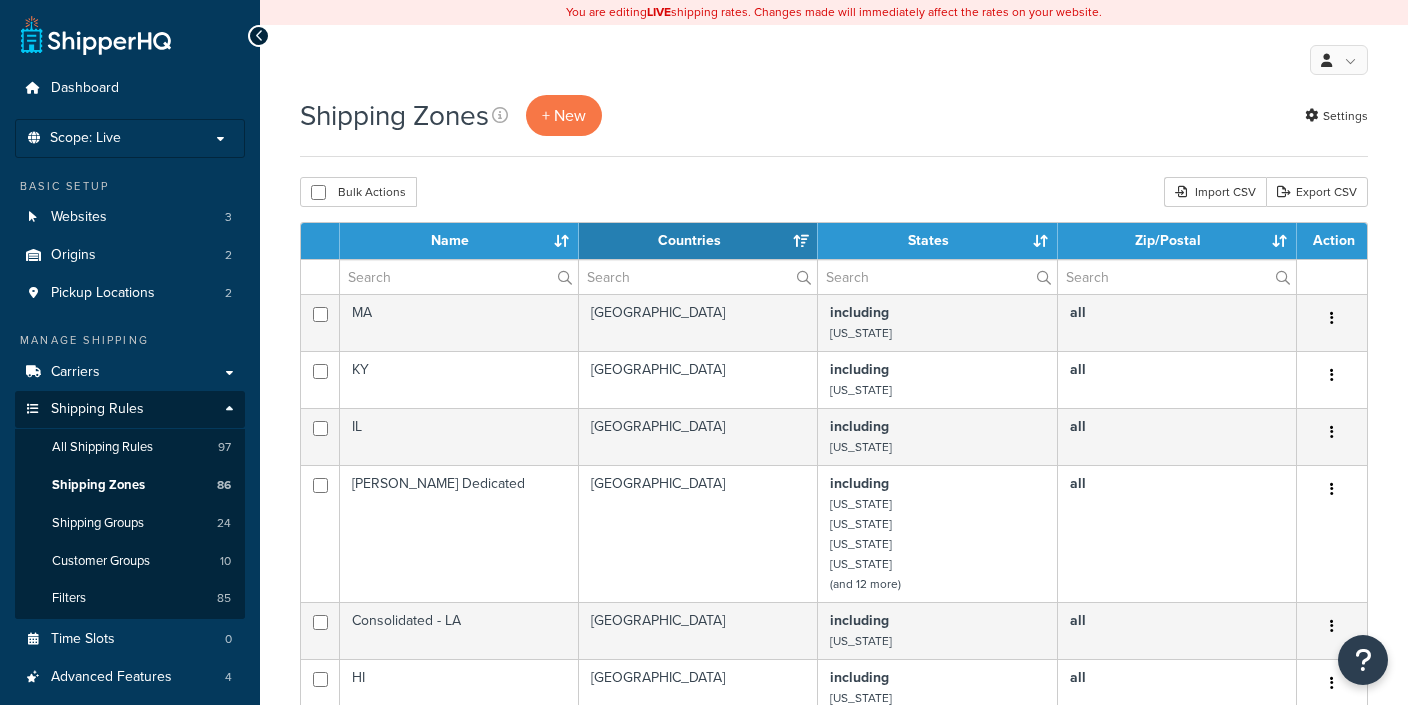 select on "15" 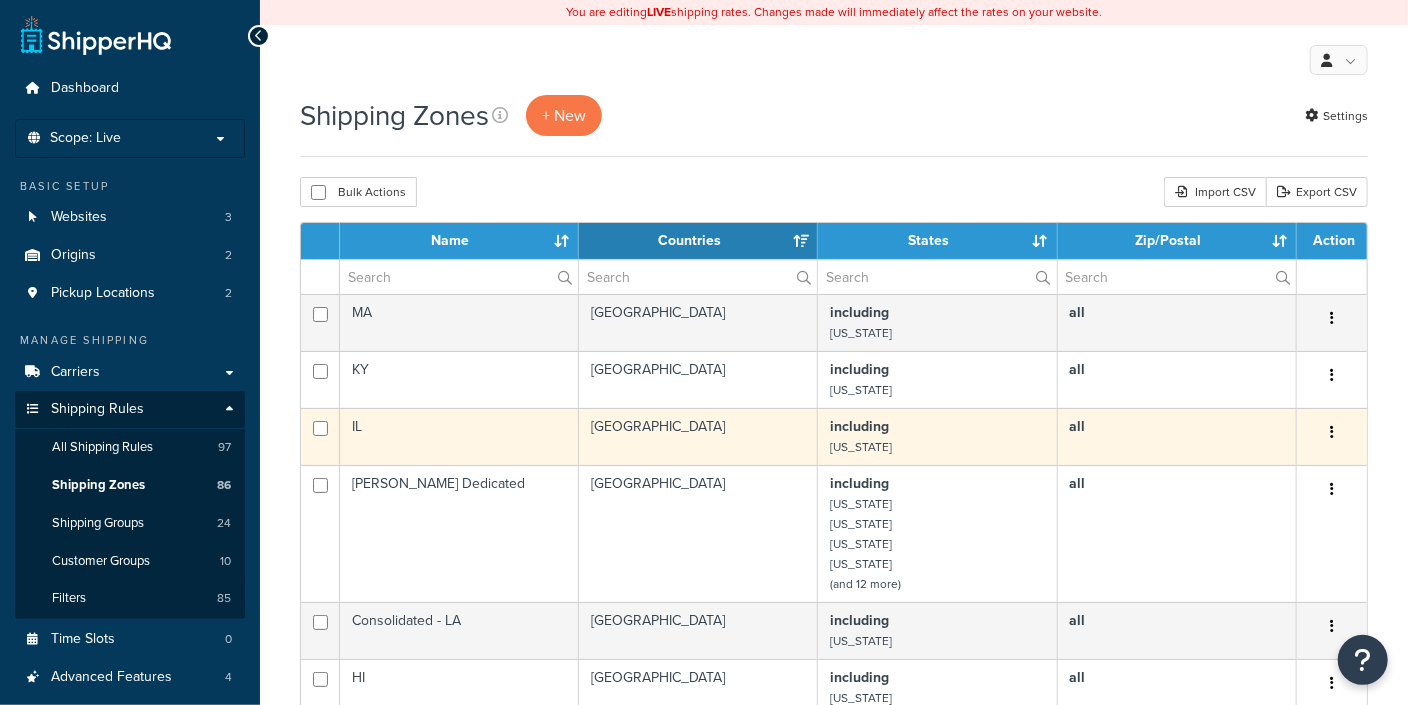 scroll, scrollTop: 0, scrollLeft: 0, axis: both 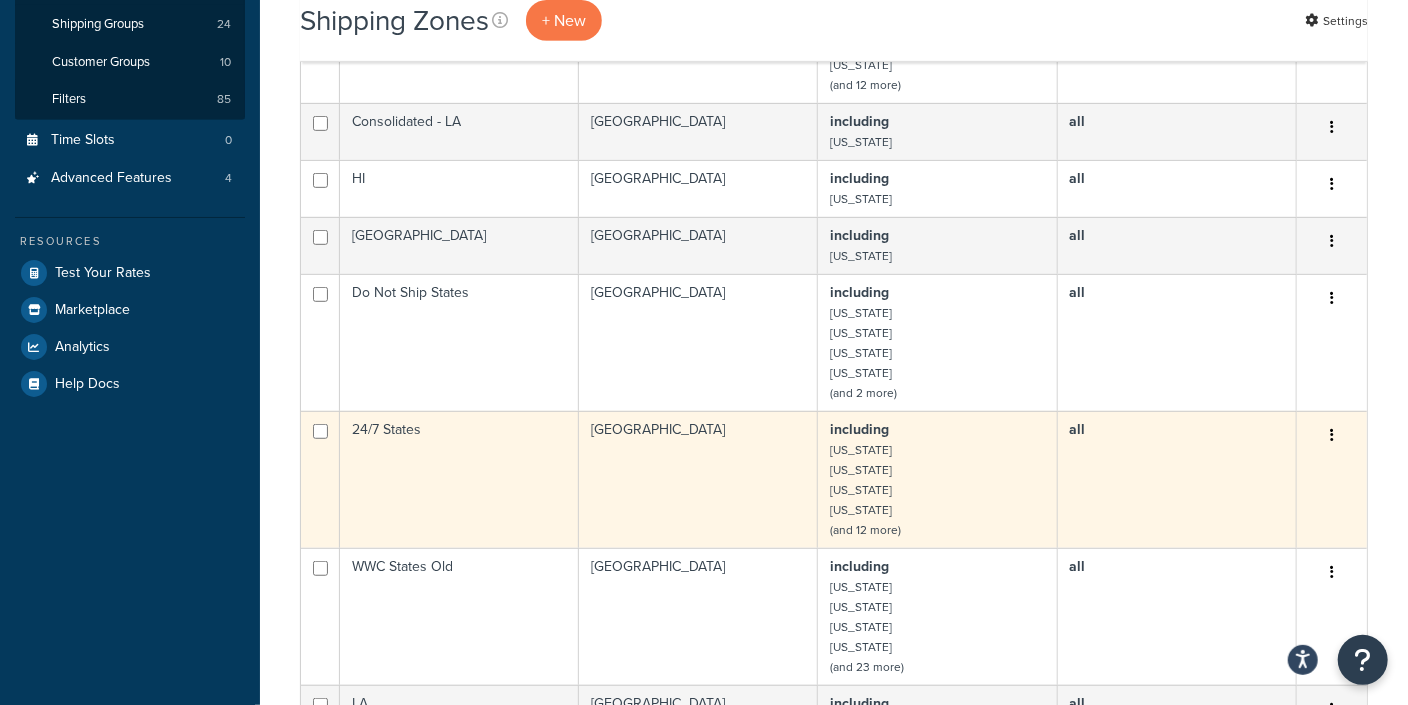 click at bounding box center (1332, 436) 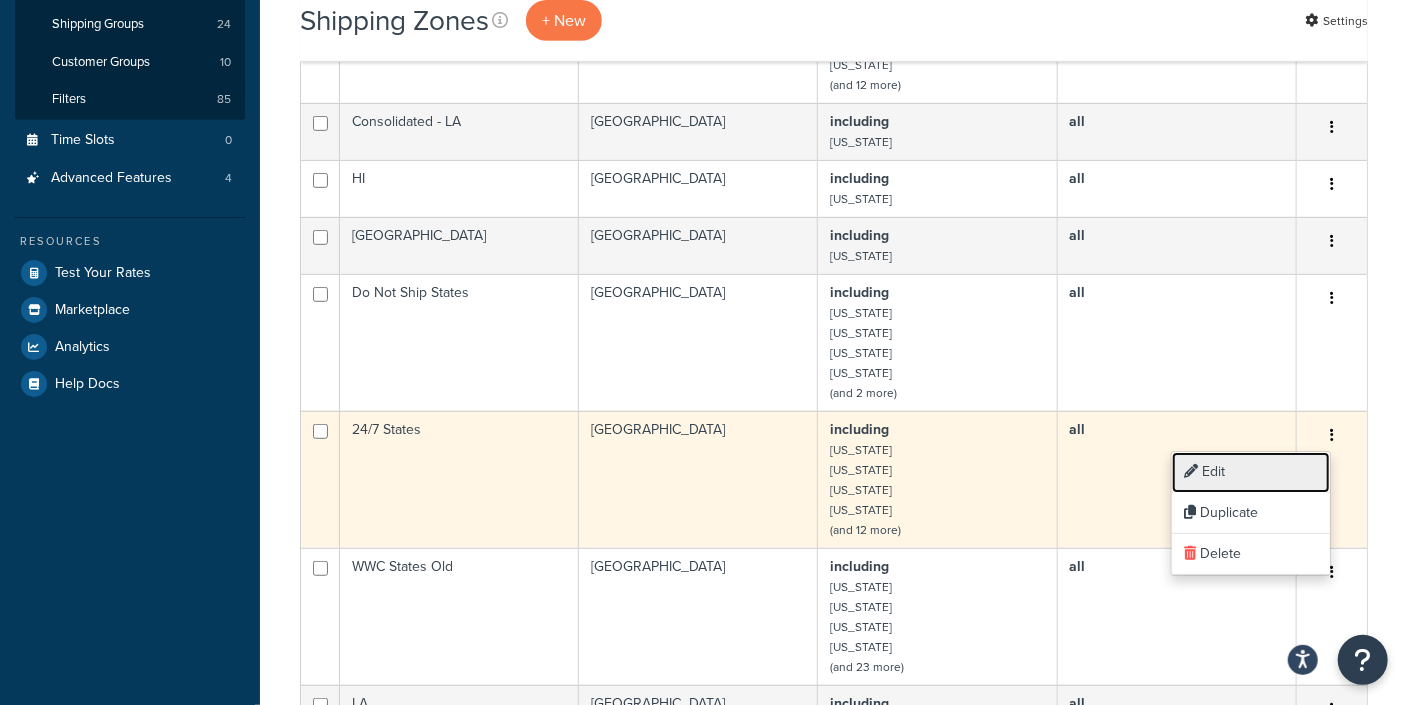 click on "Edit" at bounding box center (1251, 472) 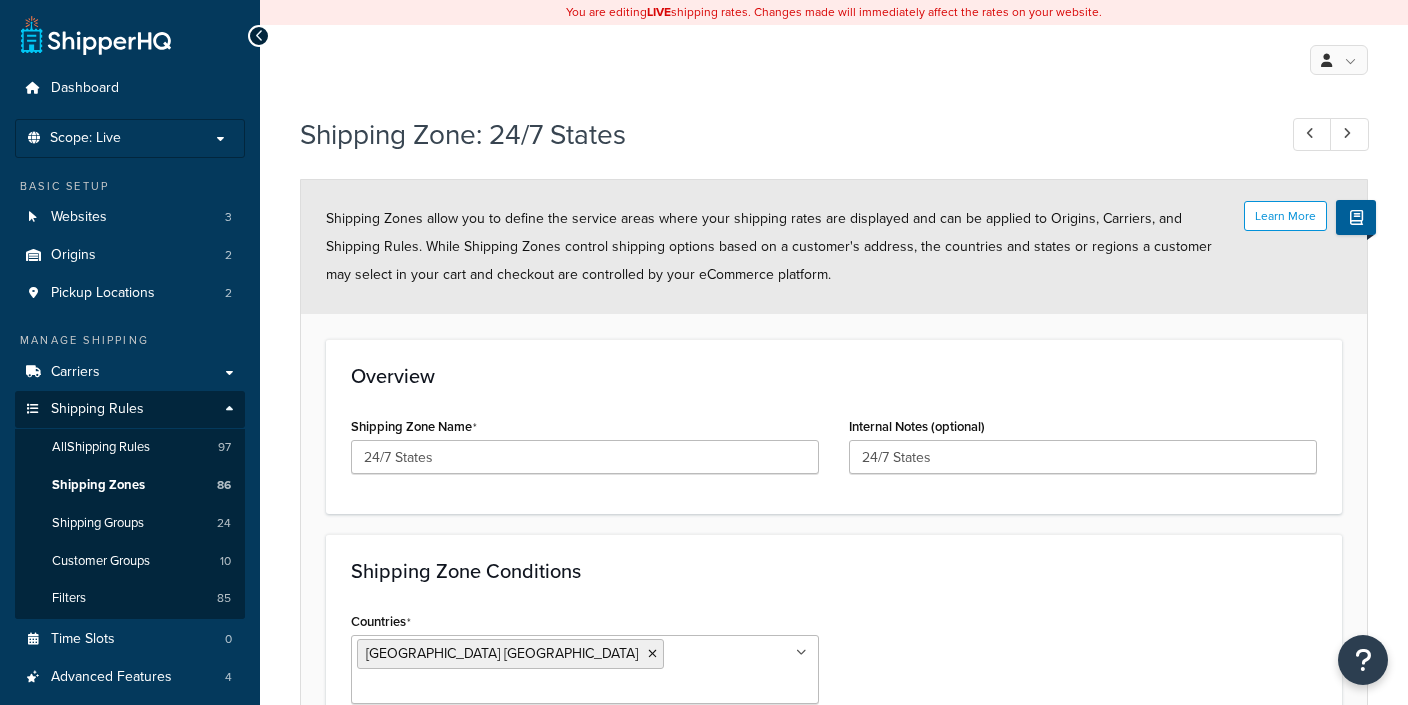 select on "including" 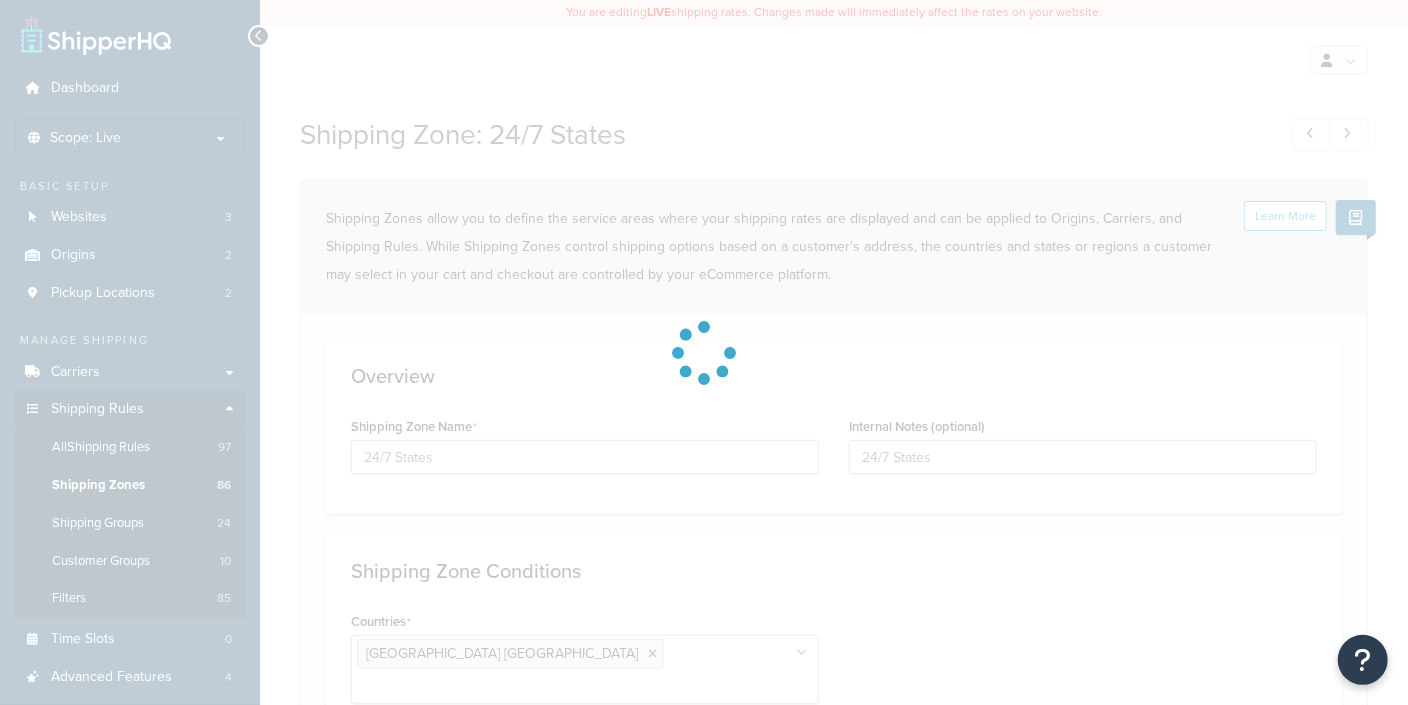 scroll, scrollTop: 0, scrollLeft: 0, axis: both 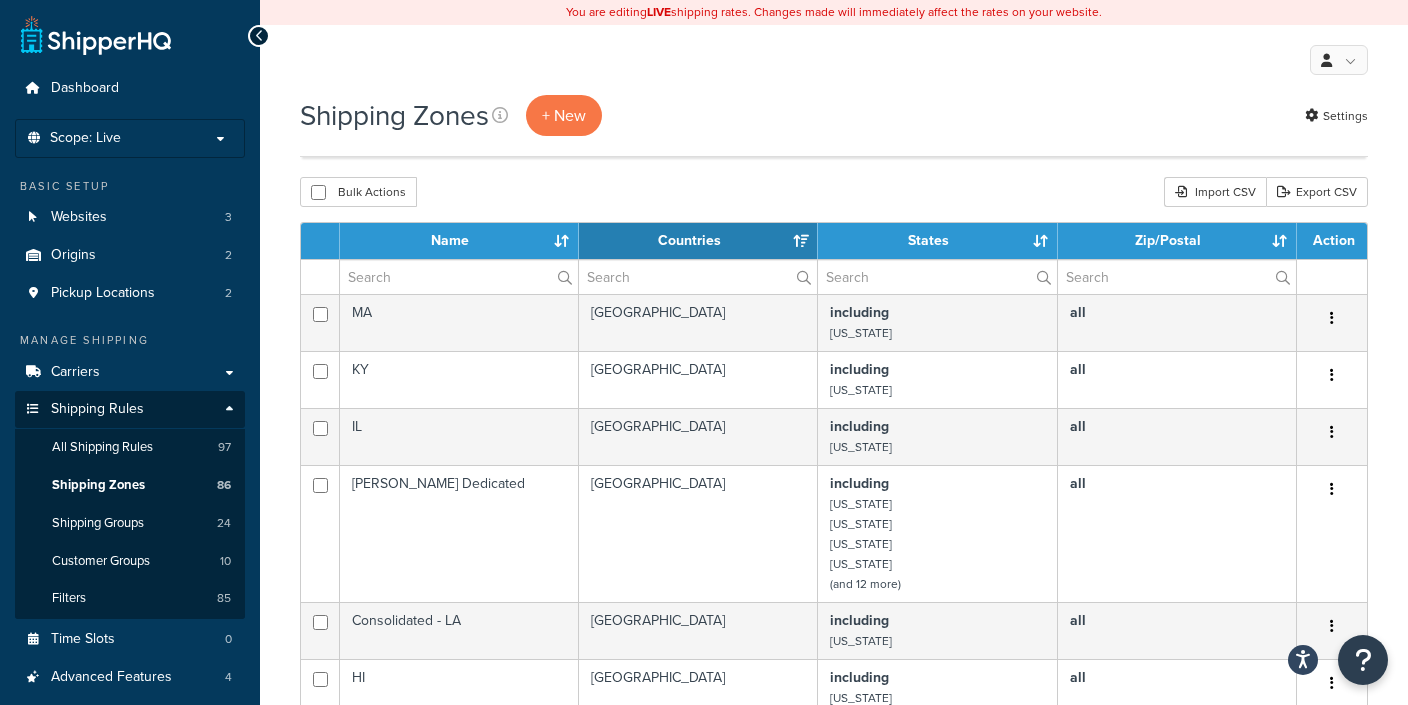 select on "15" 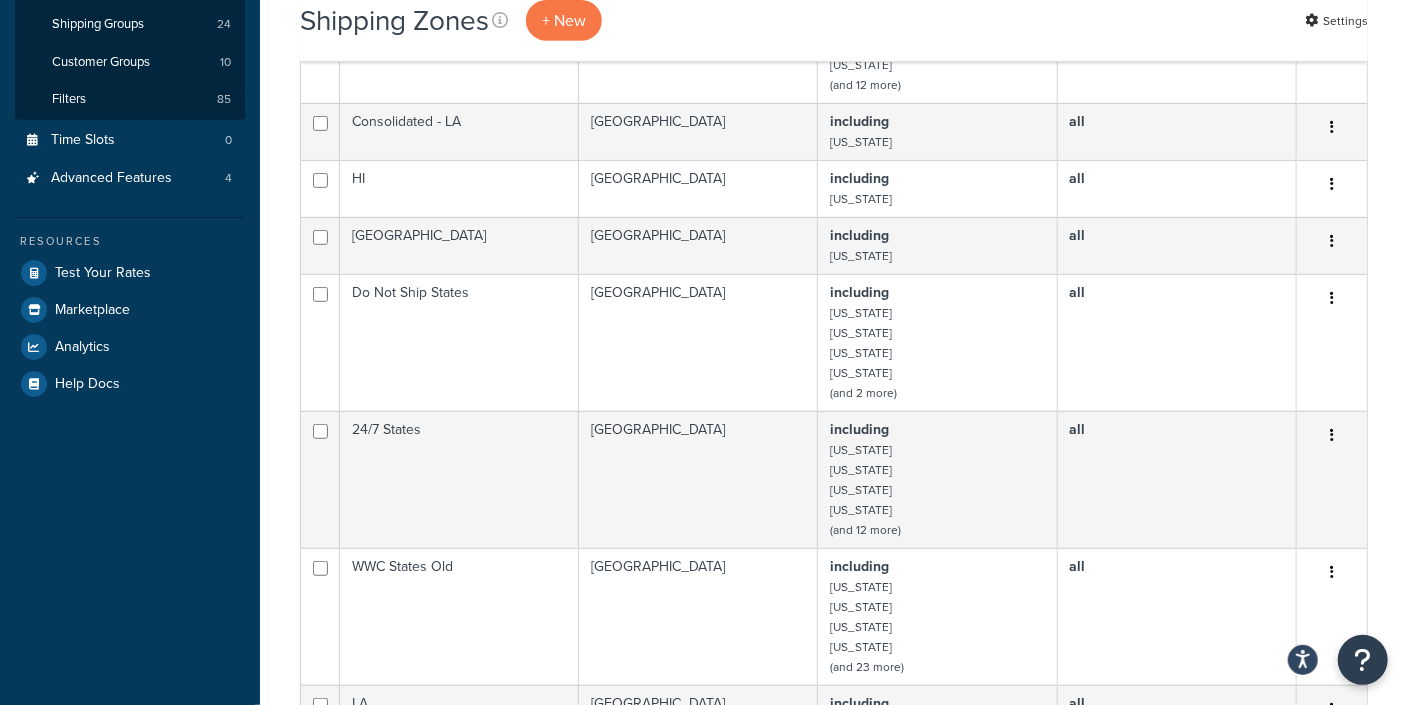 scroll, scrollTop: 0, scrollLeft: 0, axis: both 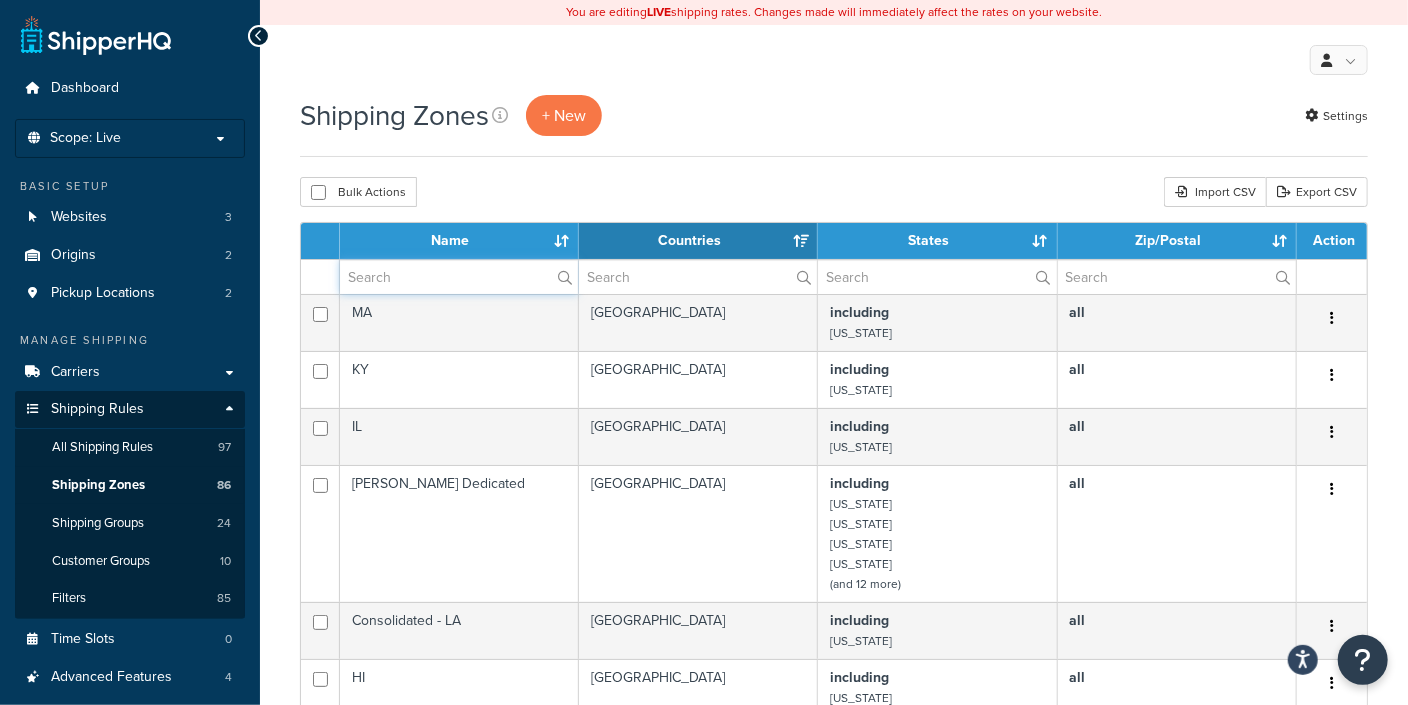 click at bounding box center [459, 277] 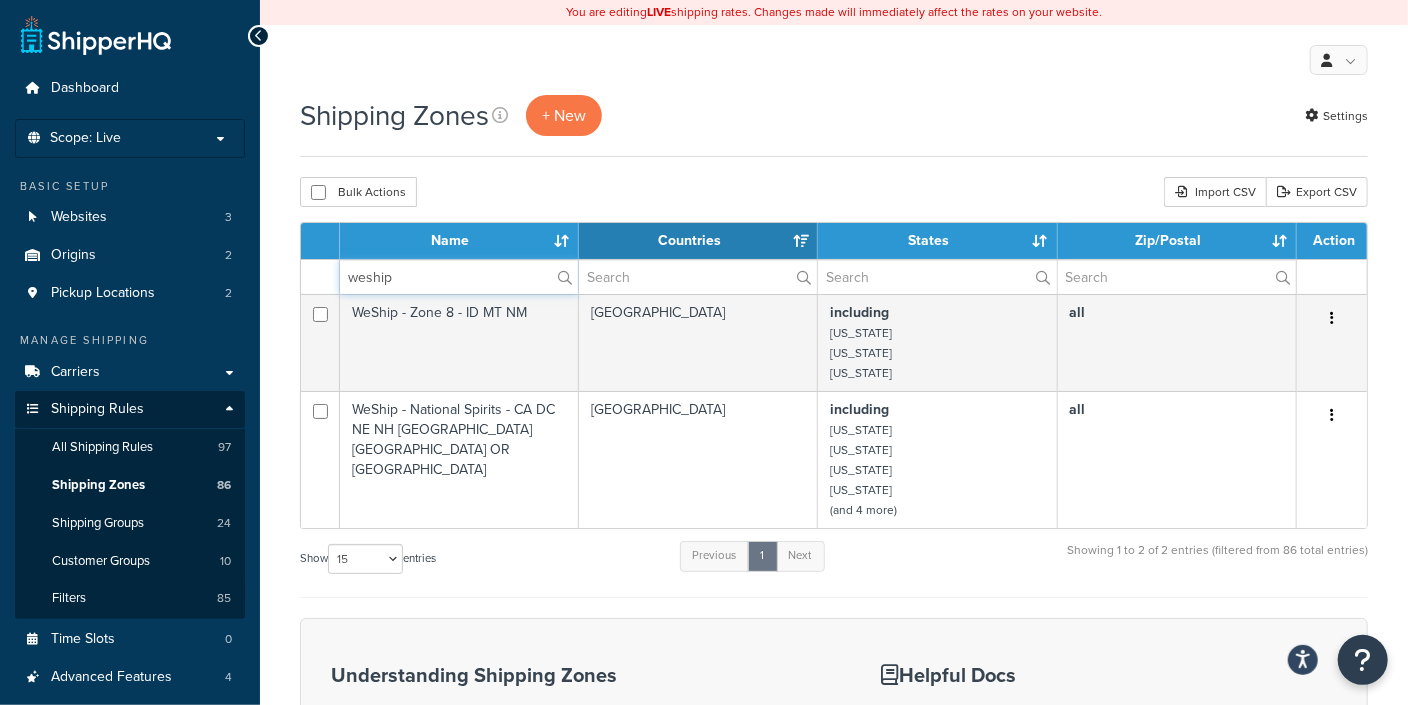 type on "weship" 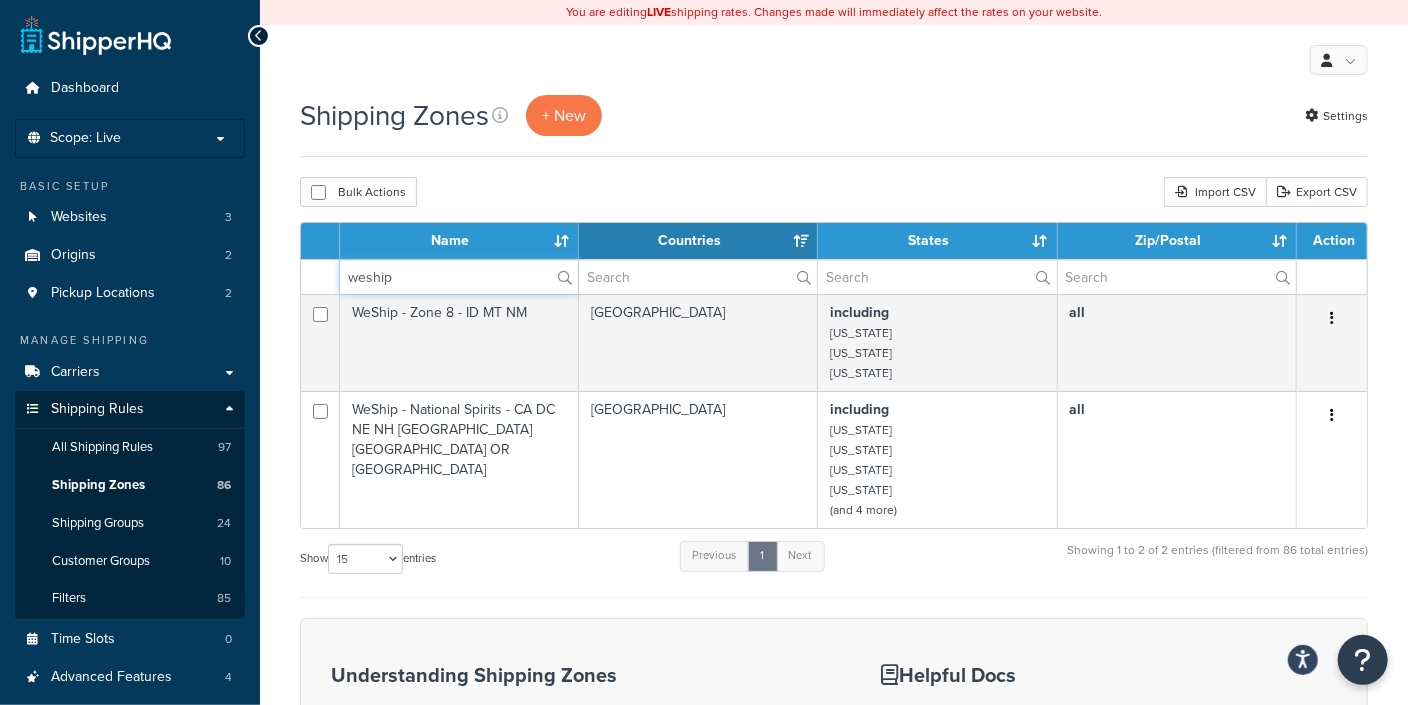 drag, startPoint x: 400, startPoint y: 283, endPoint x: 337, endPoint y: 268, distance: 64.7611 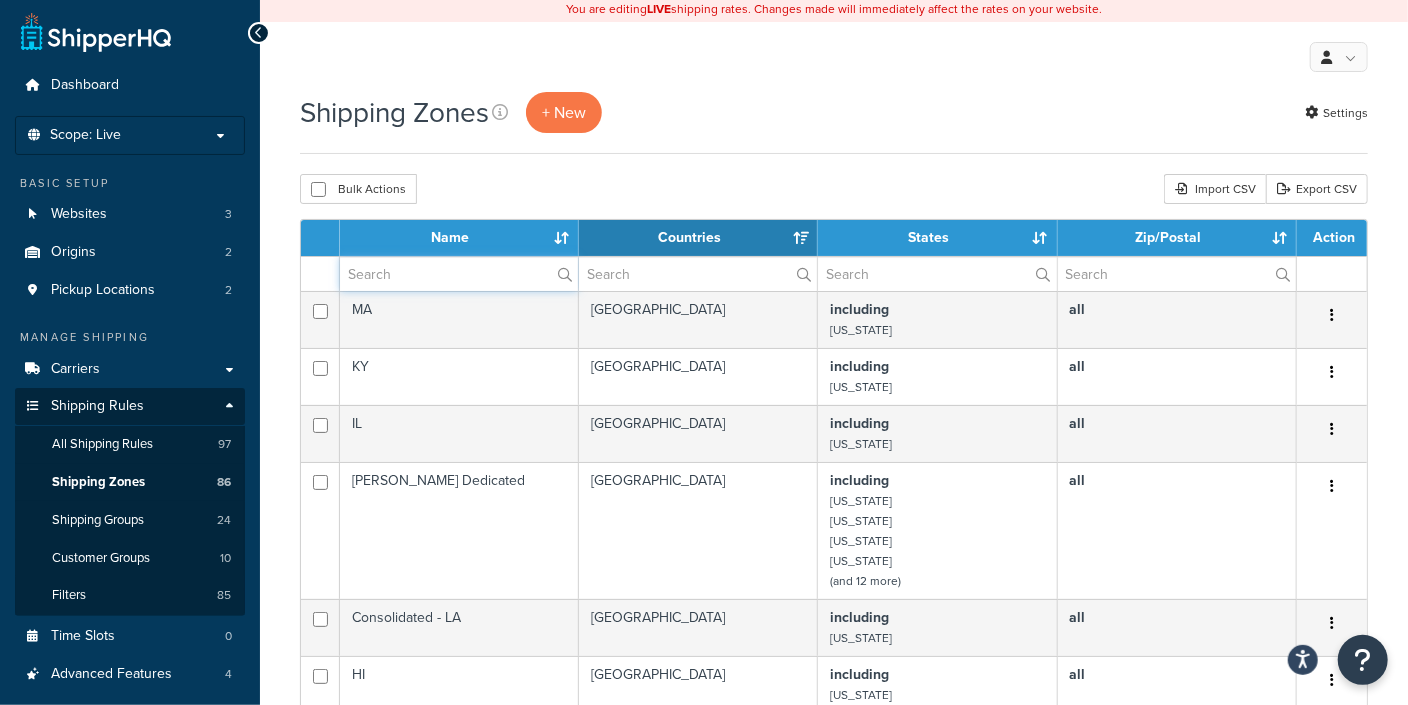 scroll, scrollTop: 0, scrollLeft: 0, axis: both 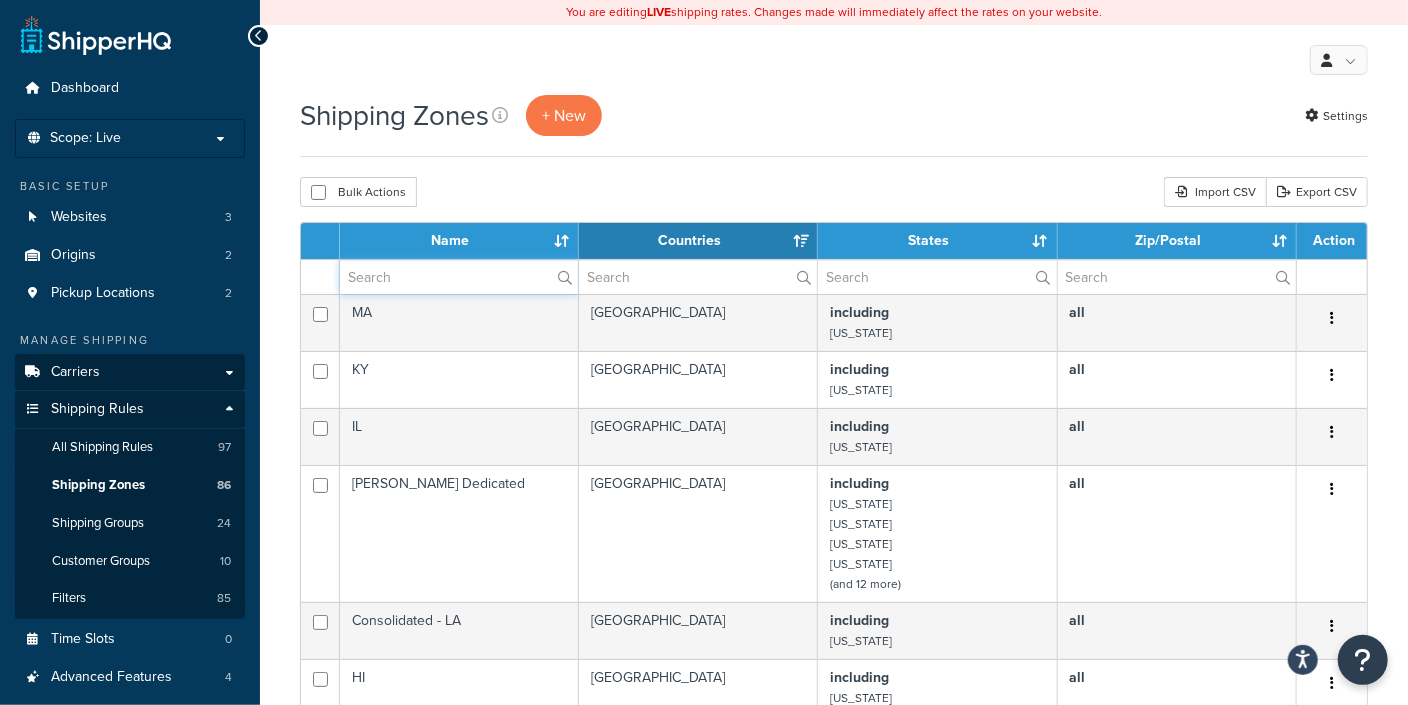 type 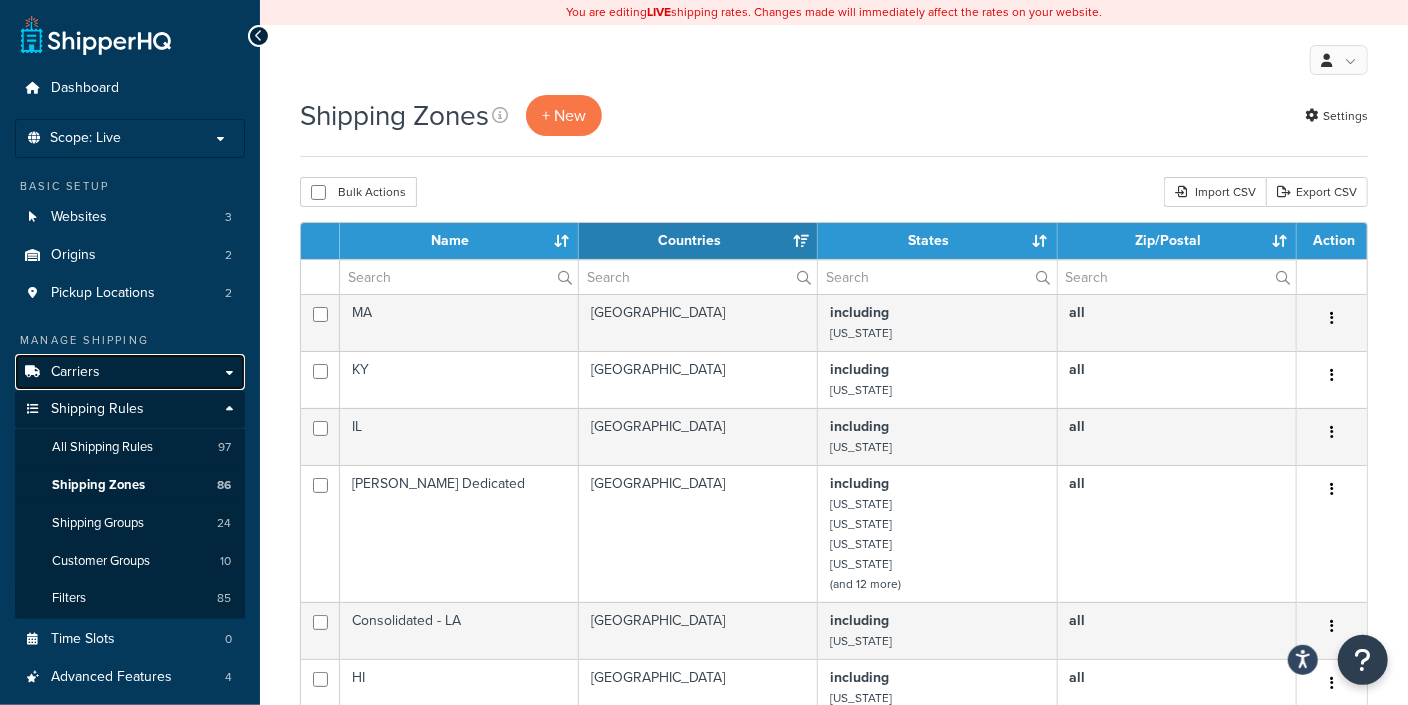 click on "Carriers" at bounding box center [130, 372] 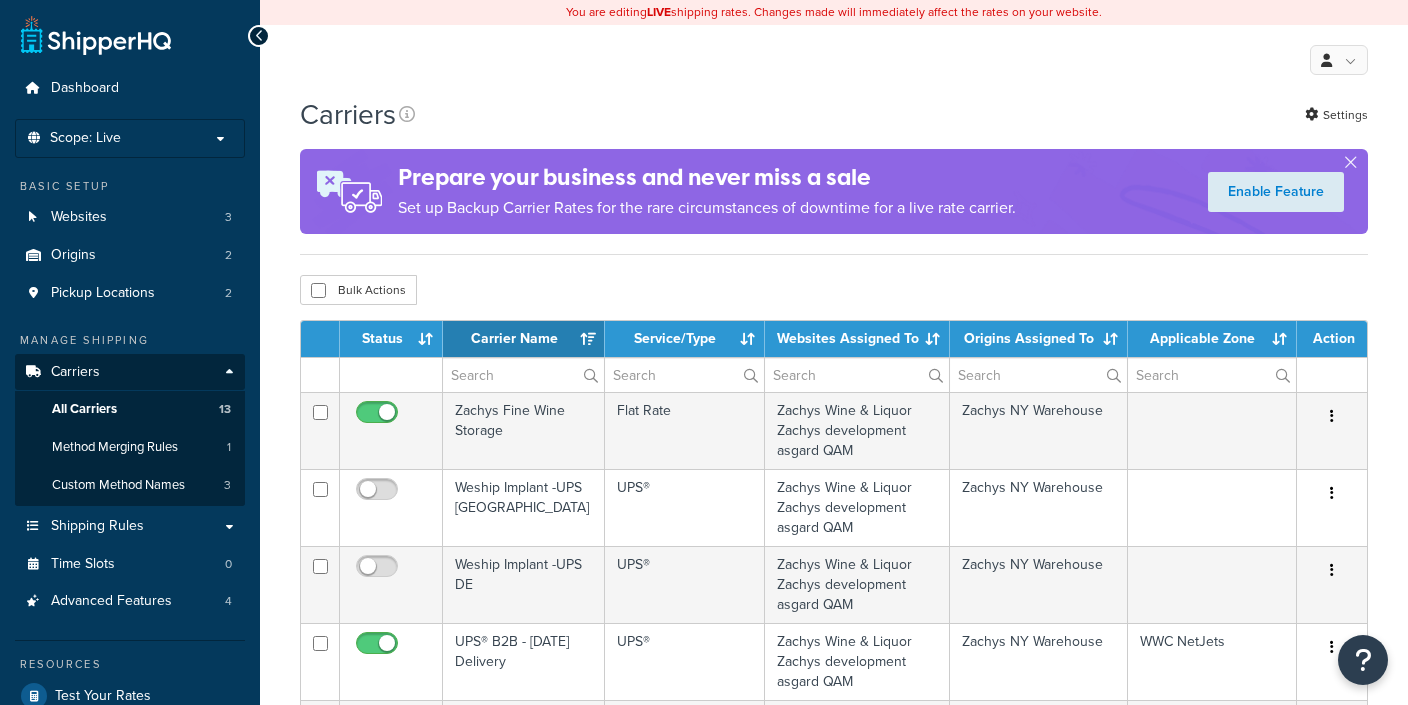 select on "15" 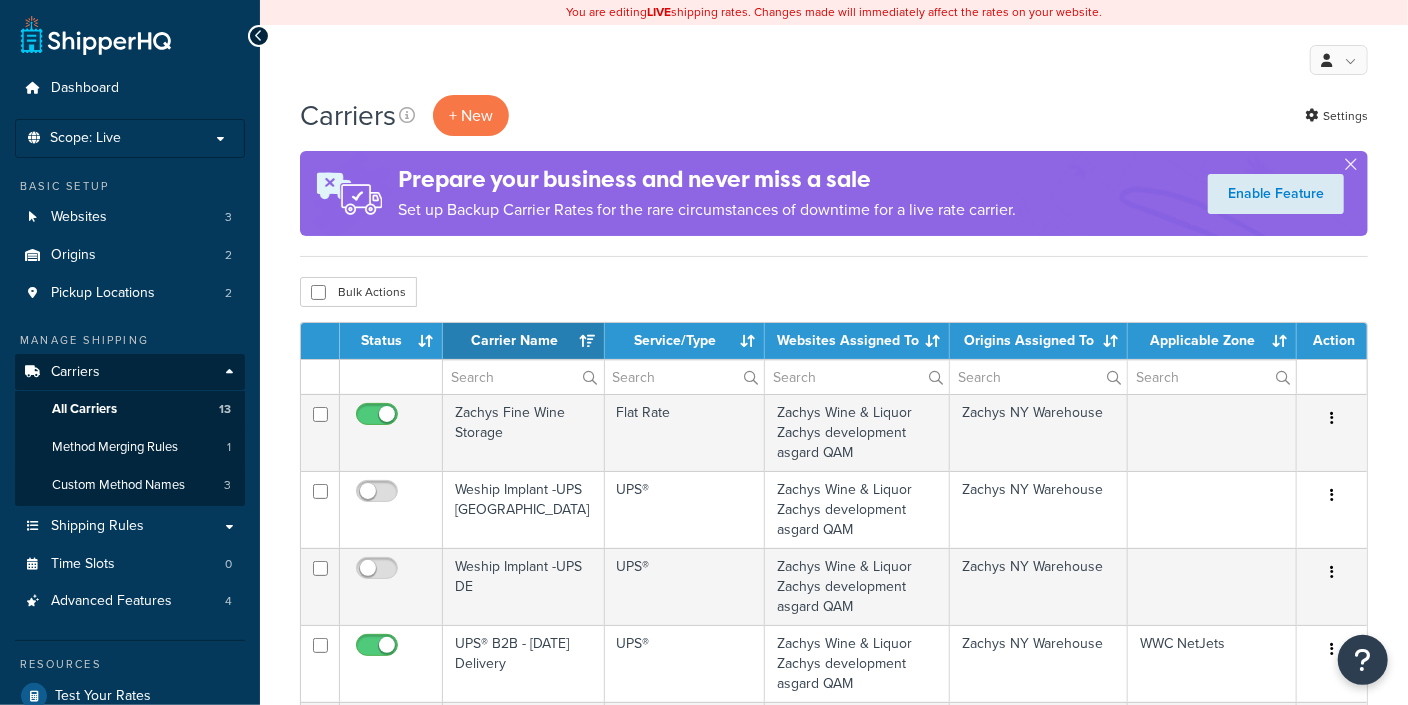 scroll, scrollTop: 0, scrollLeft: 0, axis: both 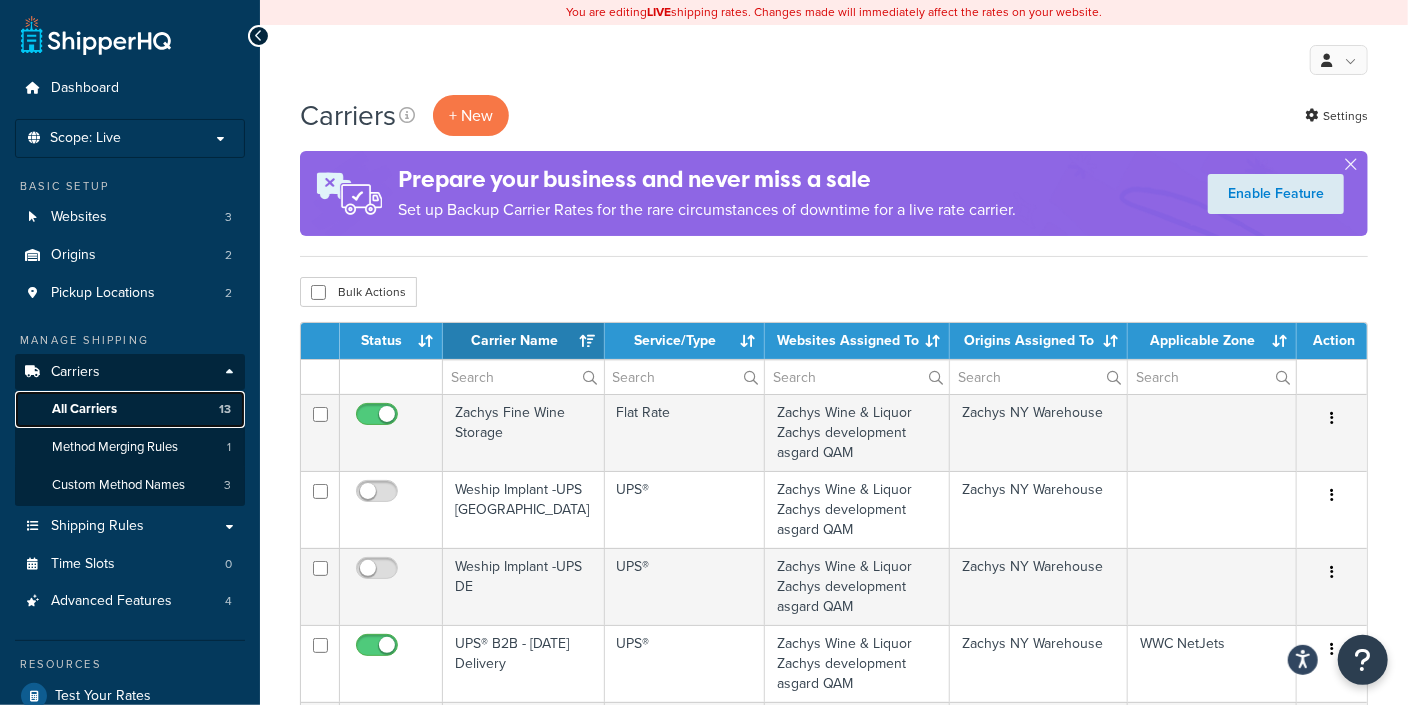 click on "All Carriers" at bounding box center [84, 409] 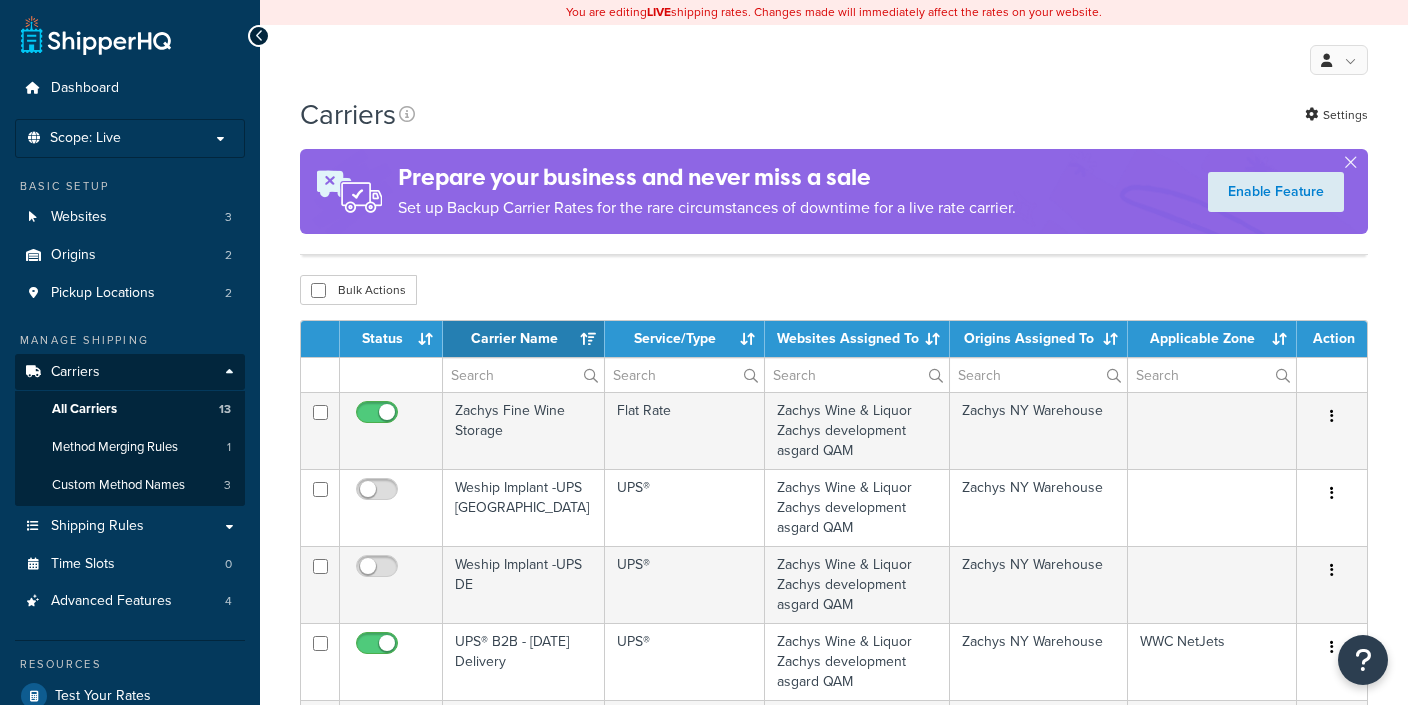 select on "15" 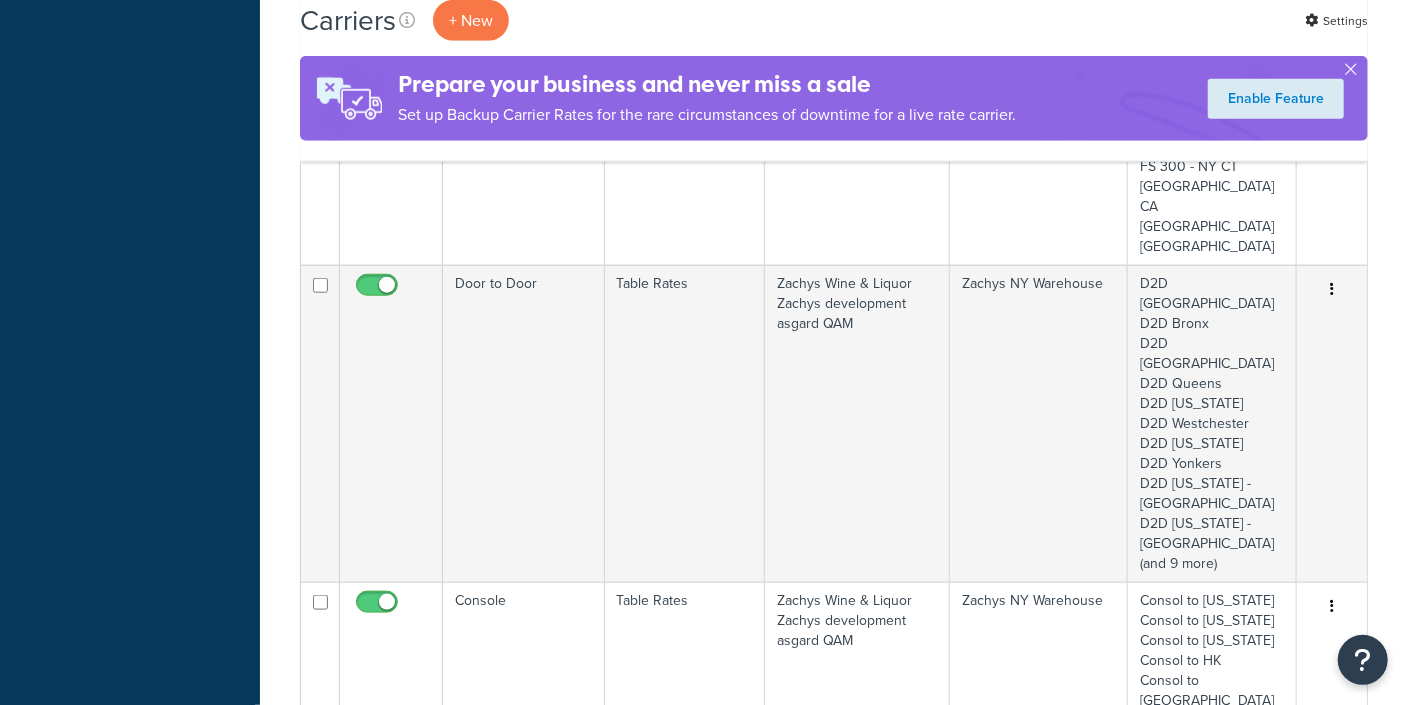 scroll, scrollTop: 1125, scrollLeft: 0, axis: vertical 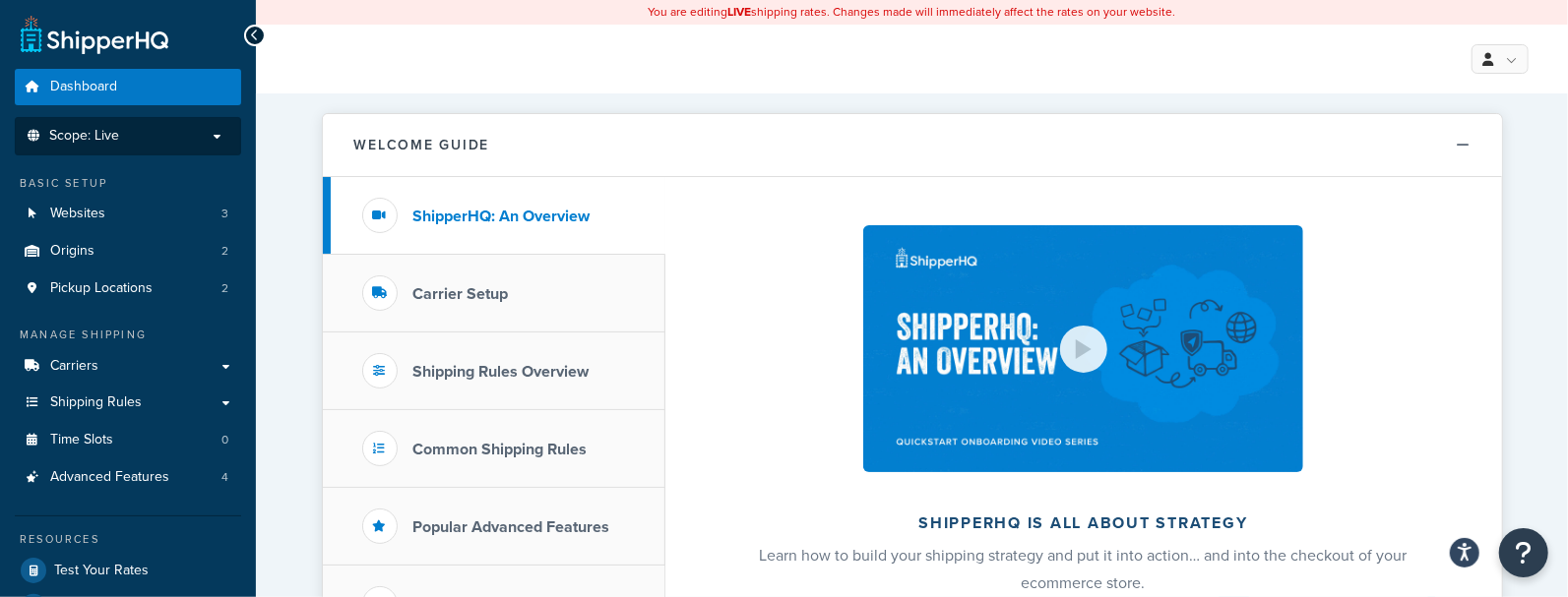 click on "Scope:   Live" at bounding box center [128, 136] 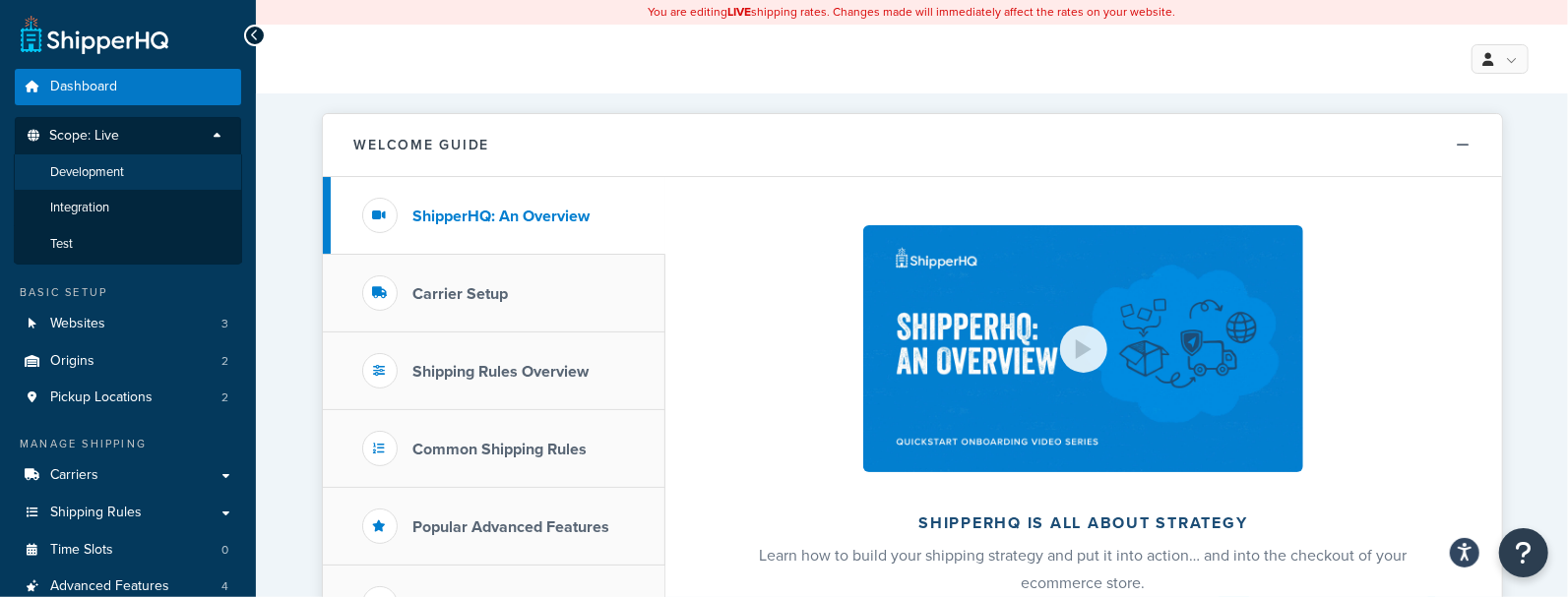 click on "Development" at bounding box center (87, 172) 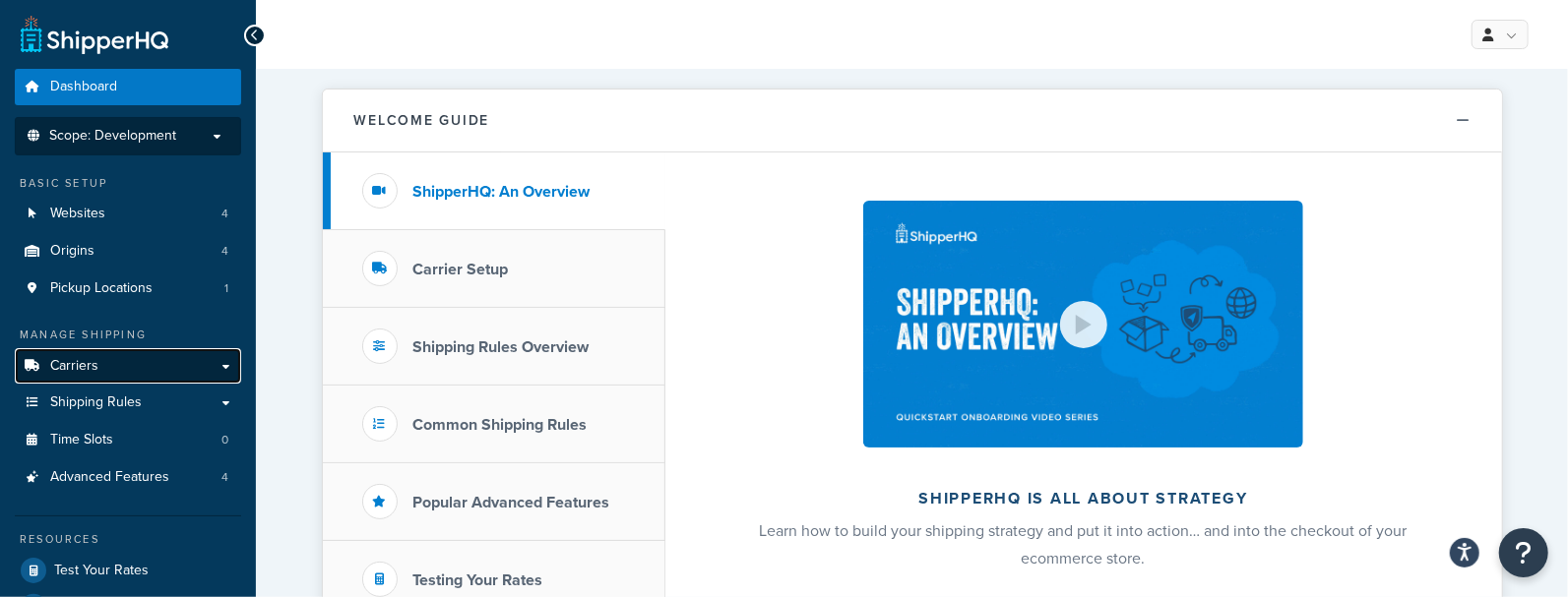 click on "Carriers" at bounding box center [74, 366] 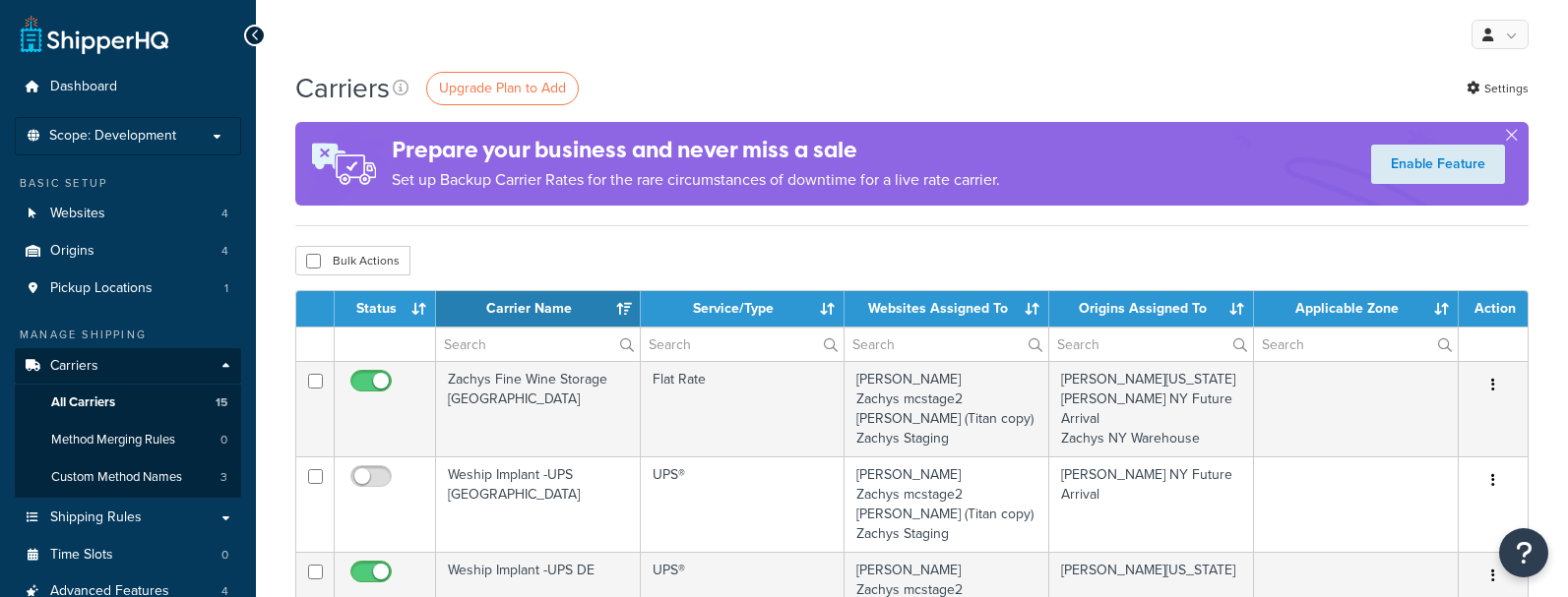 select on "15" 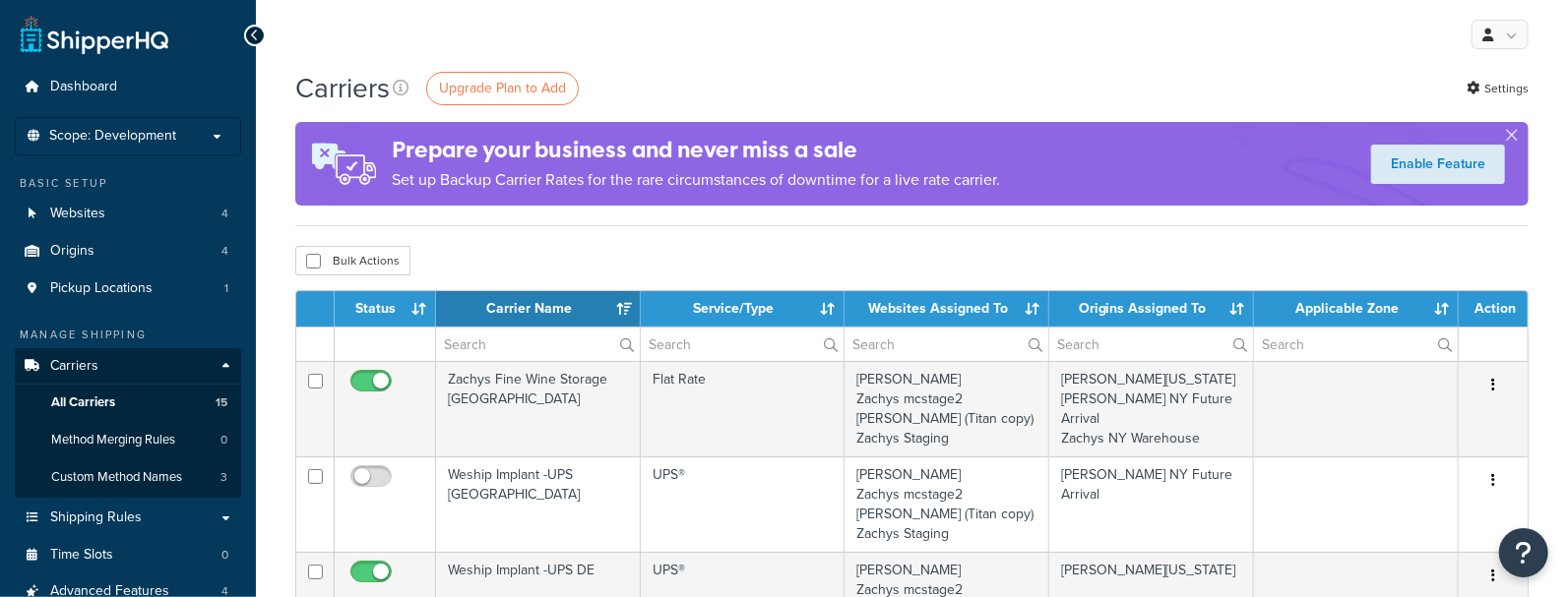 scroll, scrollTop: 0, scrollLeft: 0, axis: both 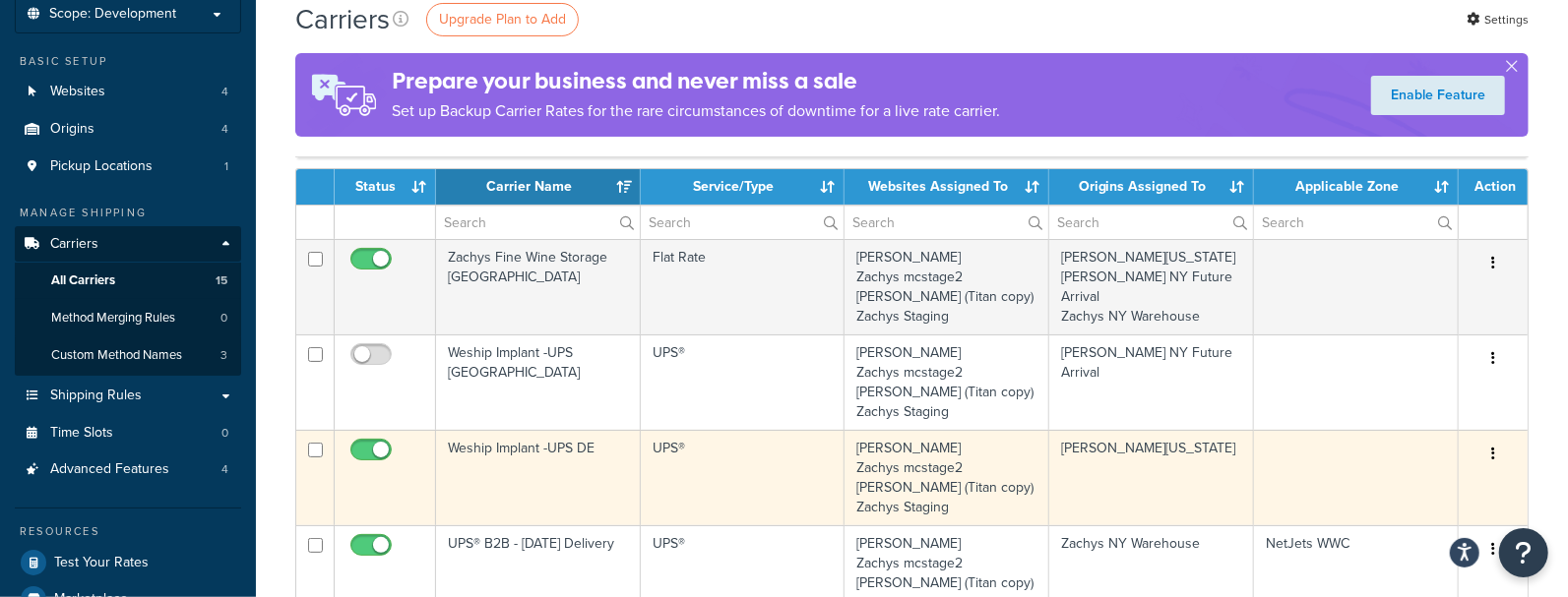 click at bounding box center [1493, 454] 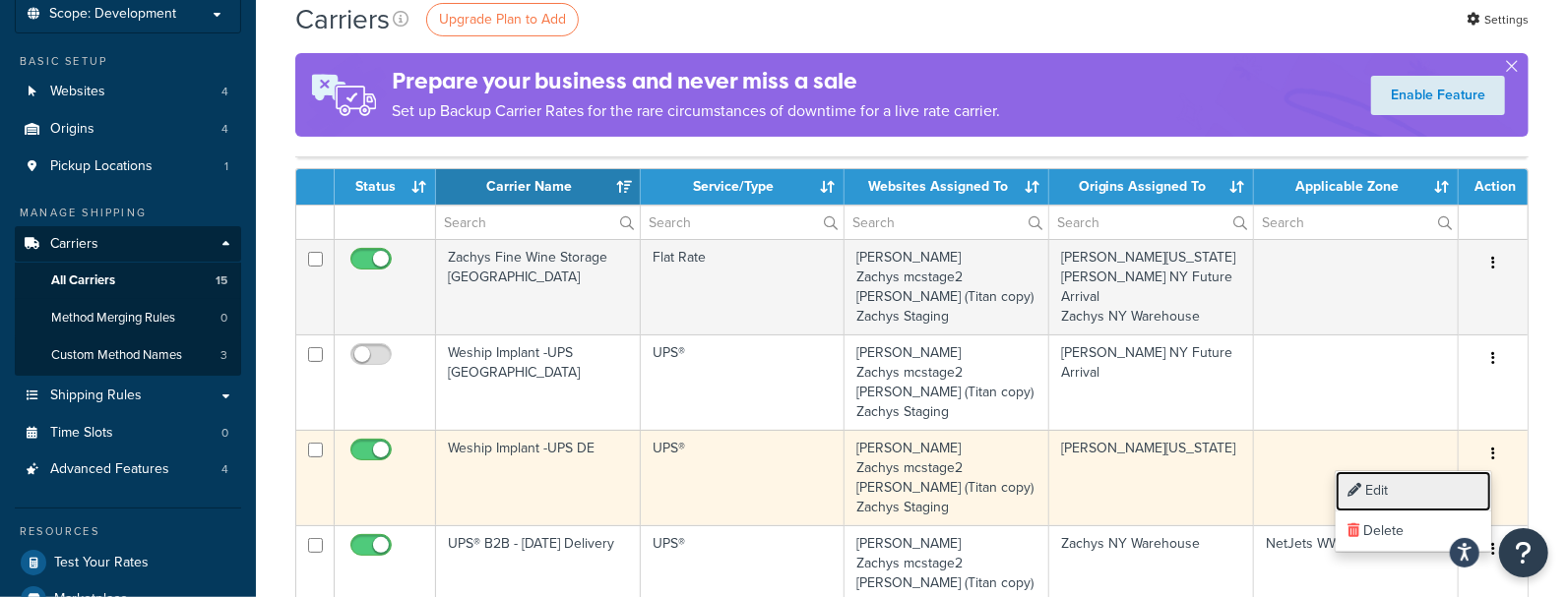 click on "Edit" at bounding box center (1413, 491) 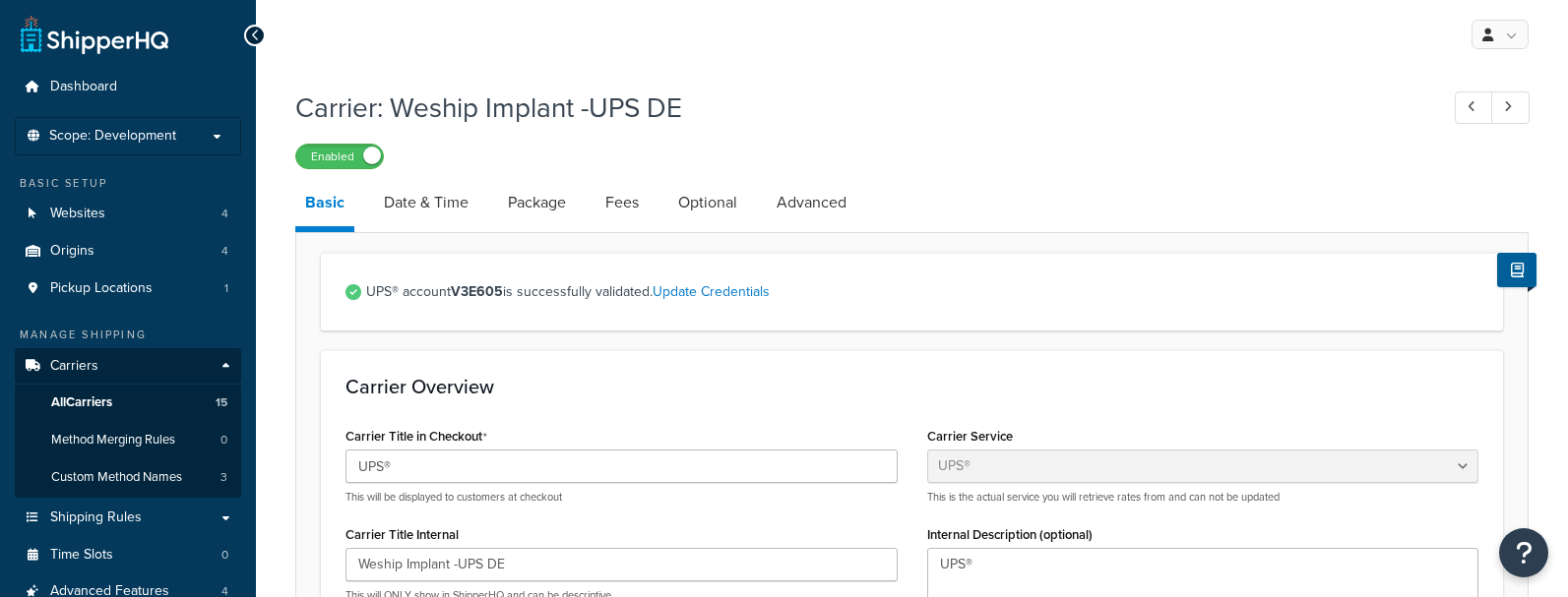select on "ups" 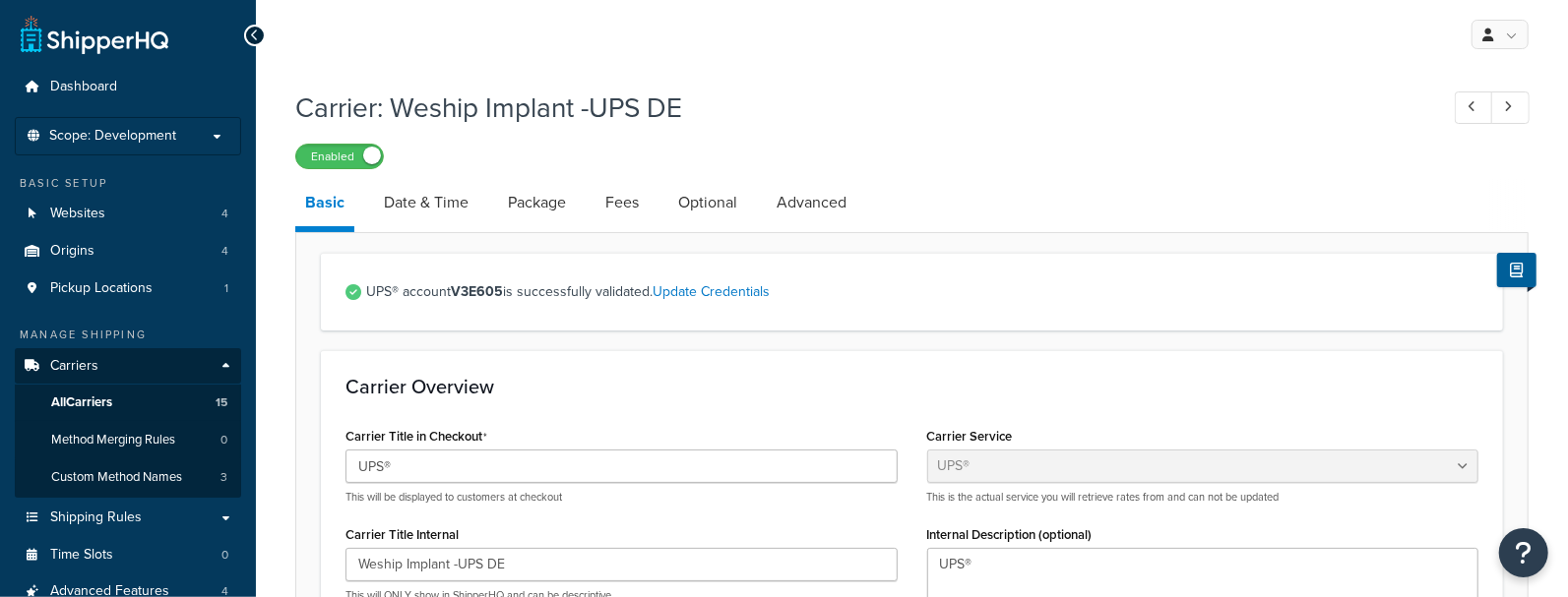 scroll, scrollTop: 0, scrollLeft: 0, axis: both 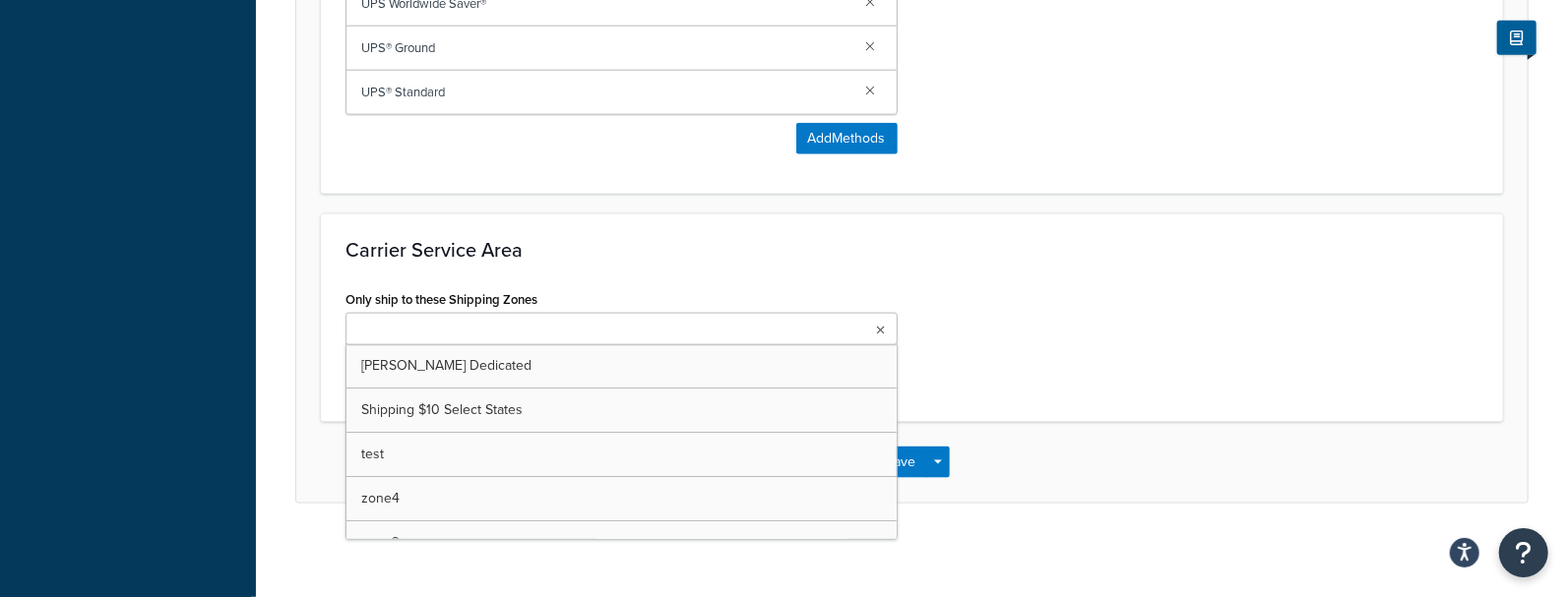 click on "Only ship to these Shipping Zones" at bounding box center (438, 330) 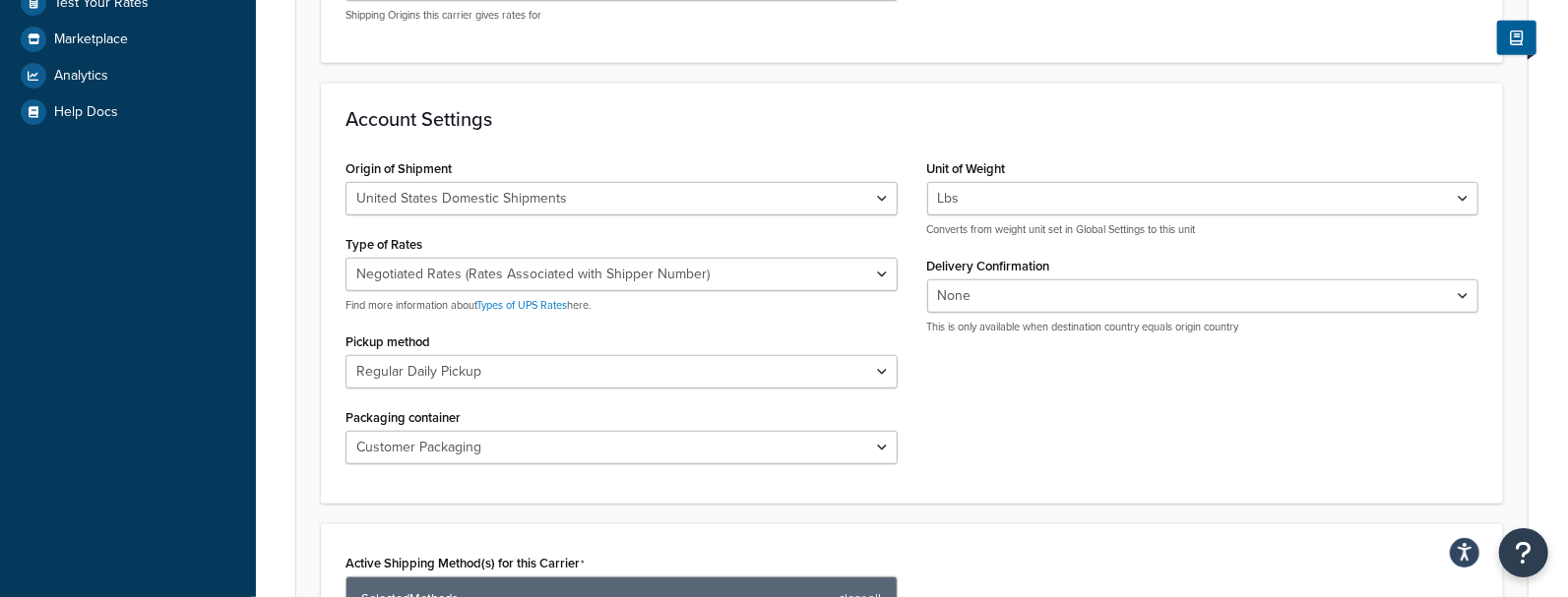 scroll, scrollTop: 190, scrollLeft: 0, axis: vertical 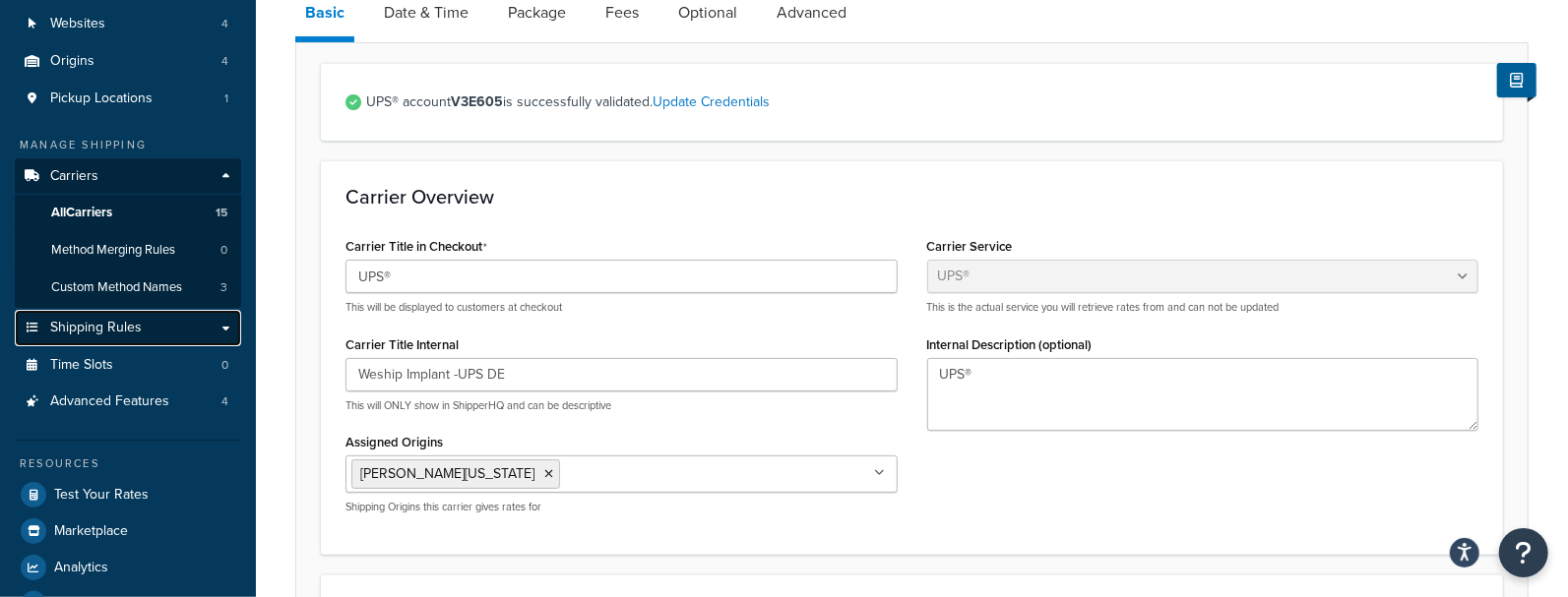 click on "Shipping Rules" at bounding box center (95, 328) 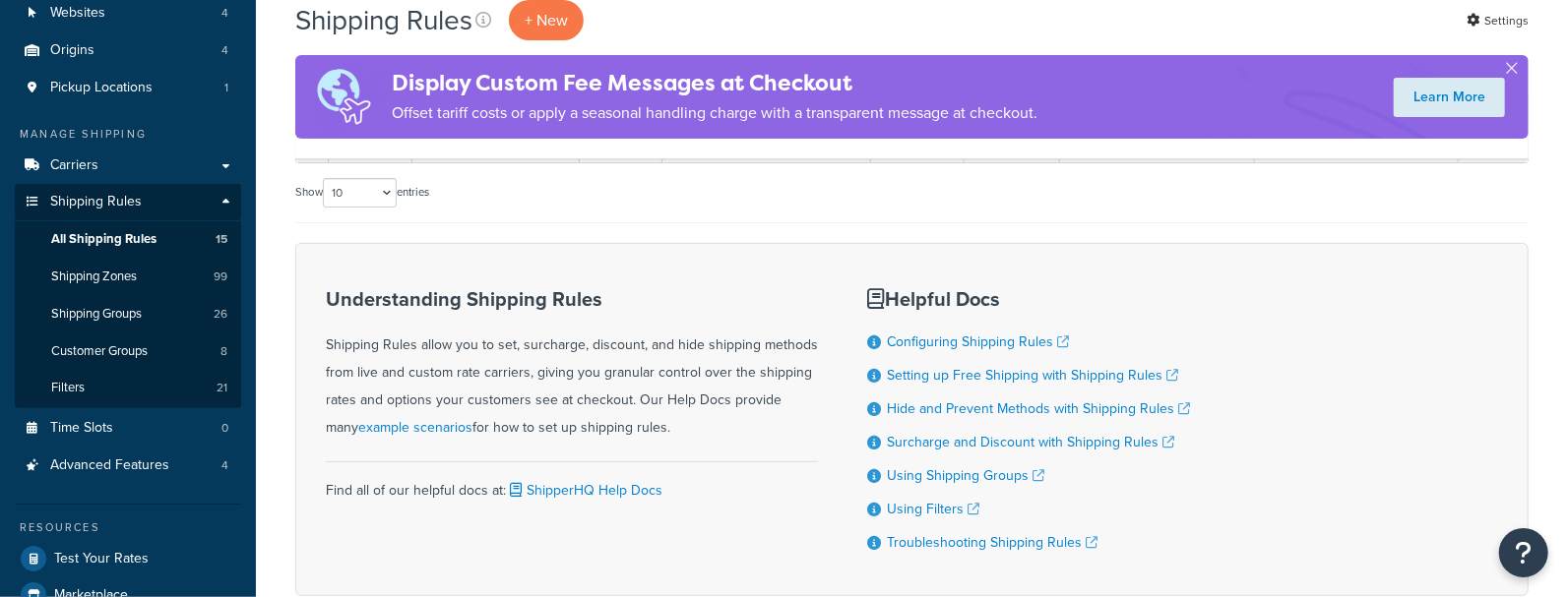 scroll, scrollTop: 316, scrollLeft: 0, axis: vertical 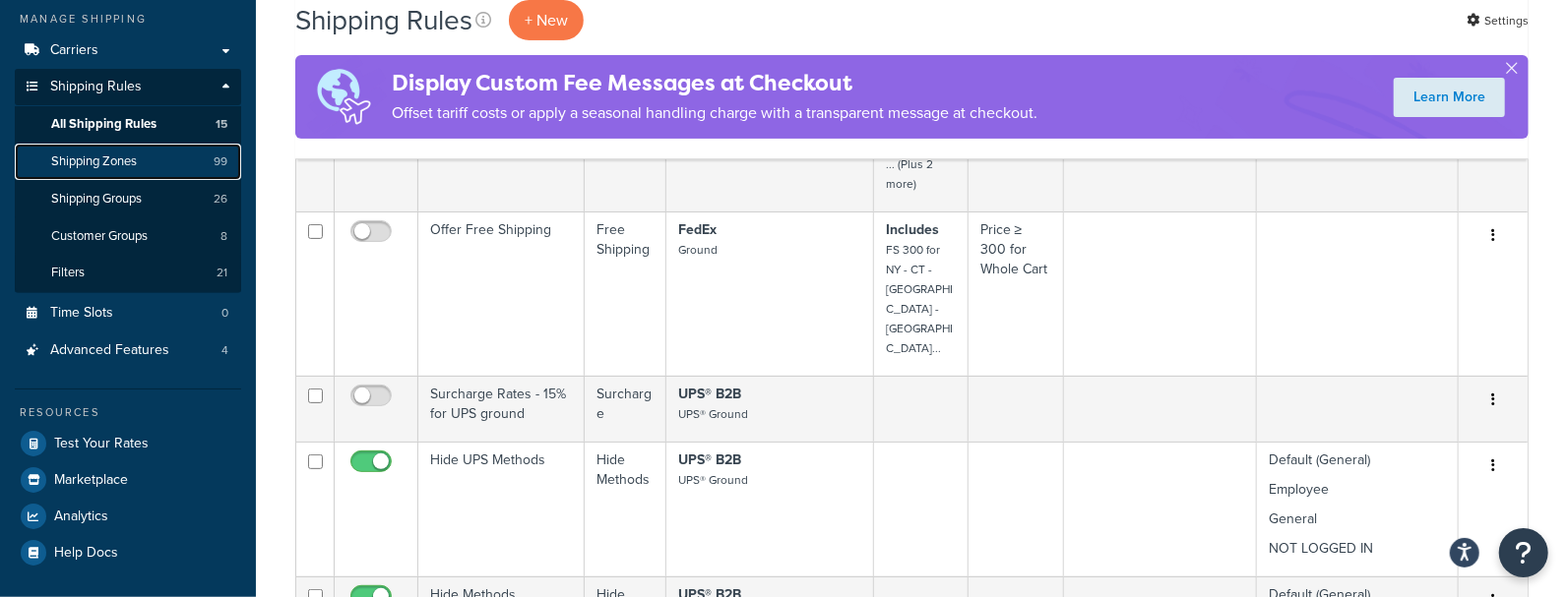 click on "Shipping Zones" at bounding box center [94, 161] 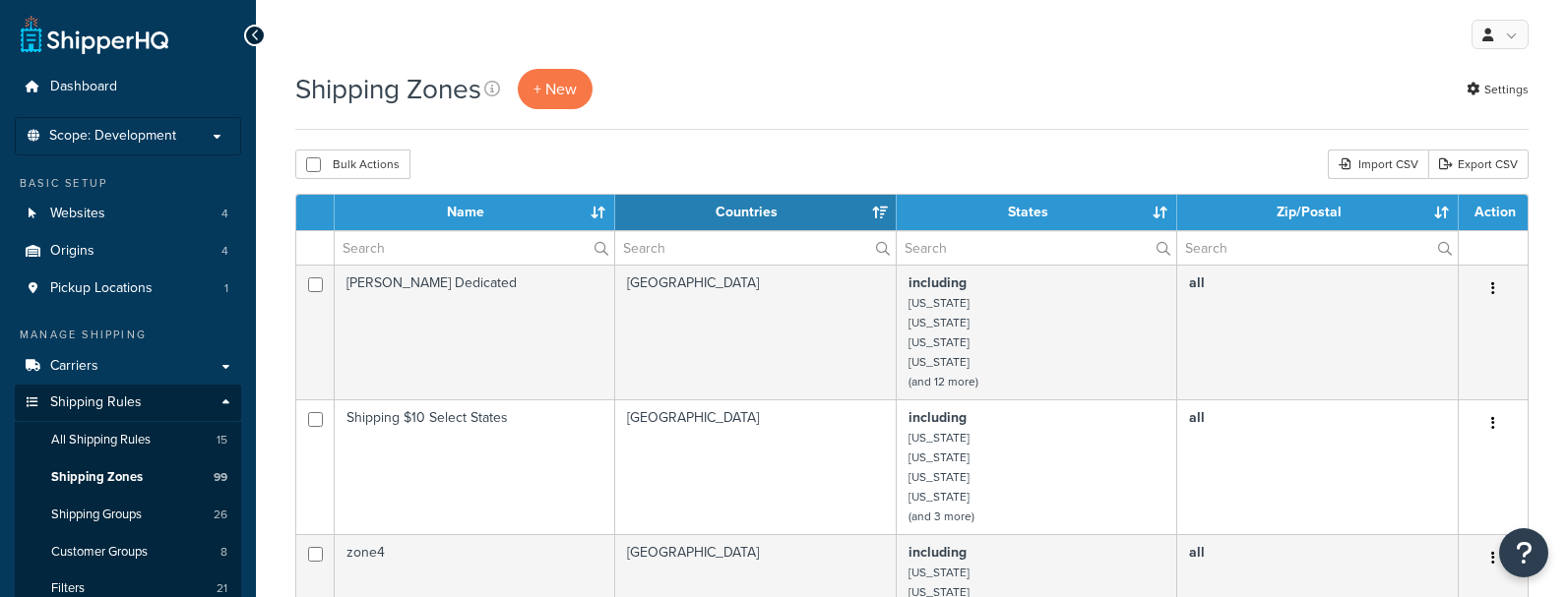 select on "15" 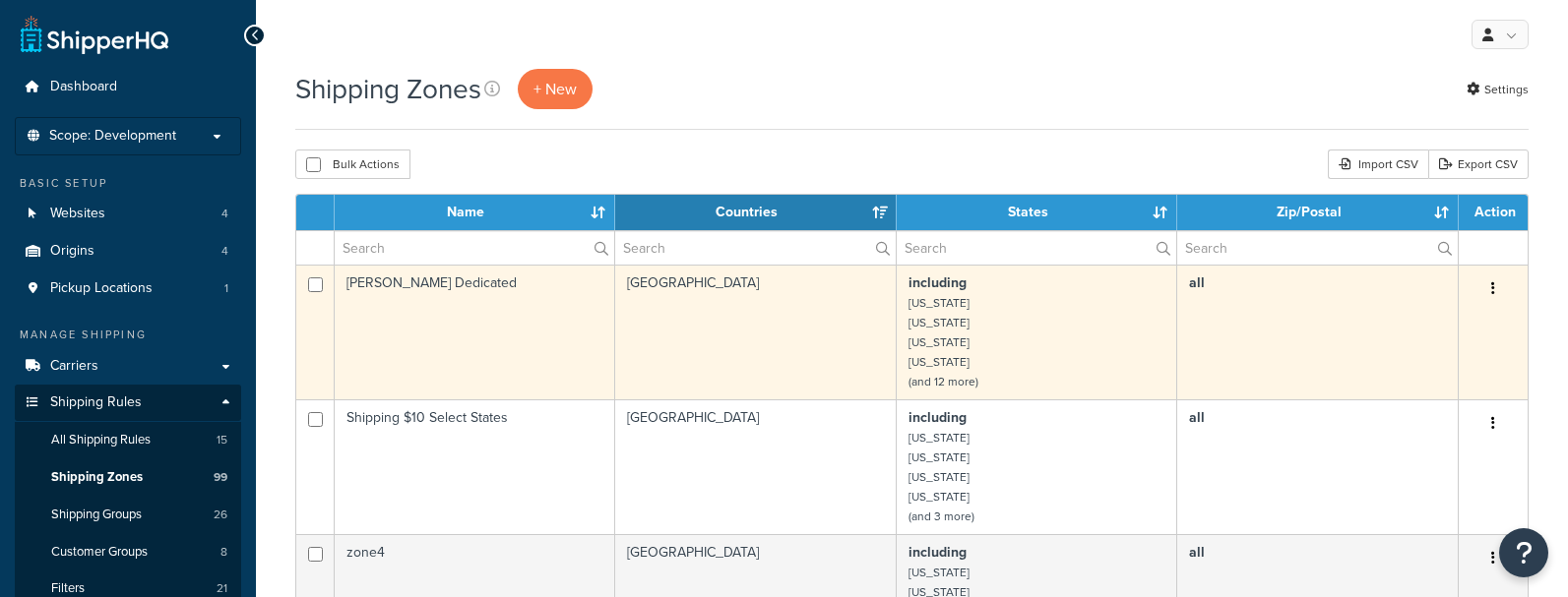 scroll, scrollTop: 0, scrollLeft: 0, axis: both 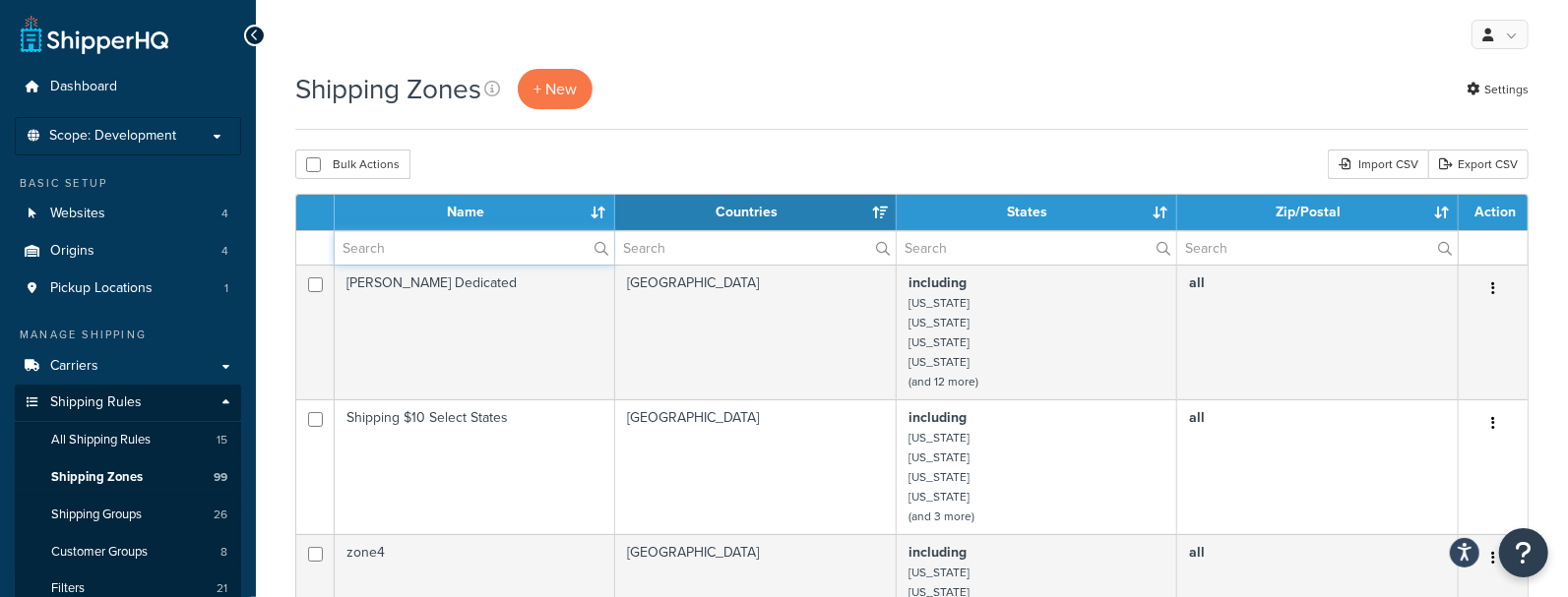 click at bounding box center (474, 248) 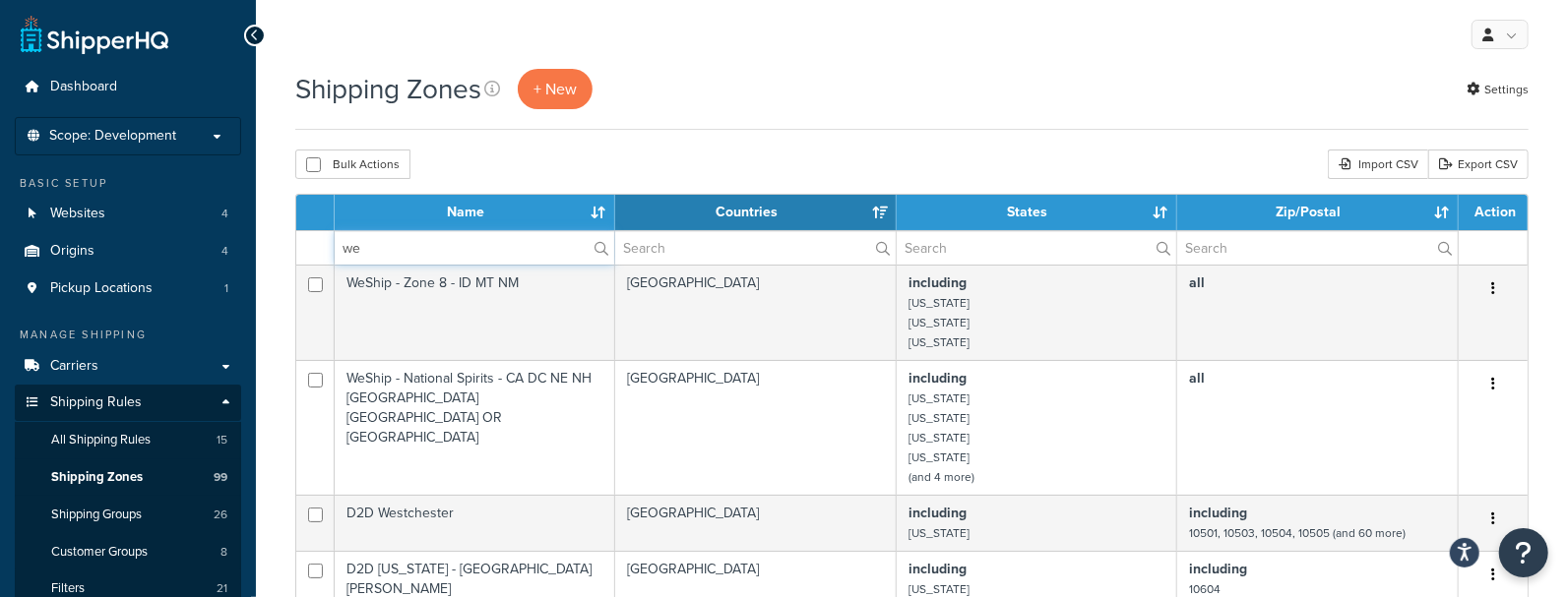 type on "w" 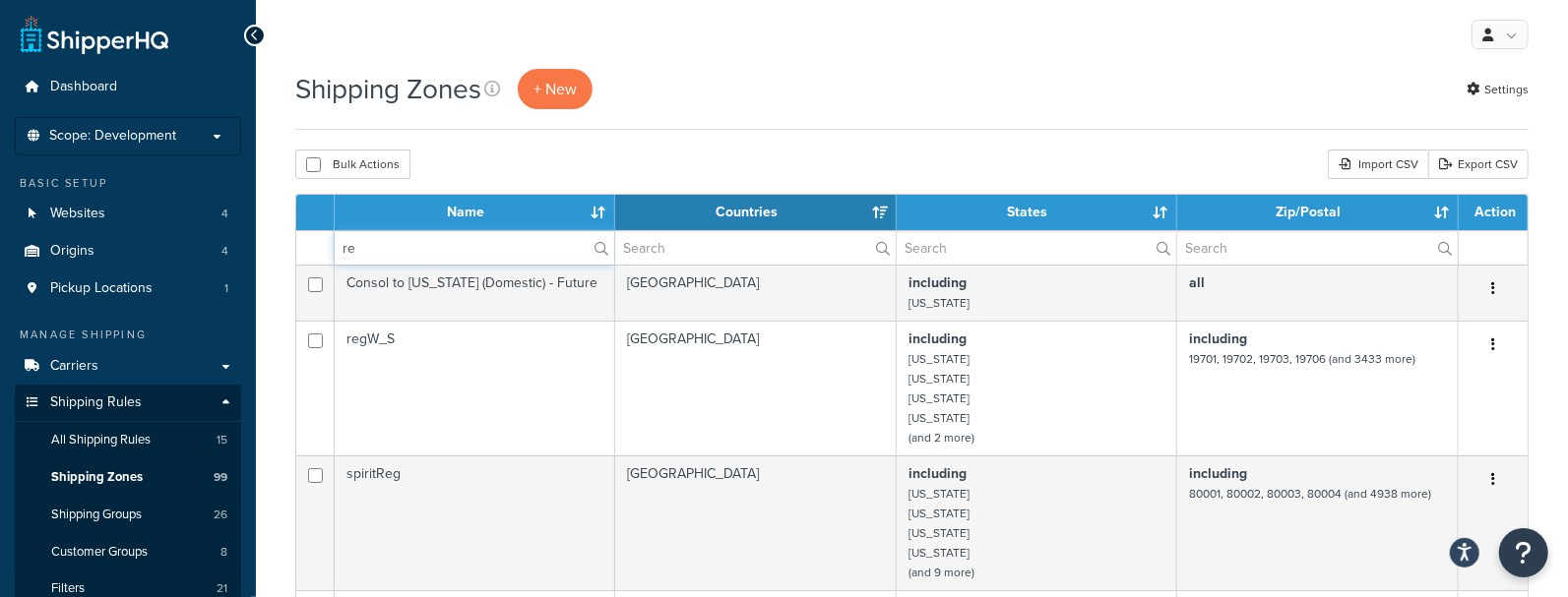 type on "r" 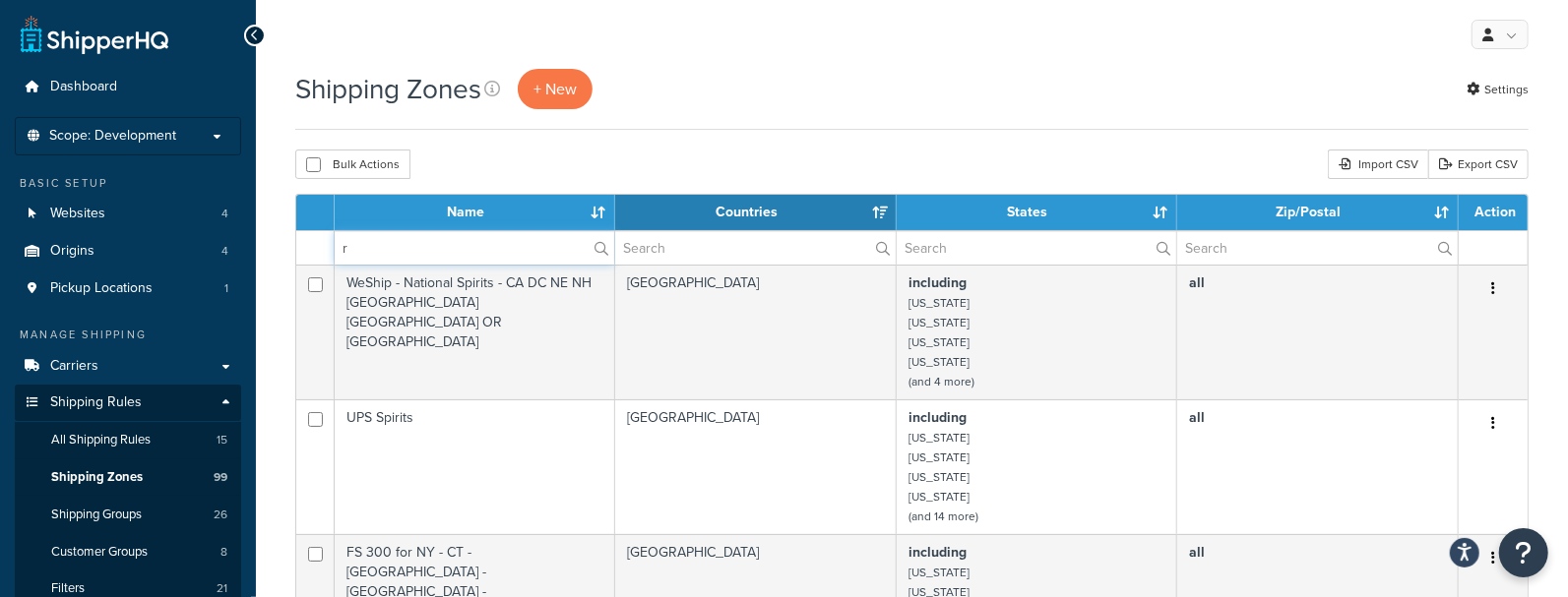 type 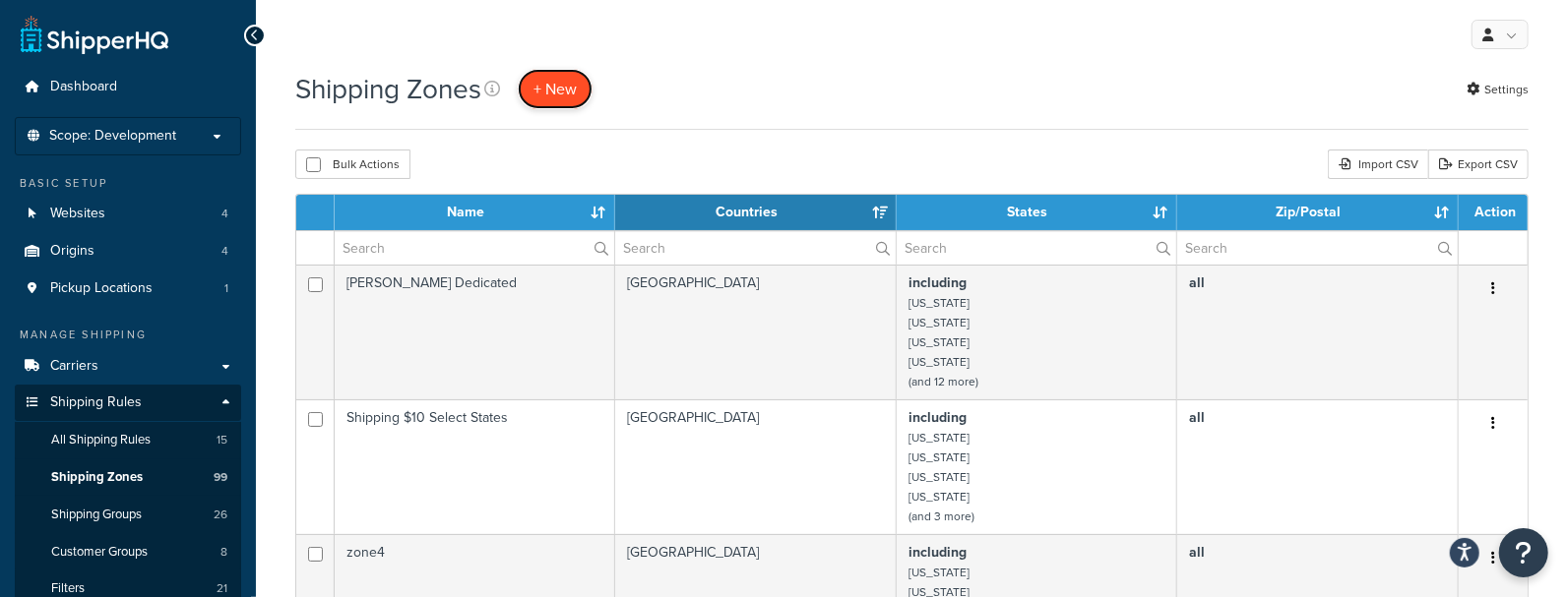 click on "+ New" at bounding box center (555, 89) 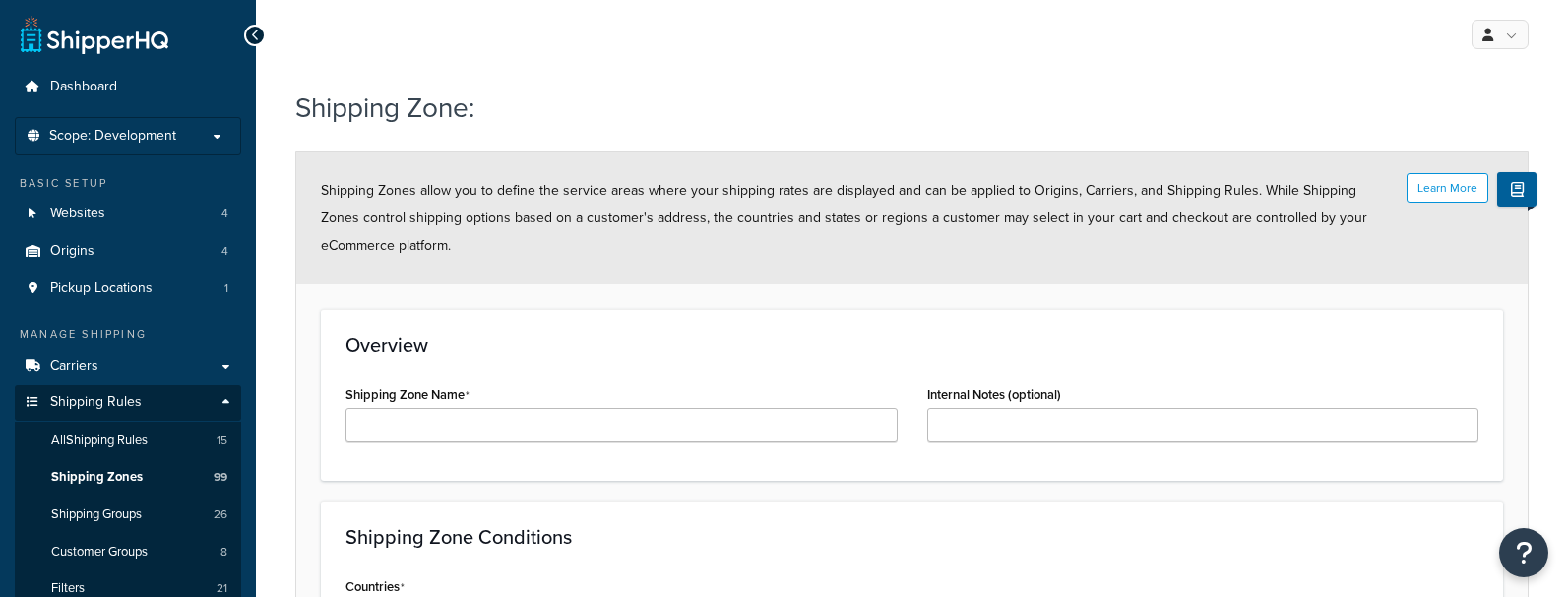 scroll, scrollTop: 0, scrollLeft: 0, axis: both 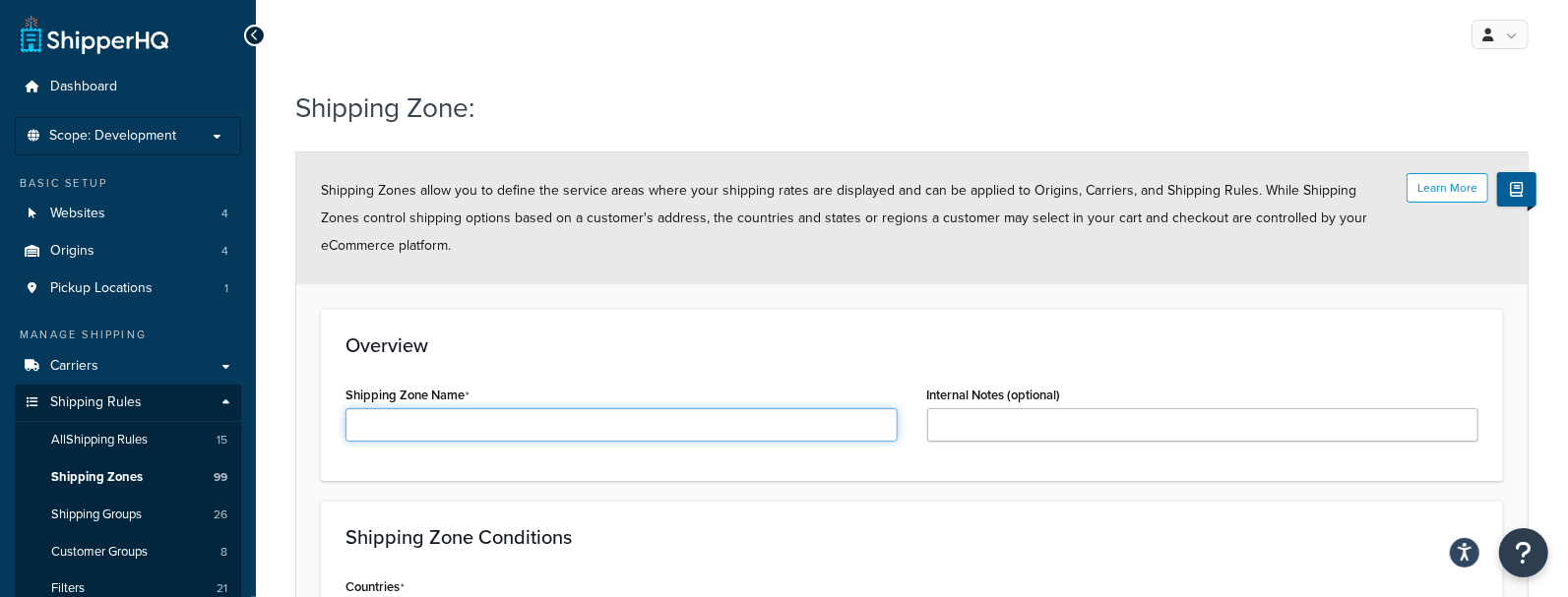 click on "Shipping Zone Name" at bounding box center [621, 425] 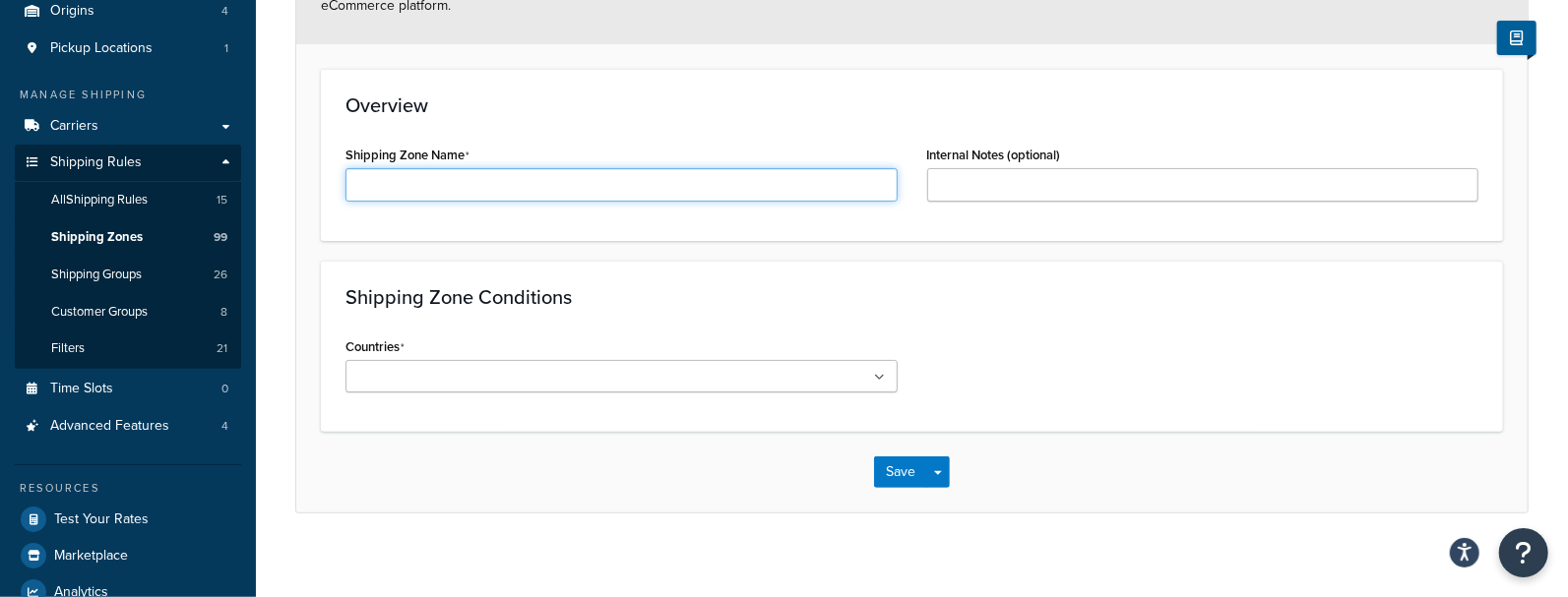 scroll, scrollTop: 312, scrollLeft: 0, axis: vertical 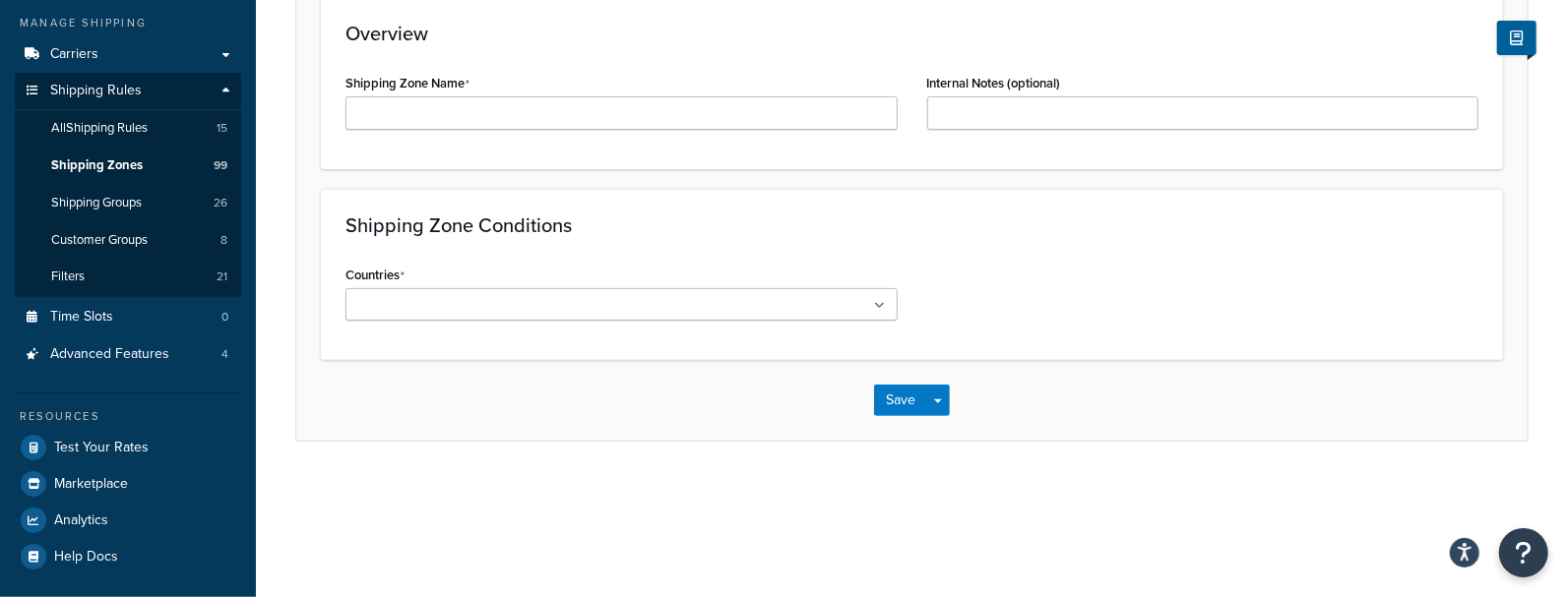 click on "Countries   All Countries ALL [GEOGRAPHIC_DATA] [GEOGRAPHIC_DATA] [GEOGRAPHIC_DATA] [GEOGRAPHIC_DATA] [GEOGRAPHIC_DATA] [GEOGRAPHIC_DATA] [GEOGRAPHIC_DATA] [GEOGRAPHIC_DATA] [US_STATE] [GEOGRAPHIC_DATA] [GEOGRAPHIC_DATA] AND [GEOGRAPHIC_DATA] AGO [GEOGRAPHIC_DATA] AIA [GEOGRAPHIC_DATA] [GEOGRAPHIC_DATA] [GEOGRAPHIC_DATA] [GEOGRAPHIC_DATA] [GEOGRAPHIC_DATA] [GEOGRAPHIC_DATA] [GEOGRAPHIC_DATA] [GEOGRAPHIC_DATA] [GEOGRAPHIC_DATA] [GEOGRAPHIC_DATA] [GEOGRAPHIC_DATA] [GEOGRAPHIC_DATA] [GEOGRAPHIC_DATA] [GEOGRAPHIC_DATA] [GEOGRAPHIC_DATA] [GEOGRAPHIC_DATA] [GEOGRAPHIC_DATA] [GEOGRAPHIC_DATA] [GEOGRAPHIC_DATA] [GEOGRAPHIC_DATA] [GEOGRAPHIC_DATA] [GEOGRAPHIC_DATA] [GEOGRAPHIC_DATA] [GEOGRAPHIC_DATA] [GEOGRAPHIC_DATA] [GEOGRAPHIC_DATA] [GEOGRAPHIC_DATA] BLZ [GEOGRAPHIC_DATA] BEN [GEOGRAPHIC_DATA] BMU [GEOGRAPHIC_DATA] [GEOGRAPHIC_DATA] [GEOGRAPHIC_DATA] [GEOGRAPHIC_DATA] [GEOGRAPHIC_DATA] [GEOGRAPHIC_DATA] [GEOGRAPHIC_DATA] BWA [GEOGRAPHIC_DATA] BVT [GEOGRAPHIC_DATA] [GEOGRAPHIC_DATA] [GEOGRAPHIC_DATA] [GEOGRAPHIC_DATA] [GEOGRAPHIC_DATA], [GEOGRAPHIC_DATA] [GEOGRAPHIC_DATA] [GEOGRAPHIC_DATA] [GEOGRAPHIC_DATA] [GEOGRAPHIC_DATA] [GEOGRAPHIC_DATA] BFA [GEOGRAPHIC_DATA] MMR [GEOGRAPHIC_DATA] BDI [GEOGRAPHIC_DATA] [GEOGRAPHIC_DATA] [GEOGRAPHIC_DATA] CMR [GEOGRAPHIC_DATA] [GEOGRAPHIC_DATA] CPV [GEOGRAPHIC_DATA] [GEOGRAPHIC_DATA] [GEOGRAPHIC_DATA] CAF [GEOGRAPHIC_DATA] [GEOGRAPHIC_DATA] [GEOGRAPHIC_DATA] [GEOGRAPHIC_DATA] [GEOGRAPHIC_DATA] CHN [GEOGRAPHIC_DATA] CXR [GEOGRAPHIC_DATA] CCK [GEOGRAPHIC_DATA] [GEOGRAPHIC_DATA] [GEOGRAPHIC_DATA] COM [GEOGRAPHIC_DATA], [GEOGRAPHIC_DATA] [GEOGRAPHIC_DATA] [GEOGRAPHIC_DATA] [GEOGRAPHIC_DATA] [GEOGRAPHIC_DATA] [GEOGRAPHIC_DATA] [GEOGRAPHIC_DATA] [GEOGRAPHIC_DATA] [GEOGRAPHIC_DATA] [GEOGRAPHIC_DATA] [GEOGRAPHIC_DATA] [GEOGRAPHIC_DATA] [GEOGRAPHIC_DATA] [GEOGRAPHIC_DATA] [GEOGRAPHIC_DATA] [GEOGRAPHIC_DATA] DNK [GEOGRAPHIC_DATA] DJI [GEOGRAPHIC_DATA] DMA [GEOGRAPHIC_DATA] [GEOGRAPHIC_DATA] TLS" at bounding box center [621, 290] 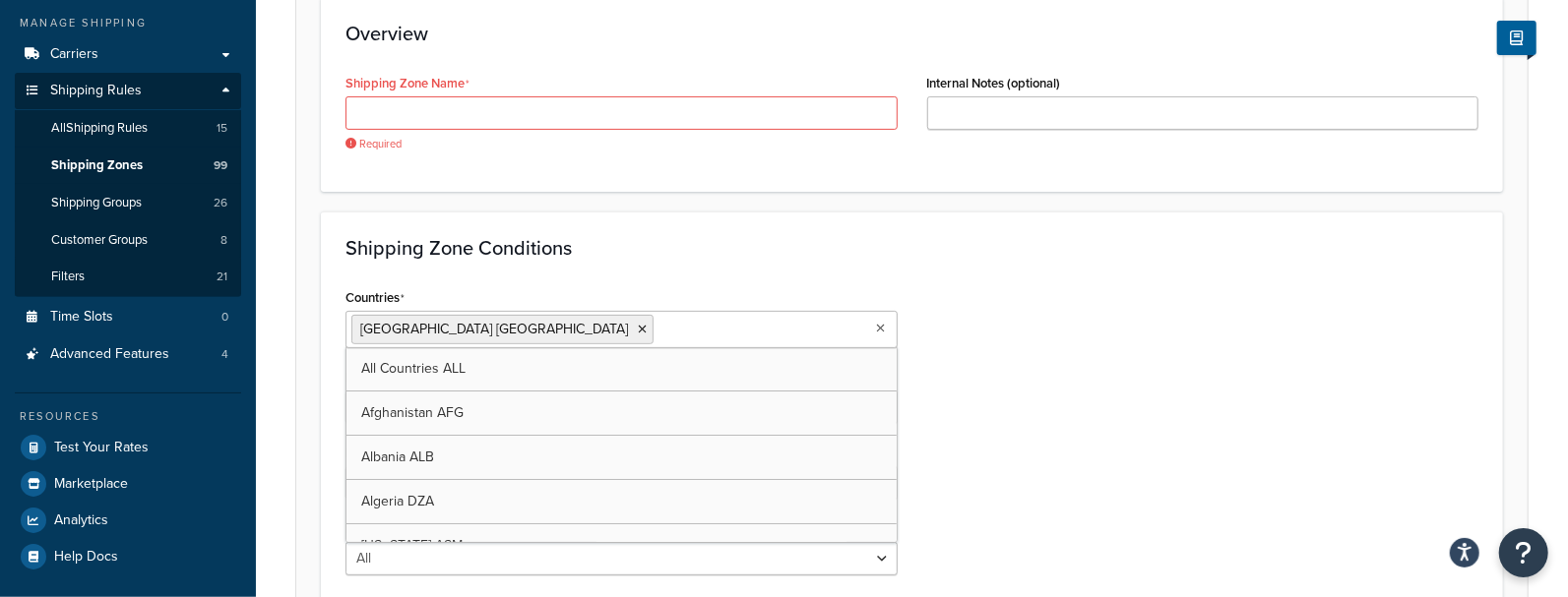 click on "Countries   [GEOGRAPHIC_DATA] [GEOGRAPHIC_DATA]   All Countries ALL [GEOGRAPHIC_DATA] AFG [GEOGRAPHIC_DATA] [GEOGRAPHIC_DATA] [GEOGRAPHIC_DATA] [GEOGRAPHIC_DATA] [US_STATE] [GEOGRAPHIC_DATA] [GEOGRAPHIC_DATA] AND [GEOGRAPHIC_DATA] AGO [GEOGRAPHIC_DATA] AIA [GEOGRAPHIC_DATA] [GEOGRAPHIC_DATA] [GEOGRAPHIC_DATA] [GEOGRAPHIC_DATA] [GEOGRAPHIC_DATA] [GEOGRAPHIC_DATA] [GEOGRAPHIC_DATA] [GEOGRAPHIC_DATA] [GEOGRAPHIC_DATA] [GEOGRAPHIC_DATA] [GEOGRAPHIC_DATA] [GEOGRAPHIC_DATA] [GEOGRAPHIC_DATA] [GEOGRAPHIC_DATA] [GEOGRAPHIC_DATA] [GEOGRAPHIC_DATA] [GEOGRAPHIC_DATA] [GEOGRAPHIC_DATA] [GEOGRAPHIC_DATA] [GEOGRAPHIC_DATA] [GEOGRAPHIC_DATA] [GEOGRAPHIC_DATA] [GEOGRAPHIC_DATA] [GEOGRAPHIC_DATA] [GEOGRAPHIC_DATA] [GEOGRAPHIC_DATA] [GEOGRAPHIC_DATA] BLZ [GEOGRAPHIC_DATA] BEN [GEOGRAPHIC_DATA] BMU [GEOGRAPHIC_DATA] [GEOGRAPHIC_DATA] [GEOGRAPHIC_DATA] [GEOGRAPHIC_DATA] [GEOGRAPHIC_DATA] [GEOGRAPHIC_DATA] [GEOGRAPHIC_DATA] BWA [GEOGRAPHIC_DATA] BVT [GEOGRAPHIC_DATA] [GEOGRAPHIC_DATA] [GEOGRAPHIC_DATA] [GEOGRAPHIC_DATA] [GEOGRAPHIC_DATA], [GEOGRAPHIC_DATA] [GEOGRAPHIC_DATA] [GEOGRAPHIC_DATA] [GEOGRAPHIC_DATA] [GEOGRAPHIC_DATA] [GEOGRAPHIC_DATA] BFA [GEOGRAPHIC_DATA] MMR [GEOGRAPHIC_DATA] BDI [GEOGRAPHIC_DATA] [GEOGRAPHIC_DATA] [GEOGRAPHIC_DATA] CMR [GEOGRAPHIC_DATA] [GEOGRAPHIC_DATA] CPV [GEOGRAPHIC_DATA] [GEOGRAPHIC_DATA] [GEOGRAPHIC_DATA] CAF [GEOGRAPHIC_DATA] [GEOGRAPHIC_DATA] [GEOGRAPHIC_DATA] [GEOGRAPHIC_DATA] [GEOGRAPHIC_DATA] CHN [GEOGRAPHIC_DATA] CXR [GEOGRAPHIC_DATA] CCK [GEOGRAPHIC_DATA] [GEOGRAPHIC_DATA] [GEOGRAPHIC_DATA] COM [GEOGRAPHIC_DATA], [GEOGRAPHIC_DATA] [GEOGRAPHIC_DATA] [GEOGRAPHIC_DATA] [GEOGRAPHIC_DATA] [GEOGRAPHIC_DATA] [GEOGRAPHIC_DATA] [GEOGRAPHIC_DATA] [GEOGRAPHIC_DATA] [GEOGRAPHIC_DATA] [GEOGRAPHIC_DATA] [GEOGRAPHIC_DATA] [GEOGRAPHIC_DATA] [GEOGRAPHIC_DATA] [GEOGRAPHIC_DATA] [GEOGRAPHIC_DATA] [GEOGRAPHIC_DATA] DNK [GEOGRAPHIC_DATA] DJI [GEOGRAPHIC_DATA] DMA [GEOGRAPHIC_DATA] [GEOGRAPHIC_DATA] TLS" at bounding box center [911, 437] 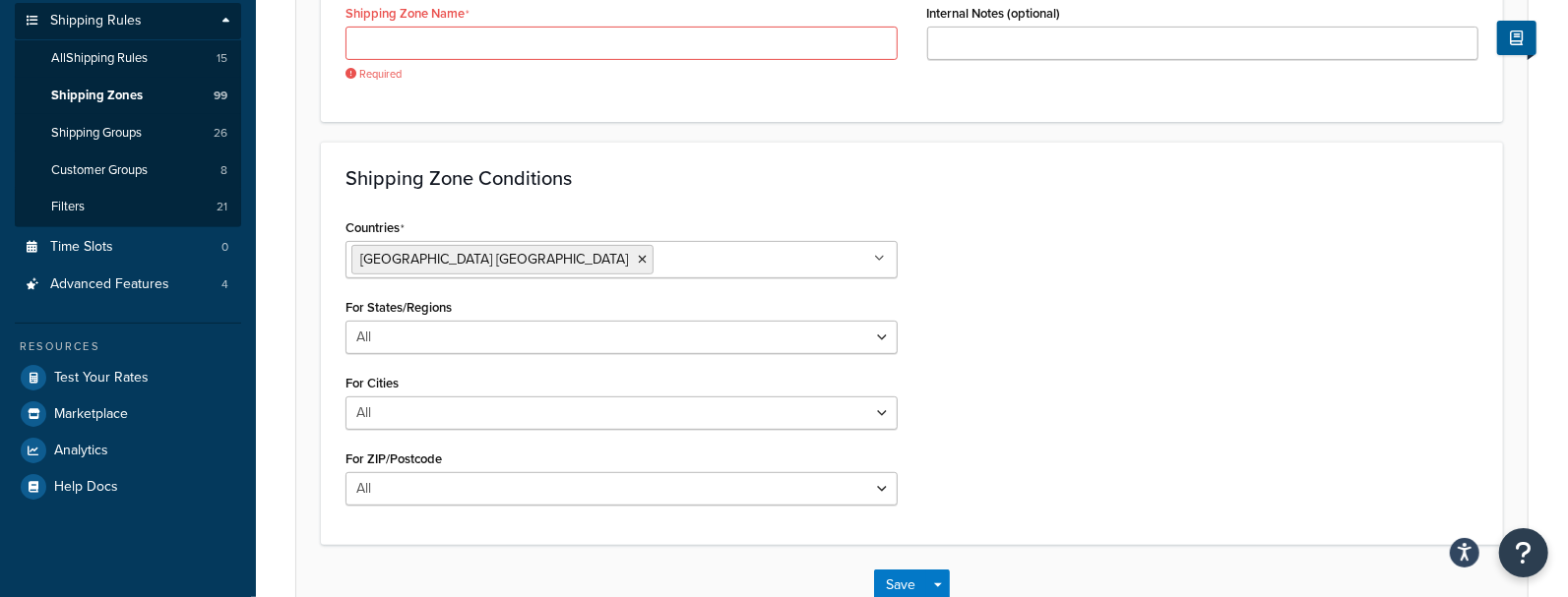scroll, scrollTop: 435, scrollLeft: 0, axis: vertical 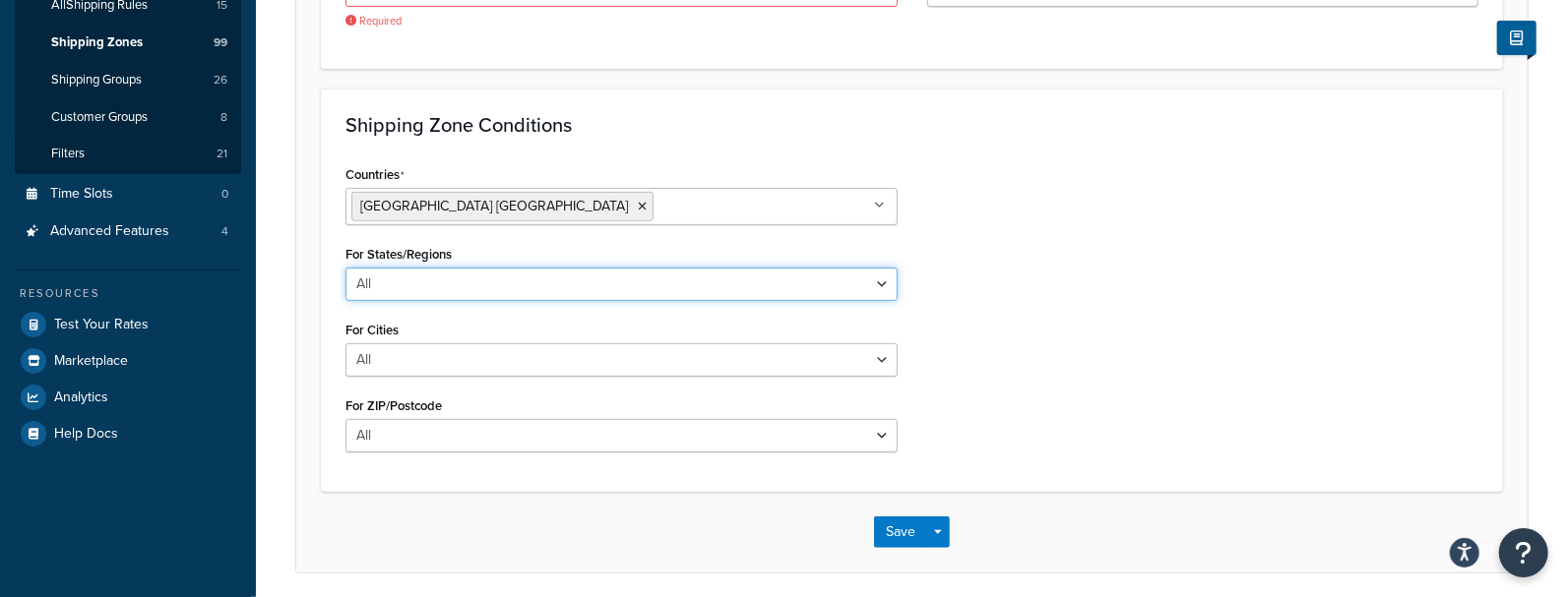 click on "All  Including  Excluding" at bounding box center [621, 284] 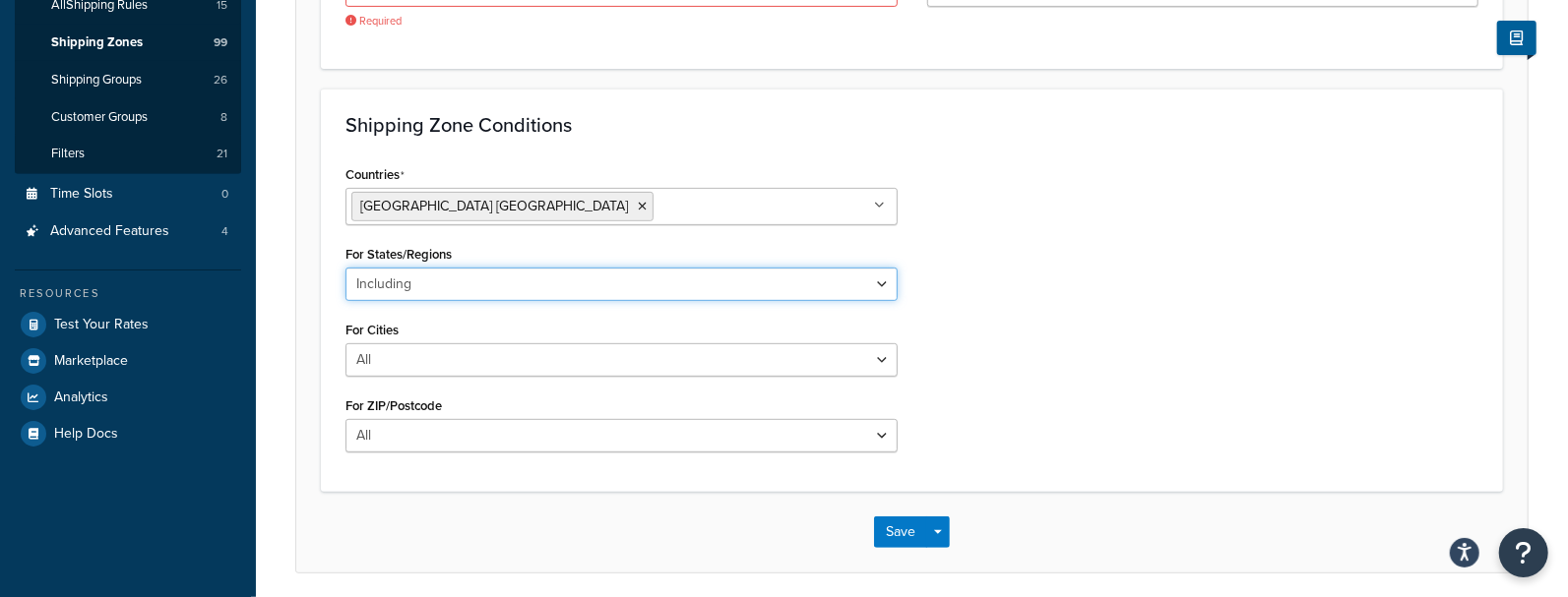 click on "All  Including  Excluding" at bounding box center [621, 284] 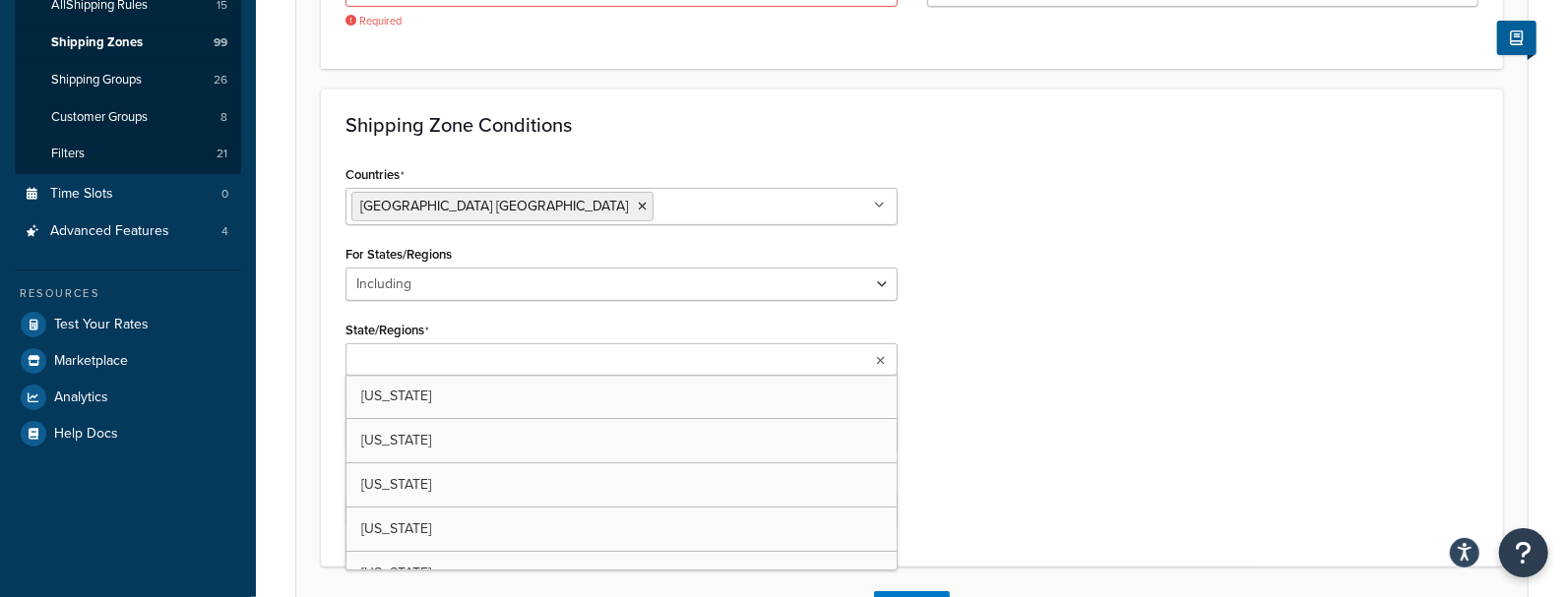 click on "State/Regions" at bounding box center (438, 361) 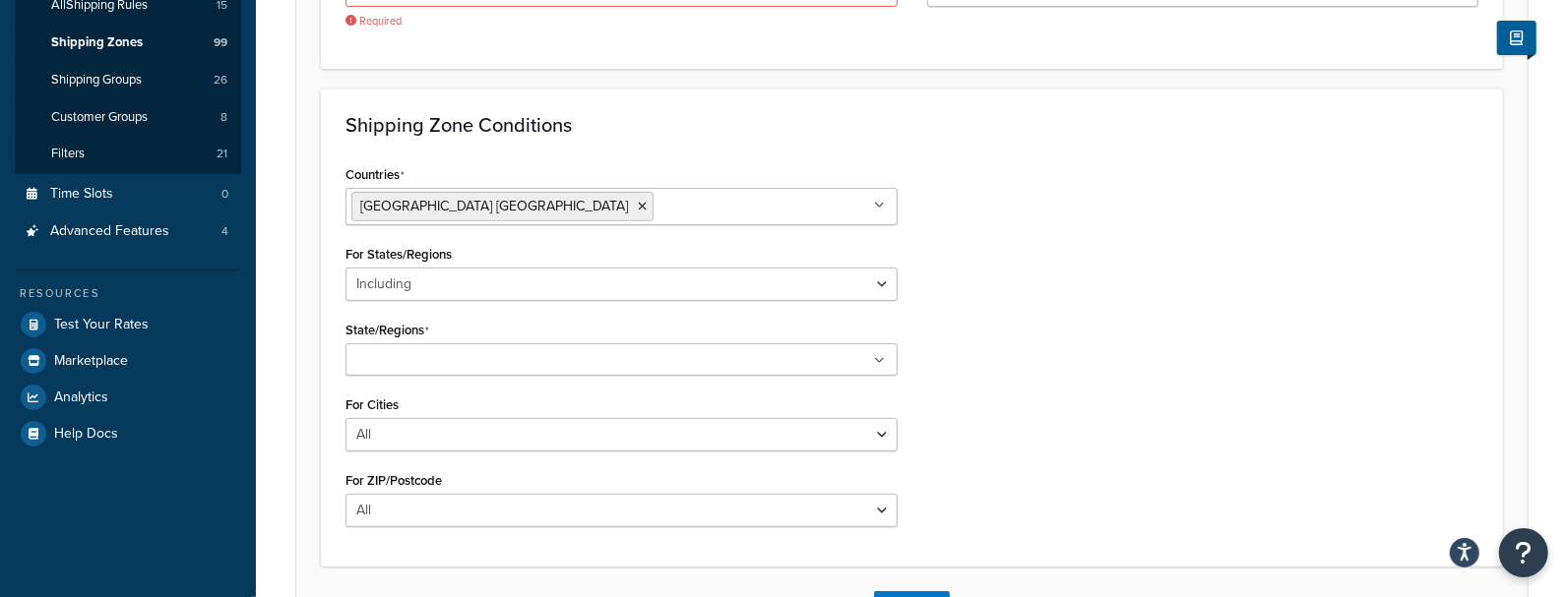 click on "Countries   [GEOGRAPHIC_DATA] [GEOGRAPHIC_DATA]   All Countries ALL [GEOGRAPHIC_DATA] AFG [GEOGRAPHIC_DATA] [GEOGRAPHIC_DATA] [GEOGRAPHIC_DATA] [GEOGRAPHIC_DATA] [US_STATE] [GEOGRAPHIC_DATA] [GEOGRAPHIC_DATA] AND [GEOGRAPHIC_DATA] AGO [GEOGRAPHIC_DATA] AIA [GEOGRAPHIC_DATA] [GEOGRAPHIC_DATA] [GEOGRAPHIC_DATA] [GEOGRAPHIC_DATA] [GEOGRAPHIC_DATA] [GEOGRAPHIC_DATA] [GEOGRAPHIC_DATA] [GEOGRAPHIC_DATA] [GEOGRAPHIC_DATA] [GEOGRAPHIC_DATA] [GEOGRAPHIC_DATA] [GEOGRAPHIC_DATA] [GEOGRAPHIC_DATA] [GEOGRAPHIC_DATA] [GEOGRAPHIC_DATA] [GEOGRAPHIC_DATA] [GEOGRAPHIC_DATA] [GEOGRAPHIC_DATA] [GEOGRAPHIC_DATA] [GEOGRAPHIC_DATA] [GEOGRAPHIC_DATA] [GEOGRAPHIC_DATA] [GEOGRAPHIC_DATA] [GEOGRAPHIC_DATA] [GEOGRAPHIC_DATA] [GEOGRAPHIC_DATA] [GEOGRAPHIC_DATA] BLZ [GEOGRAPHIC_DATA] BEN [GEOGRAPHIC_DATA] BMU [GEOGRAPHIC_DATA] [GEOGRAPHIC_DATA] [GEOGRAPHIC_DATA] [GEOGRAPHIC_DATA] [GEOGRAPHIC_DATA] [GEOGRAPHIC_DATA] [GEOGRAPHIC_DATA] BWA [GEOGRAPHIC_DATA] BVT [GEOGRAPHIC_DATA] [GEOGRAPHIC_DATA] [GEOGRAPHIC_DATA] [GEOGRAPHIC_DATA] [GEOGRAPHIC_DATA], [GEOGRAPHIC_DATA] [GEOGRAPHIC_DATA] [GEOGRAPHIC_DATA] [GEOGRAPHIC_DATA] [GEOGRAPHIC_DATA] [GEOGRAPHIC_DATA] BFA [GEOGRAPHIC_DATA] MMR [GEOGRAPHIC_DATA] BDI [GEOGRAPHIC_DATA] [GEOGRAPHIC_DATA] [GEOGRAPHIC_DATA] CMR [GEOGRAPHIC_DATA] [GEOGRAPHIC_DATA] CPV [GEOGRAPHIC_DATA] [GEOGRAPHIC_DATA] [GEOGRAPHIC_DATA] CAF [GEOGRAPHIC_DATA] [GEOGRAPHIC_DATA] [GEOGRAPHIC_DATA] [GEOGRAPHIC_DATA] [GEOGRAPHIC_DATA] CHN [GEOGRAPHIC_DATA] CXR [GEOGRAPHIC_DATA] CCK [GEOGRAPHIC_DATA] [GEOGRAPHIC_DATA] [GEOGRAPHIC_DATA] COM [GEOGRAPHIC_DATA], [GEOGRAPHIC_DATA] [GEOGRAPHIC_DATA] [GEOGRAPHIC_DATA] [GEOGRAPHIC_DATA] [GEOGRAPHIC_DATA] [GEOGRAPHIC_DATA] [GEOGRAPHIC_DATA] [GEOGRAPHIC_DATA] [GEOGRAPHIC_DATA] [GEOGRAPHIC_DATA] [GEOGRAPHIC_DATA] [GEOGRAPHIC_DATA] [GEOGRAPHIC_DATA] [GEOGRAPHIC_DATA] [GEOGRAPHIC_DATA] [GEOGRAPHIC_DATA] DNK [GEOGRAPHIC_DATA] DJI [GEOGRAPHIC_DATA] DMA [GEOGRAPHIC_DATA] [GEOGRAPHIC_DATA] TLS" at bounding box center (911, 351) 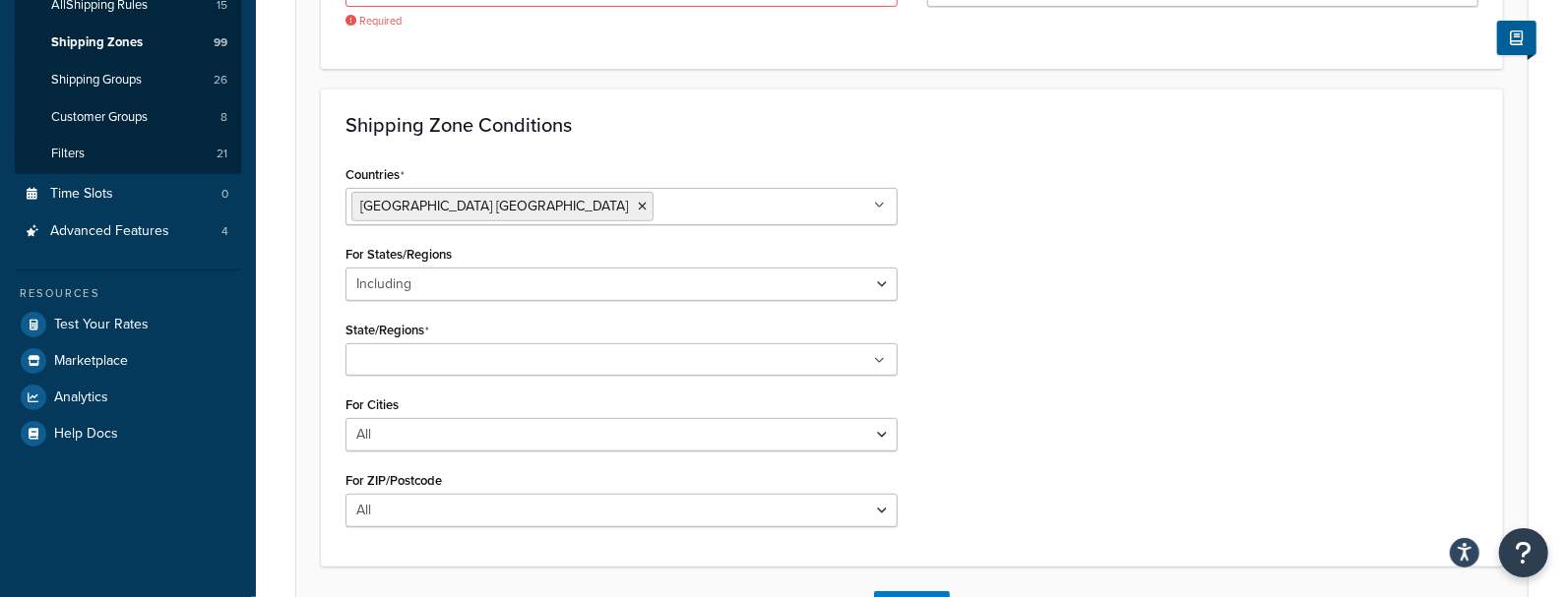 click on "Countries   [GEOGRAPHIC_DATA] [GEOGRAPHIC_DATA]   All Countries ALL [GEOGRAPHIC_DATA] AFG [GEOGRAPHIC_DATA] [GEOGRAPHIC_DATA] [GEOGRAPHIC_DATA] [GEOGRAPHIC_DATA] [US_STATE] [GEOGRAPHIC_DATA] [GEOGRAPHIC_DATA] AND [GEOGRAPHIC_DATA] AGO [GEOGRAPHIC_DATA] AIA [GEOGRAPHIC_DATA] [GEOGRAPHIC_DATA] [GEOGRAPHIC_DATA] [GEOGRAPHIC_DATA] [GEOGRAPHIC_DATA] [GEOGRAPHIC_DATA] [GEOGRAPHIC_DATA] [GEOGRAPHIC_DATA] [GEOGRAPHIC_DATA] [GEOGRAPHIC_DATA] [GEOGRAPHIC_DATA] [GEOGRAPHIC_DATA] [GEOGRAPHIC_DATA] [GEOGRAPHIC_DATA] [GEOGRAPHIC_DATA] [GEOGRAPHIC_DATA] [GEOGRAPHIC_DATA] [GEOGRAPHIC_DATA] [GEOGRAPHIC_DATA] [GEOGRAPHIC_DATA] [GEOGRAPHIC_DATA] [GEOGRAPHIC_DATA] [GEOGRAPHIC_DATA] [GEOGRAPHIC_DATA] [GEOGRAPHIC_DATA] [GEOGRAPHIC_DATA] [GEOGRAPHIC_DATA] BLZ [GEOGRAPHIC_DATA] BEN [GEOGRAPHIC_DATA] BMU [GEOGRAPHIC_DATA] [GEOGRAPHIC_DATA] [GEOGRAPHIC_DATA] [GEOGRAPHIC_DATA] [GEOGRAPHIC_DATA] [GEOGRAPHIC_DATA] [GEOGRAPHIC_DATA] BWA [GEOGRAPHIC_DATA] BVT [GEOGRAPHIC_DATA] [GEOGRAPHIC_DATA] [GEOGRAPHIC_DATA] [GEOGRAPHIC_DATA] [GEOGRAPHIC_DATA], [GEOGRAPHIC_DATA] [GEOGRAPHIC_DATA] [GEOGRAPHIC_DATA] [GEOGRAPHIC_DATA] [GEOGRAPHIC_DATA] [GEOGRAPHIC_DATA] BFA [GEOGRAPHIC_DATA] MMR [GEOGRAPHIC_DATA] BDI [GEOGRAPHIC_DATA] [GEOGRAPHIC_DATA] [GEOGRAPHIC_DATA] CMR [GEOGRAPHIC_DATA] [GEOGRAPHIC_DATA] CPV [GEOGRAPHIC_DATA] [GEOGRAPHIC_DATA] [GEOGRAPHIC_DATA] CAF [GEOGRAPHIC_DATA] [GEOGRAPHIC_DATA] [GEOGRAPHIC_DATA] [GEOGRAPHIC_DATA] [GEOGRAPHIC_DATA] CHN [GEOGRAPHIC_DATA] CXR [GEOGRAPHIC_DATA] CCK [GEOGRAPHIC_DATA] [GEOGRAPHIC_DATA] [GEOGRAPHIC_DATA] COM [GEOGRAPHIC_DATA], [GEOGRAPHIC_DATA] [GEOGRAPHIC_DATA] [GEOGRAPHIC_DATA] [GEOGRAPHIC_DATA] [GEOGRAPHIC_DATA] [GEOGRAPHIC_DATA] [GEOGRAPHIC_DATA] [GEOGRAPHIC_DATA] [GEOGRAPHIC_DATA] [GEOGRAPHIC_DATA] [GEOGRAPHIC_DATA] [GEOGRAPHIC_DATA] [GEOGRAPHIC_DATA] [GEOGRAPHIC_DATA] [GEOGRAPHIC_DATA] [GEOGRAPHIC_DATA] DNK [GEOGRAPHIC_DATA] DJI [GEOGRAPHIC_DATA] DMA [GEOGRAPHIC_DATA] [GEOGRAPHIC_DATA] TLS" at bounding box center [911, 351] 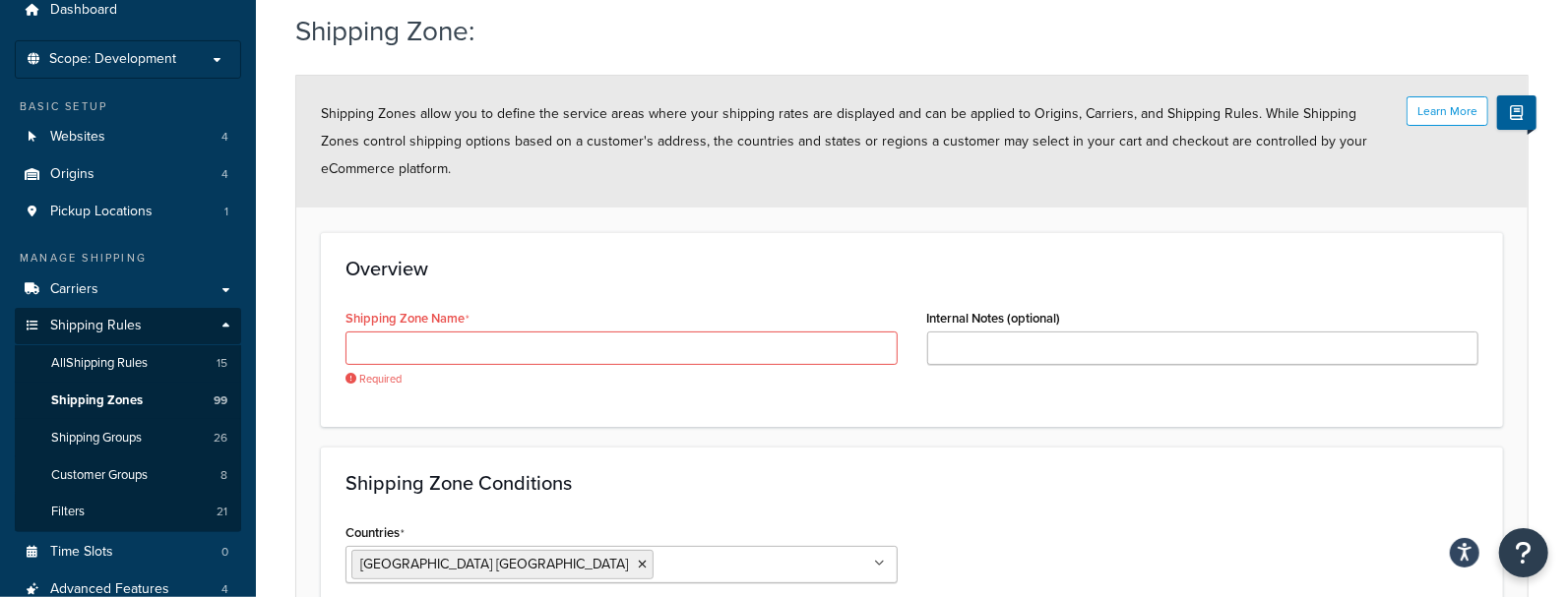 scroll, scrollTop: 0, scrollLeft: 0, axis: both 